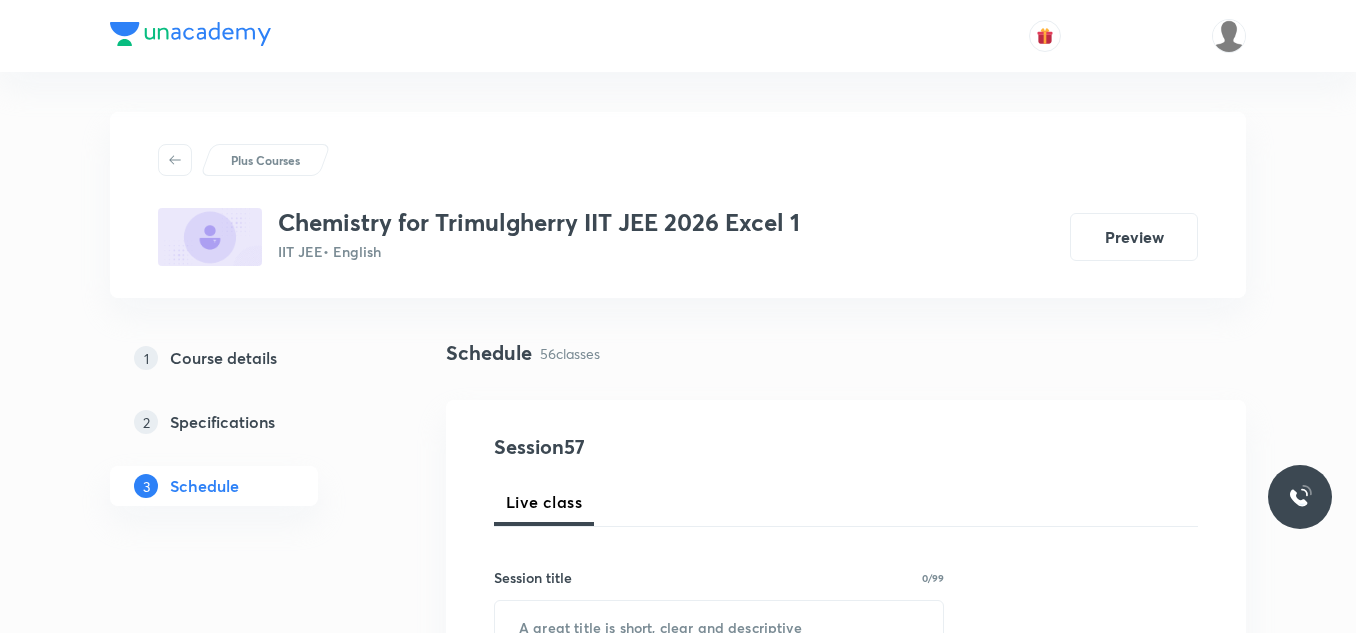 scroll, scrollTop: 2039, scrollLeft: 0, axis: vertical 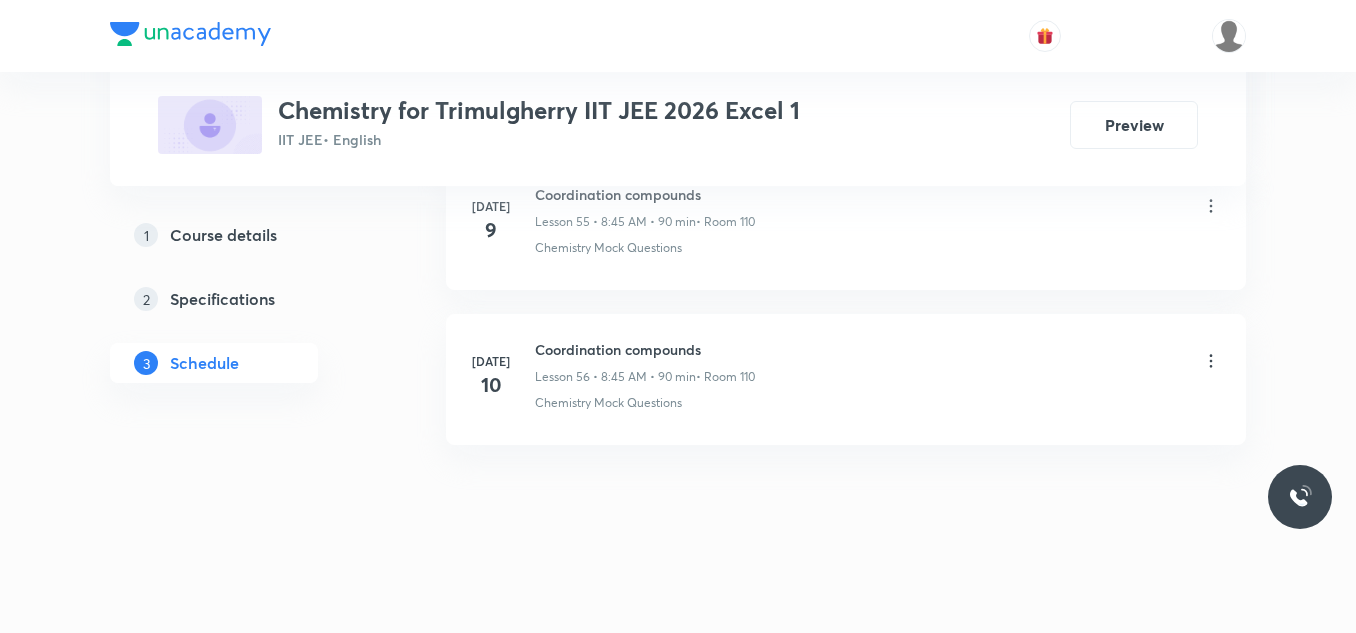 click on "Coordination compounds" at bounding box center (645, 349) 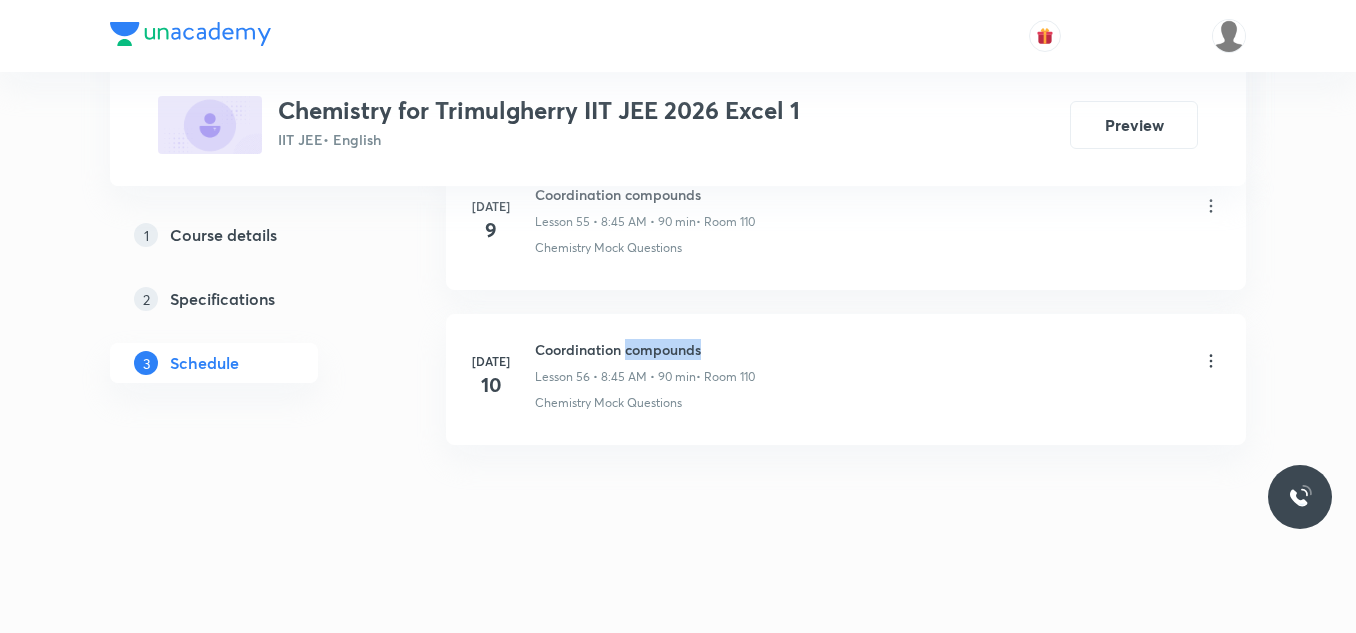 click on "Coordination compounds" at bounding box center (645, 349) 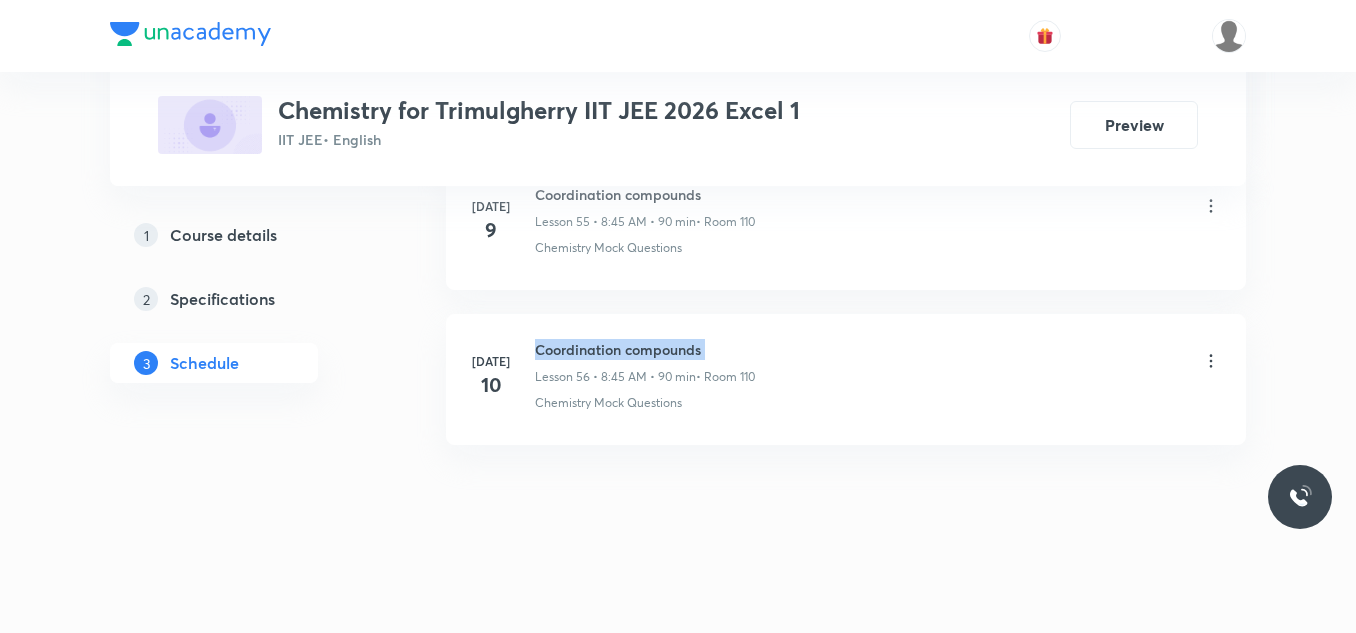 click on "Coordination compounds" at bounding box center [645, 349] 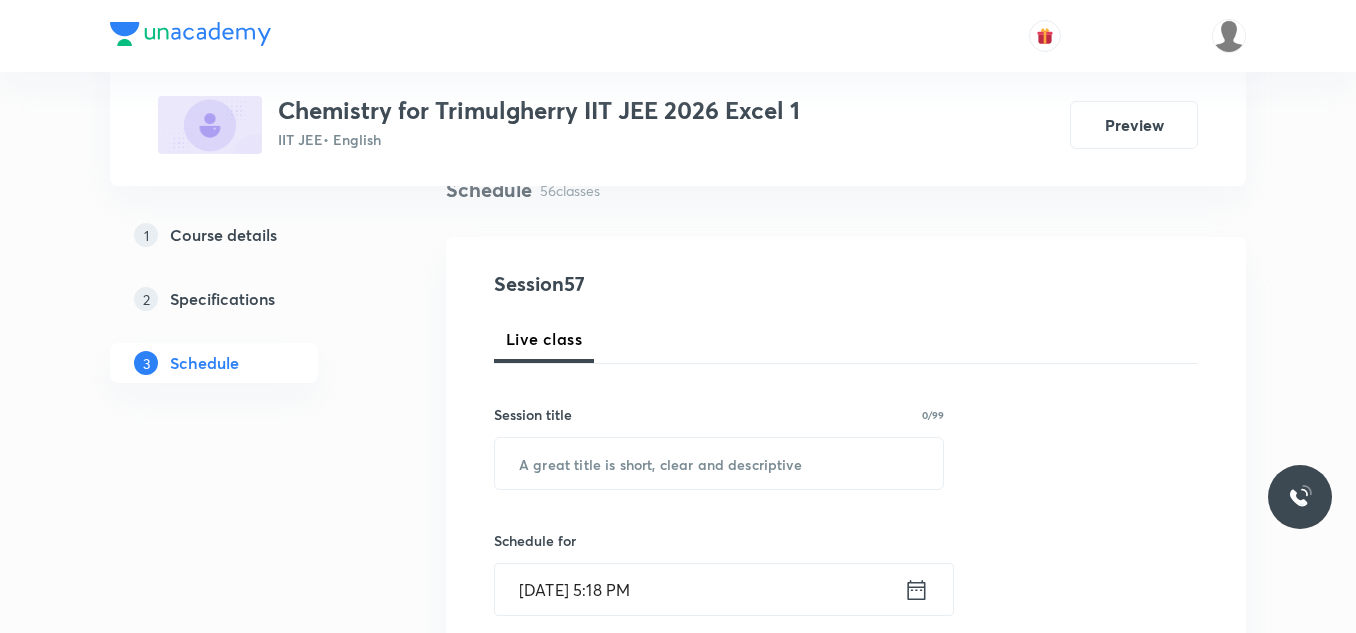scroll, scrollTop: 278, scrollLeft: 0, axis: vertical 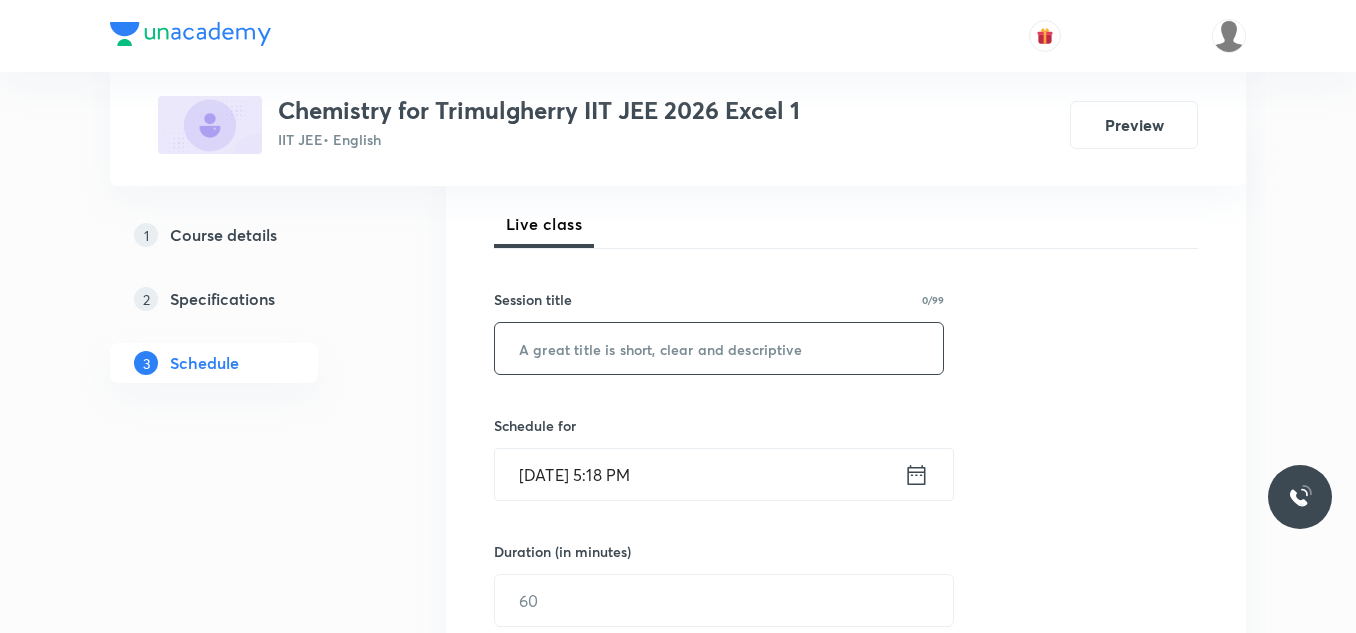 click at bounding box center [719, 348] 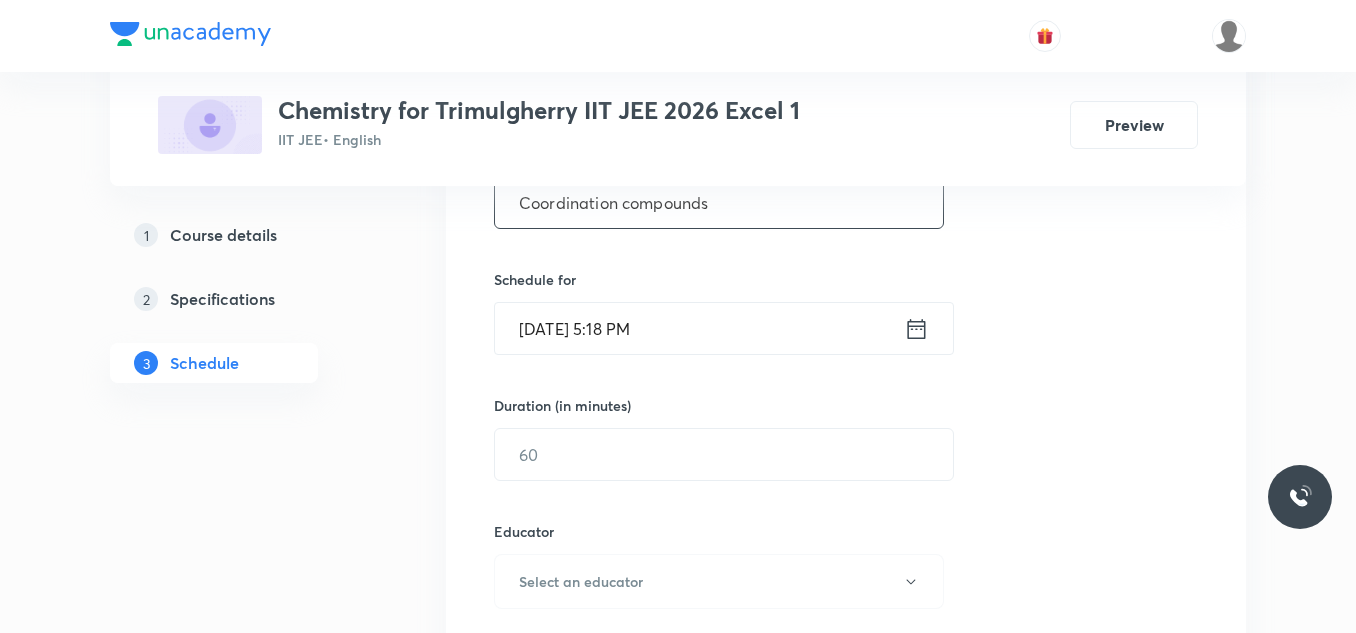 scroll, scrollTop: 378, scrollLeft: 0, axis: vertical 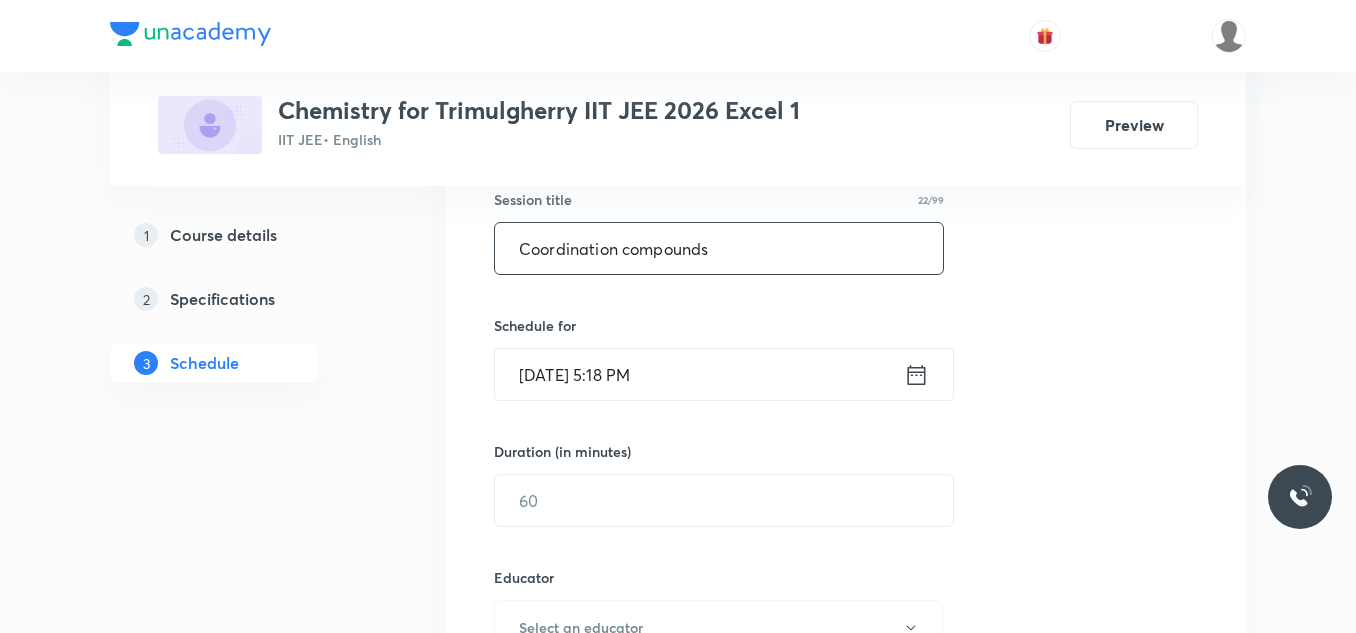 type on "Coordination compounds" 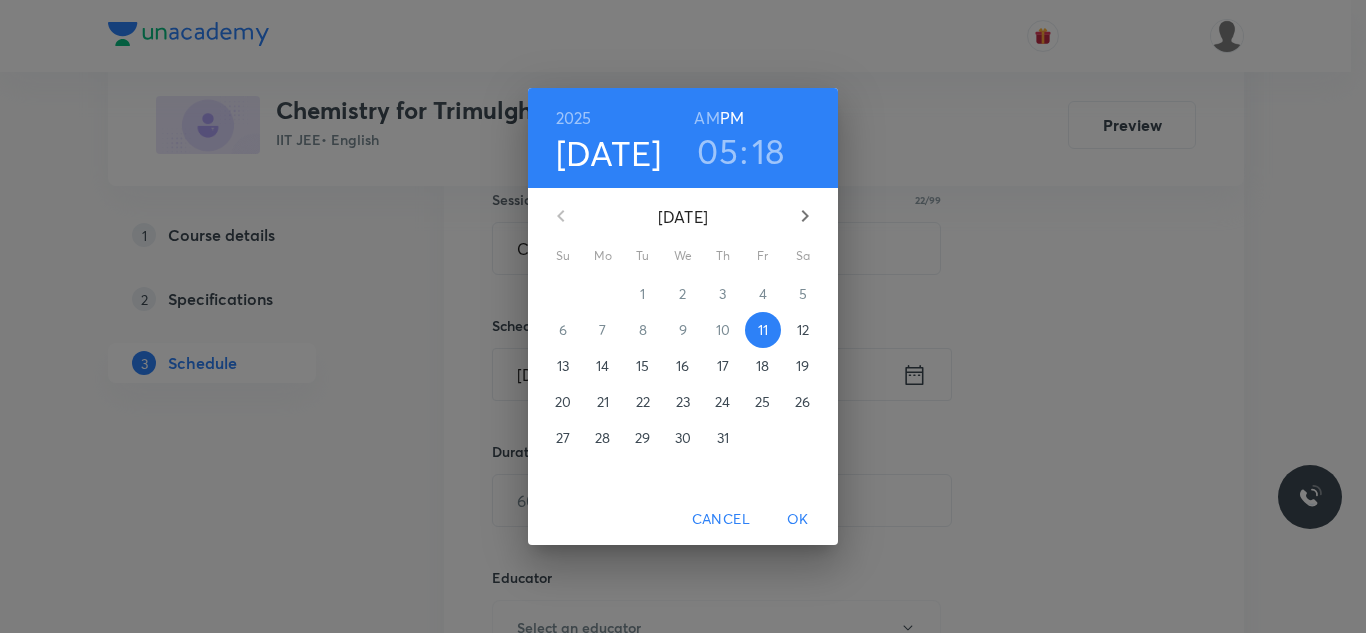click on "12" at bounding box center (803, 330) 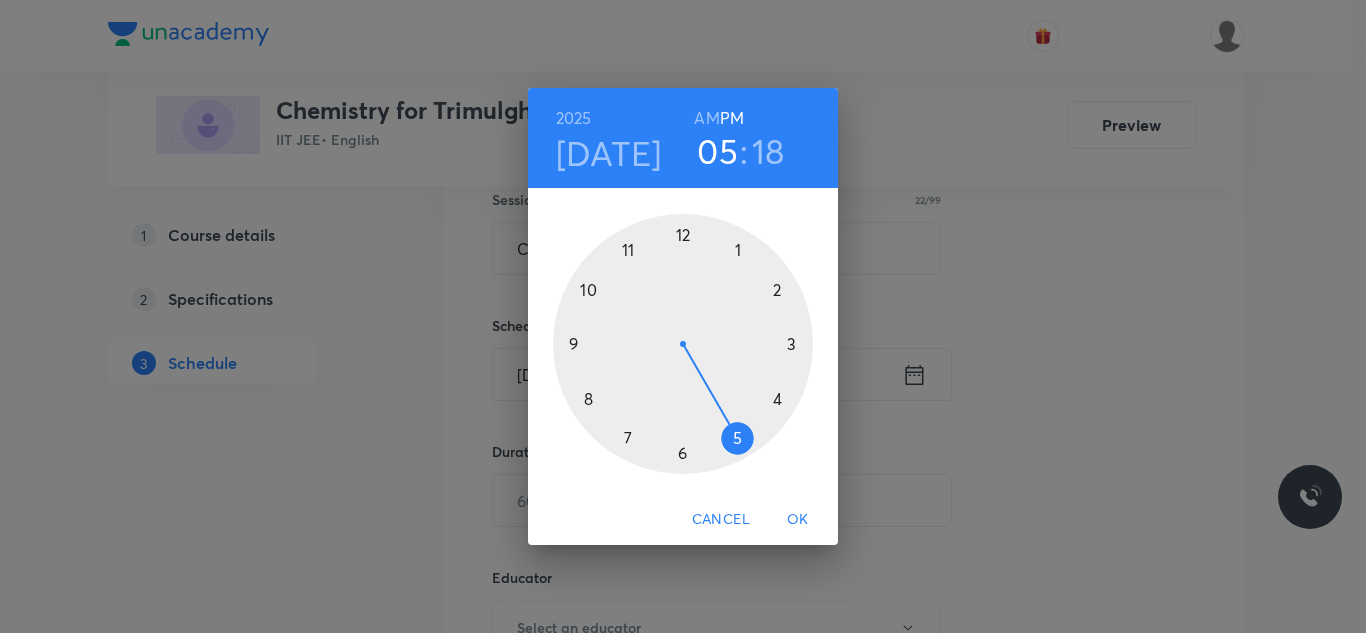 click at bounding box center [683, 344] 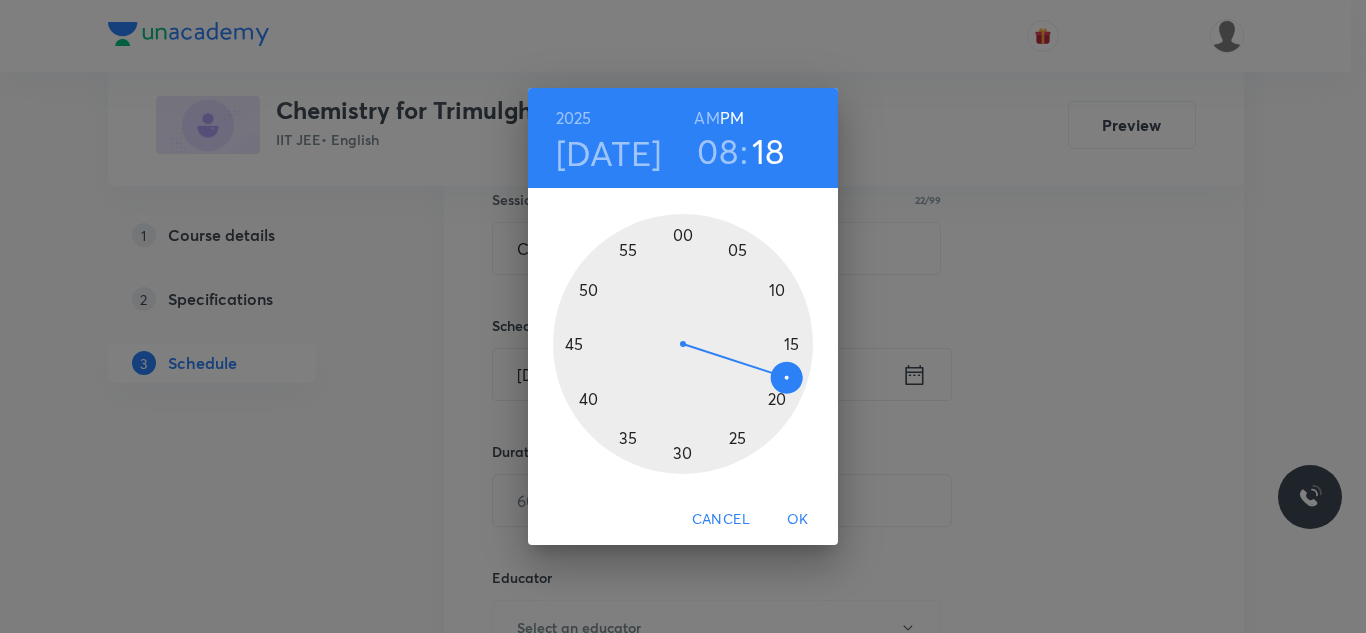 click on "AM" at bounding box center (706, 118) 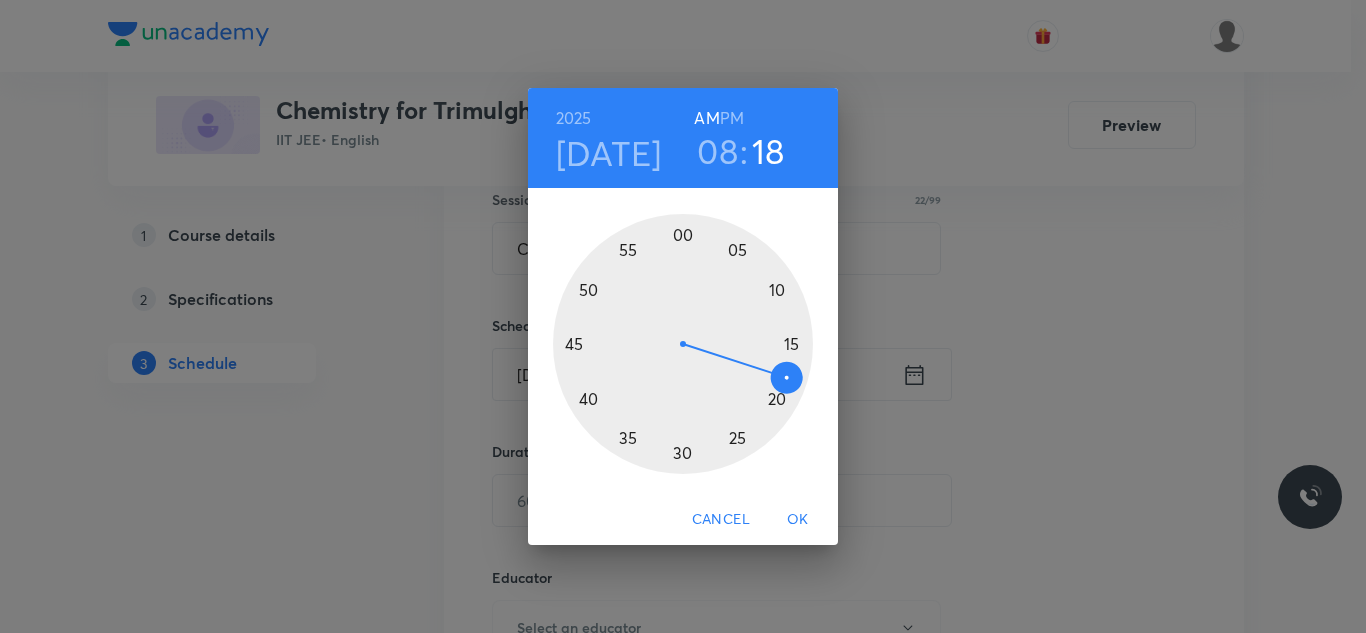 click at bounding box center (683, 344) 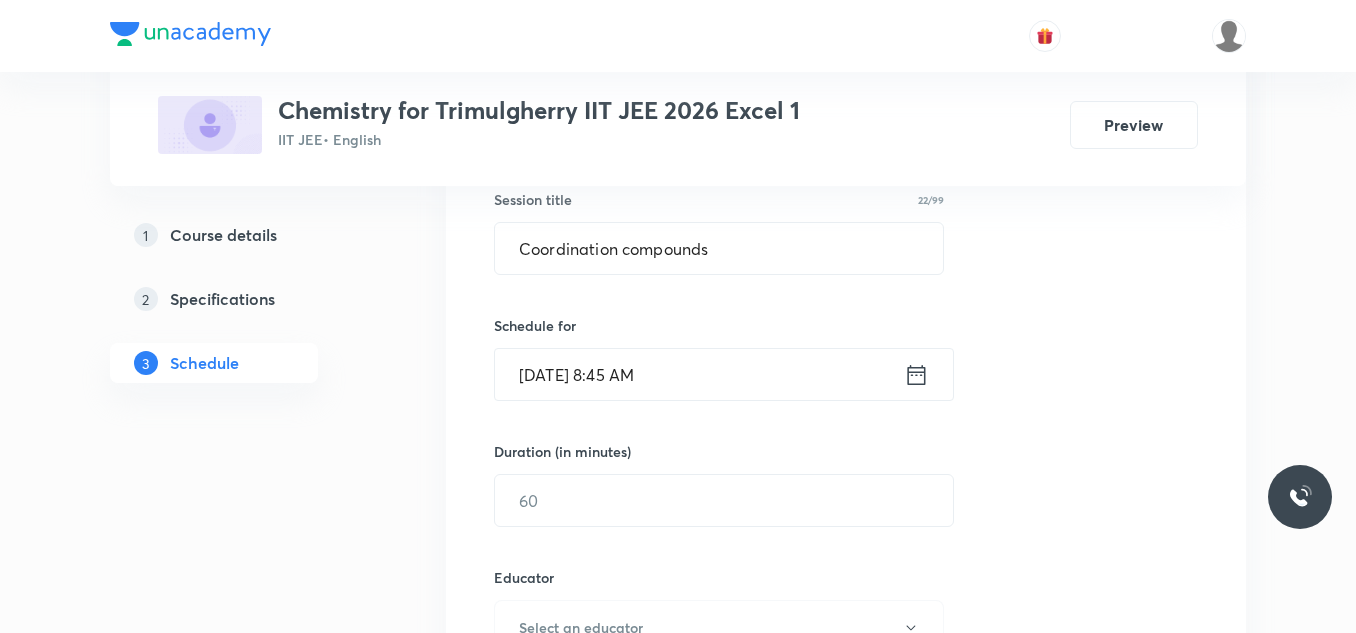 scroll, scrollTop: 478, scrollLeft: 0, axis: vertical 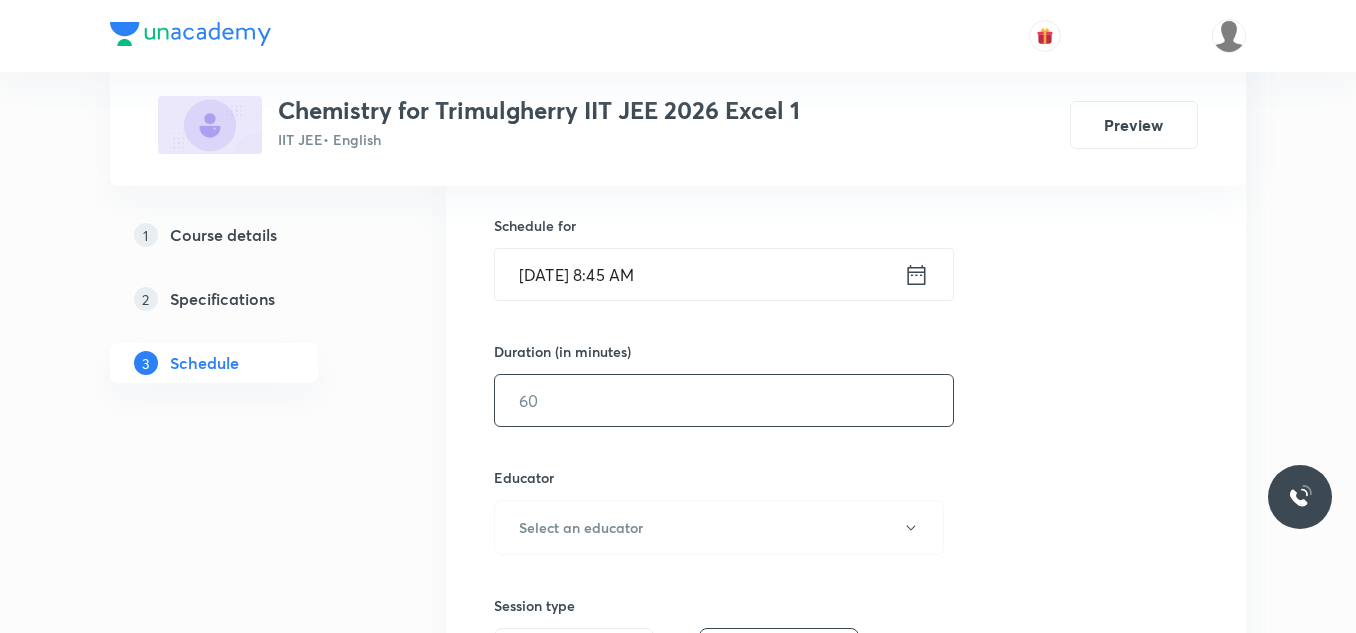 click at bounding box center [724, 400] 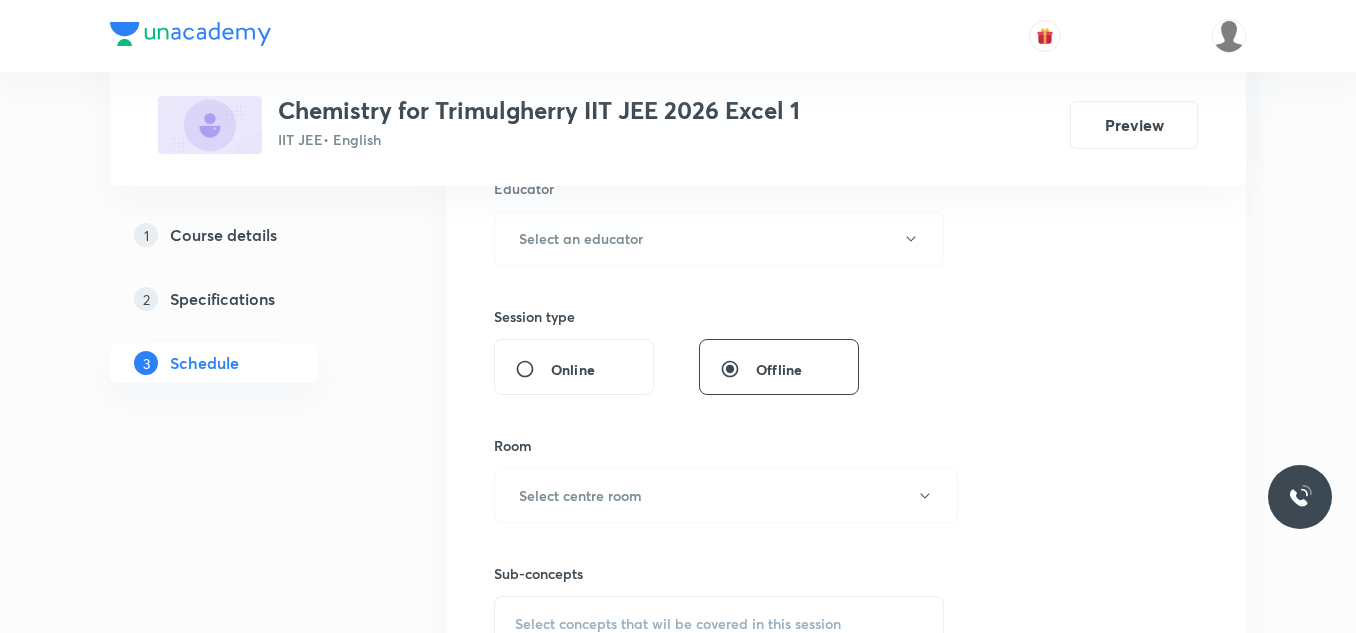 scroll, scrollTop: 778, scrollLeft: 0, axis: vertical 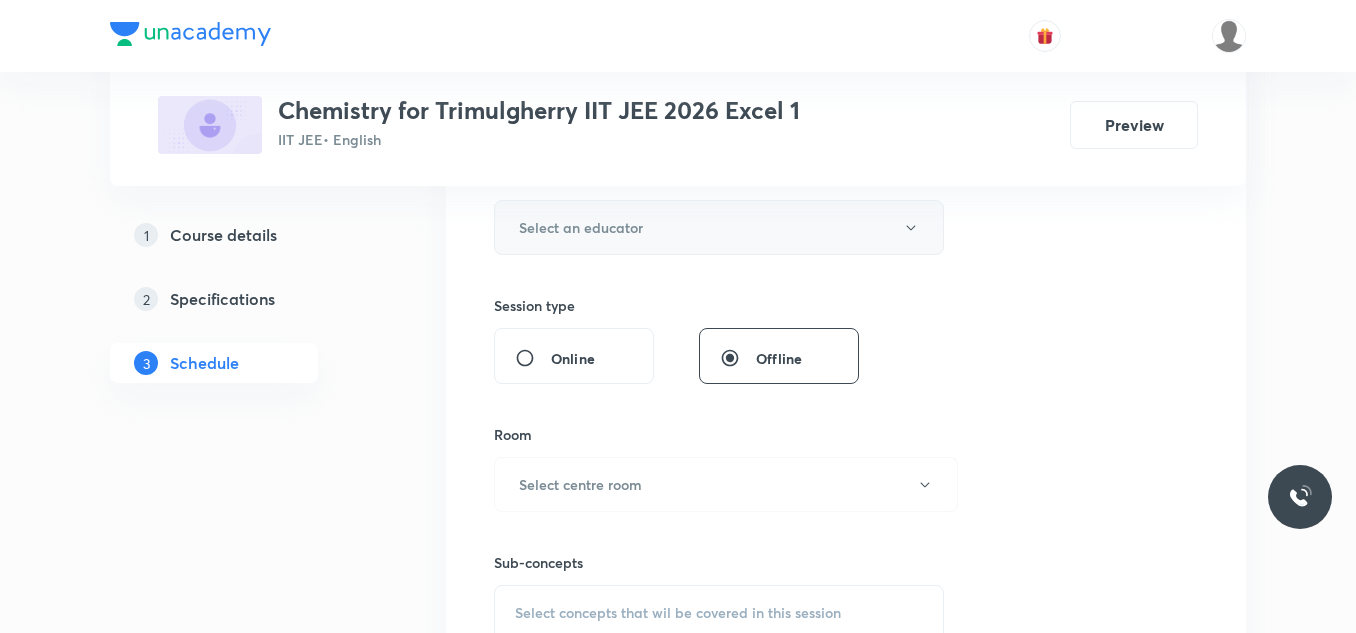 type on "90" 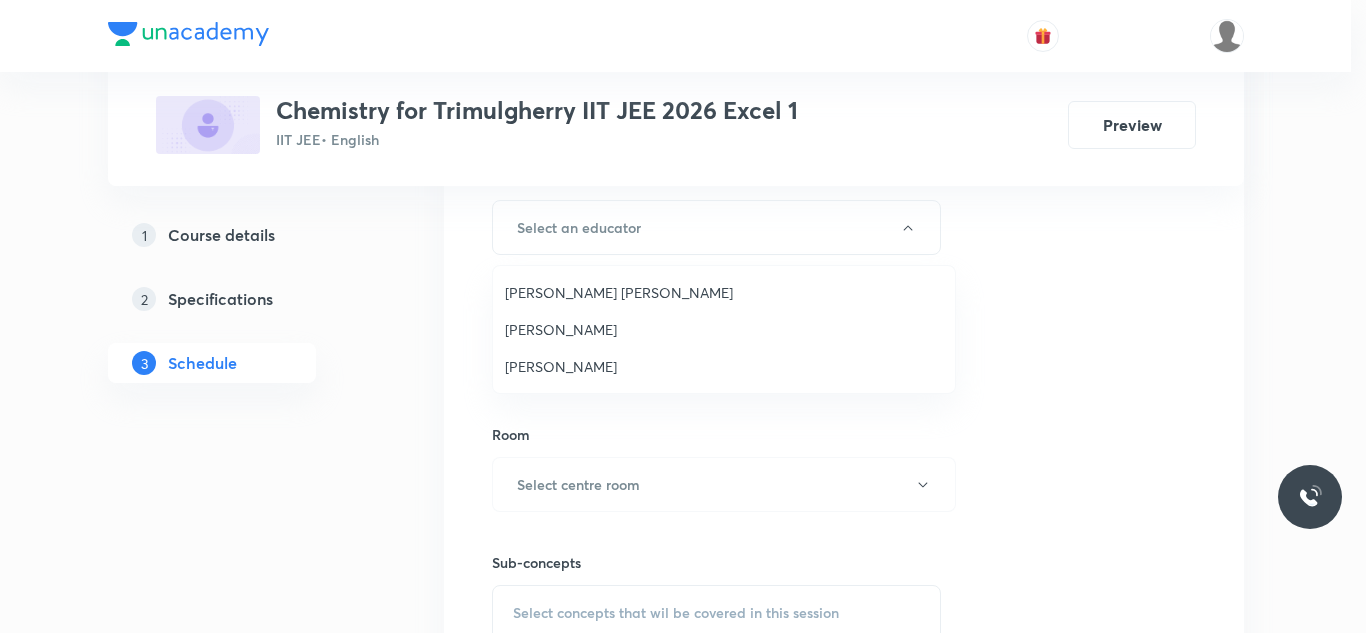 click on "Mekala Santhosh Kumar" at bounding box center (724, 292) 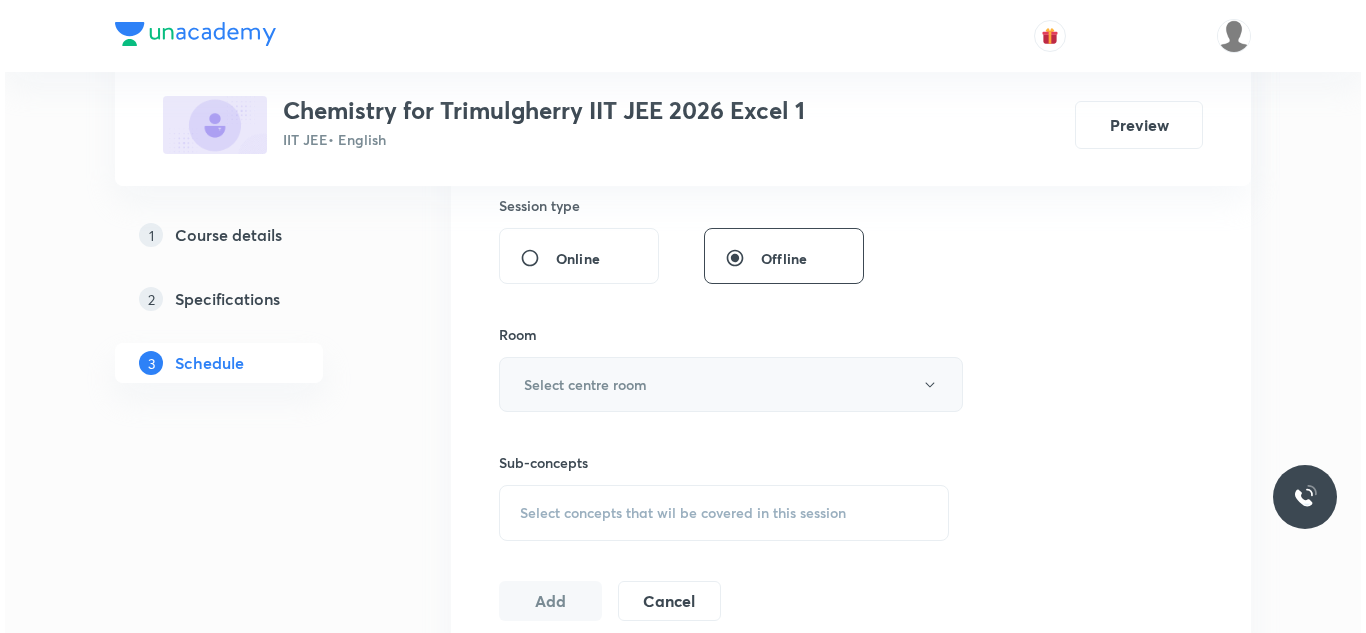 scroll, scrollTop: 978, scrollLeft: 0, axis: vertical 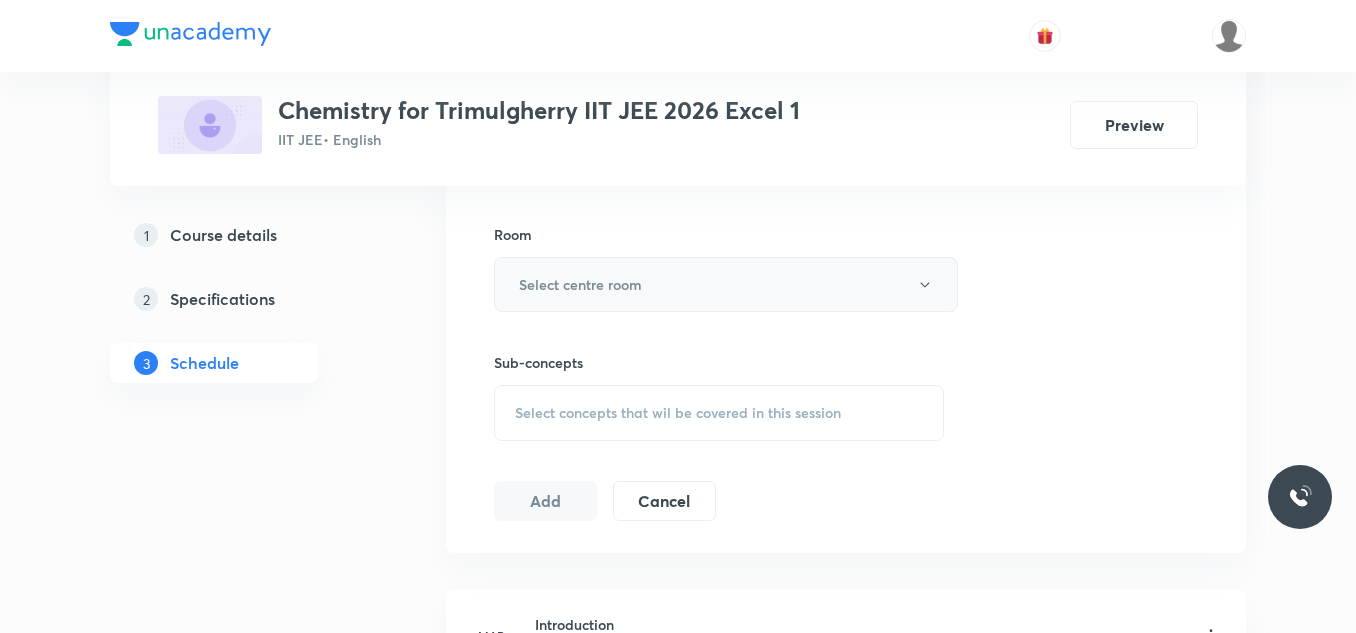 click on "Select centre room" at bounding box center (580, 284) 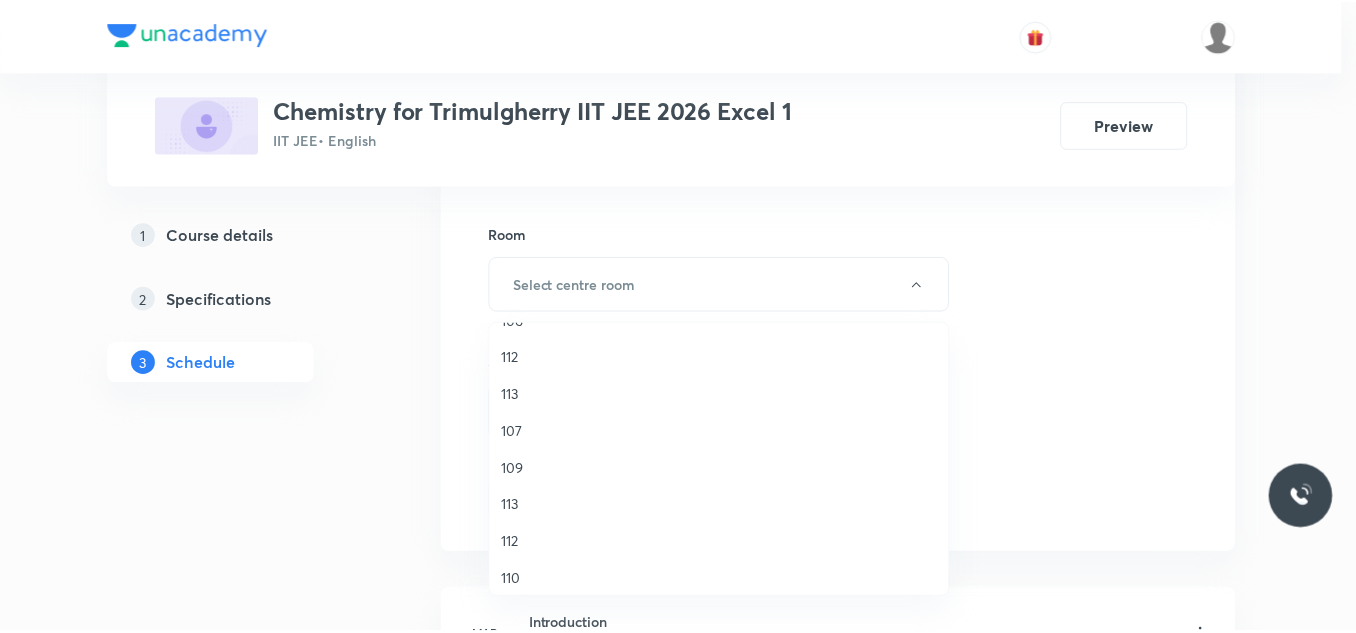 scroll, scrollTop: 371, scrollLeft: 0, axis: vertical 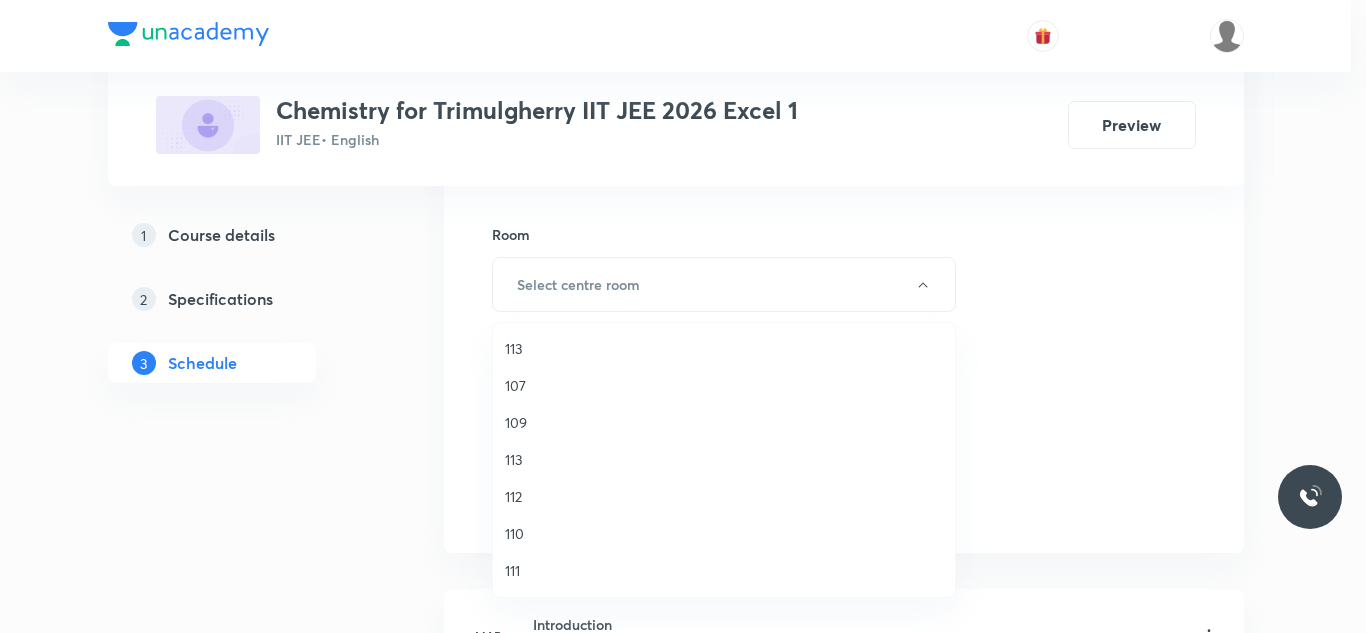 click on "110" at bounding box center [724, 533] 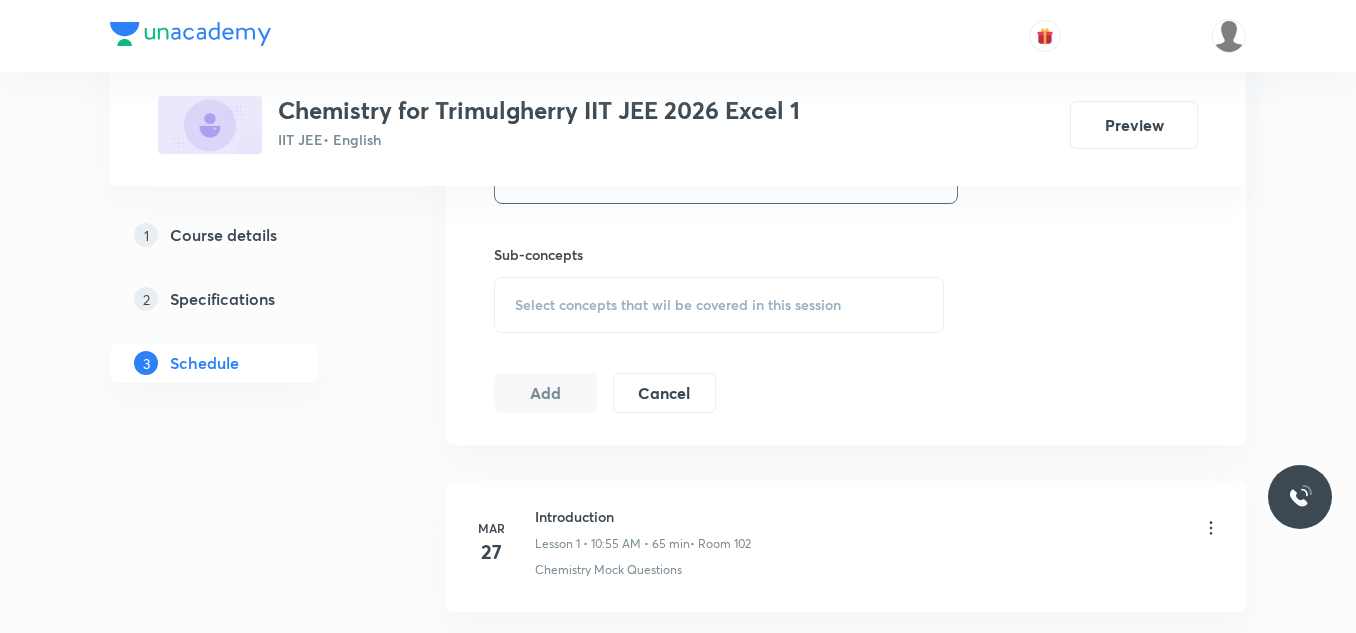 scroll, scrollTop: 1088, scrollLeft: 0, axis: vertical 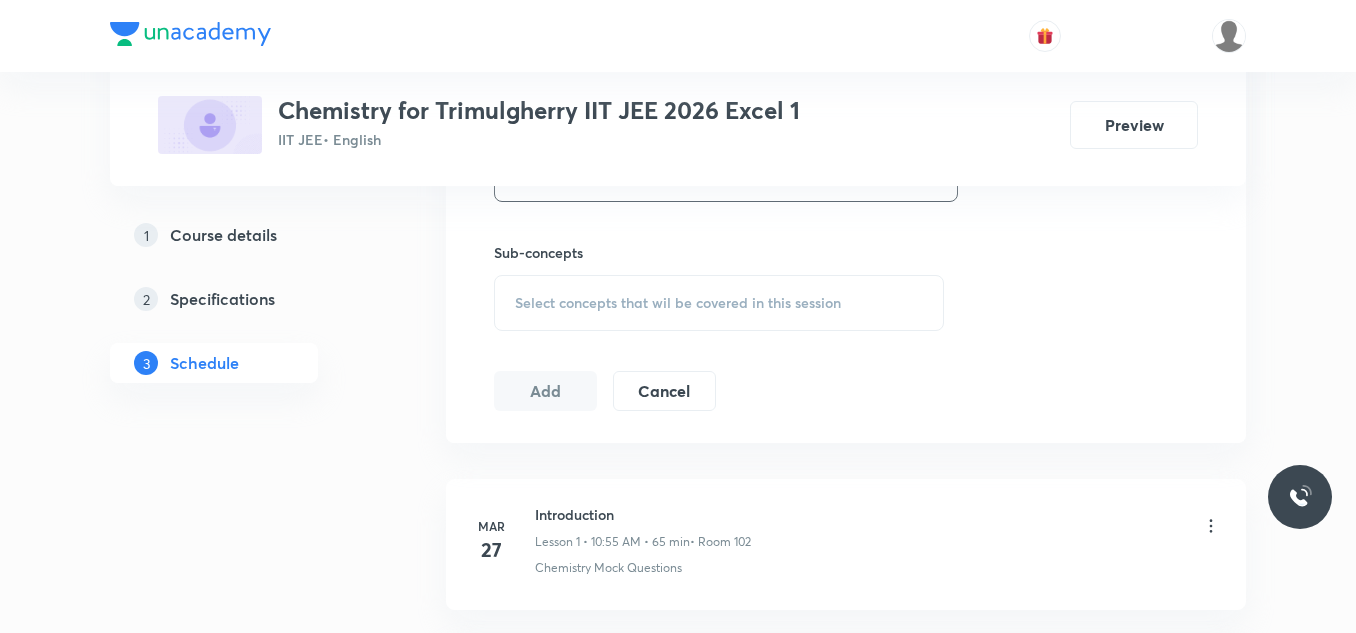 click on "Select concepts that wil be covered in this session" at bounding box center (719, 303) 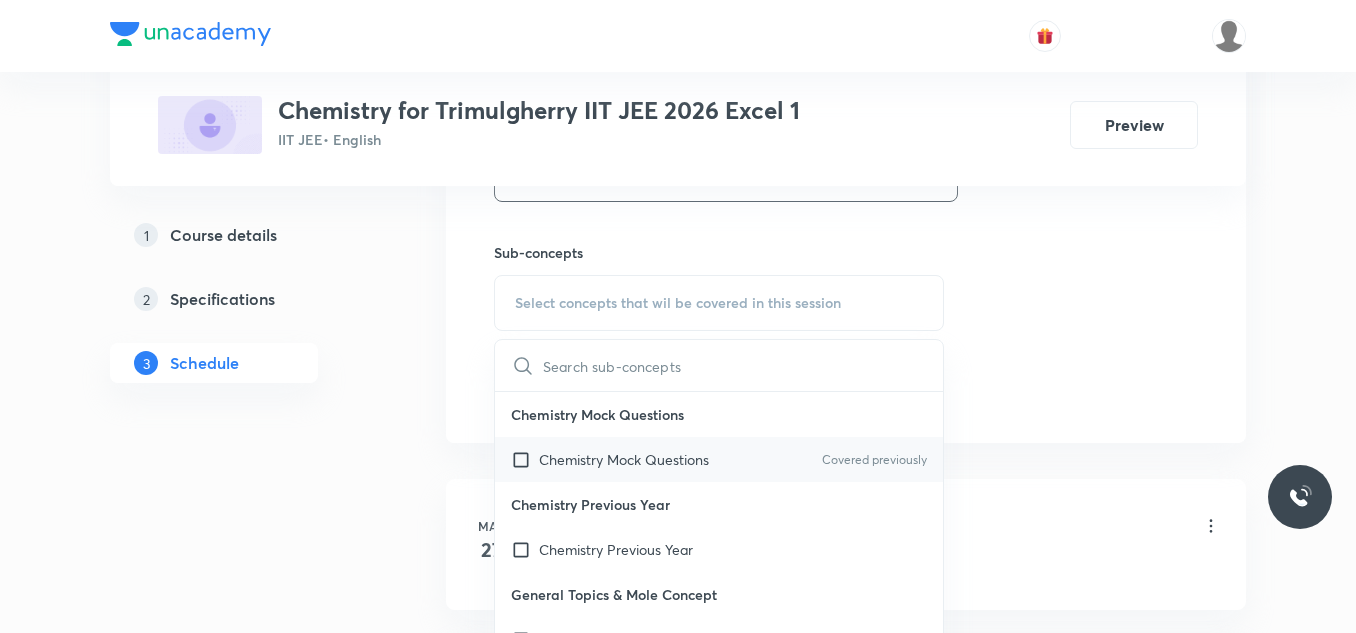 click at bounding box center [525, 459] 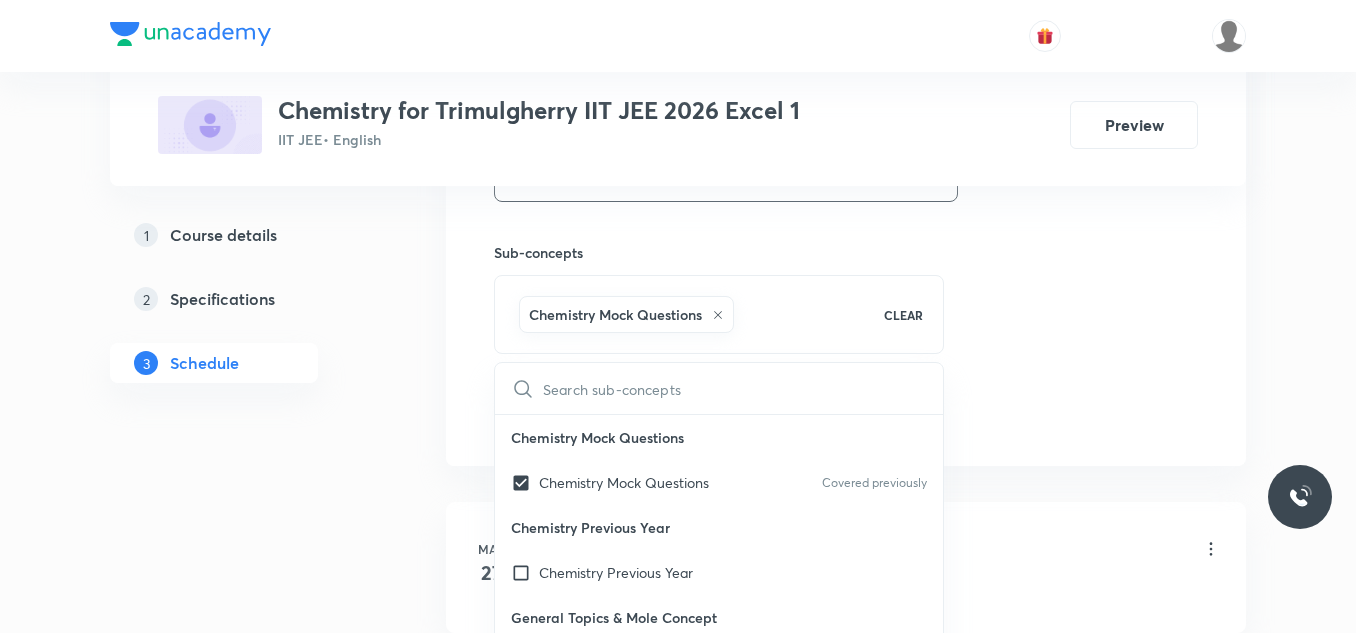 click on "Plus Courses Chemistry for Trimulgherry IIT JEE 2026 Excel 1 IIT JEE  • English Preview 1 Course details 2 Specifications 3 Schedule Schedule 56  classes Session  57 Live class Session title 22/99 Coordination compounds ​ Schedule for Jul 12, 2025, 8:45 AM ​ Duration (in minutes) 90 ​ Educator Mekala Santhosh Kumar   Session type Online Offline Room 110 Sub-concepts Chemistry Mock Questions CLEAR ​ Chemistry Mock Questions Chemistry Mock Questions Covered previously Chemistry Previous Year Chemistry Previous Year General Topics & Mole Concept Basic Concepts Basic Introduction Percentage Composition Stoichiometry Principle of Atom Conservation (POAC) Relation between Stoichiometric Quantities Application of Mole Concept: Gravimetric Analysis Different Laws Formula and Composition Concentration Terms Some basic concepts of Chemistry Atomic Structure Discovery Of Electron Some Prerequisites of Physics Discovery Of Protons And Neutrons Atomic Models and Theories  Nature of Waves Photoelectric Effect Add" at bounding box center [678, 4167] 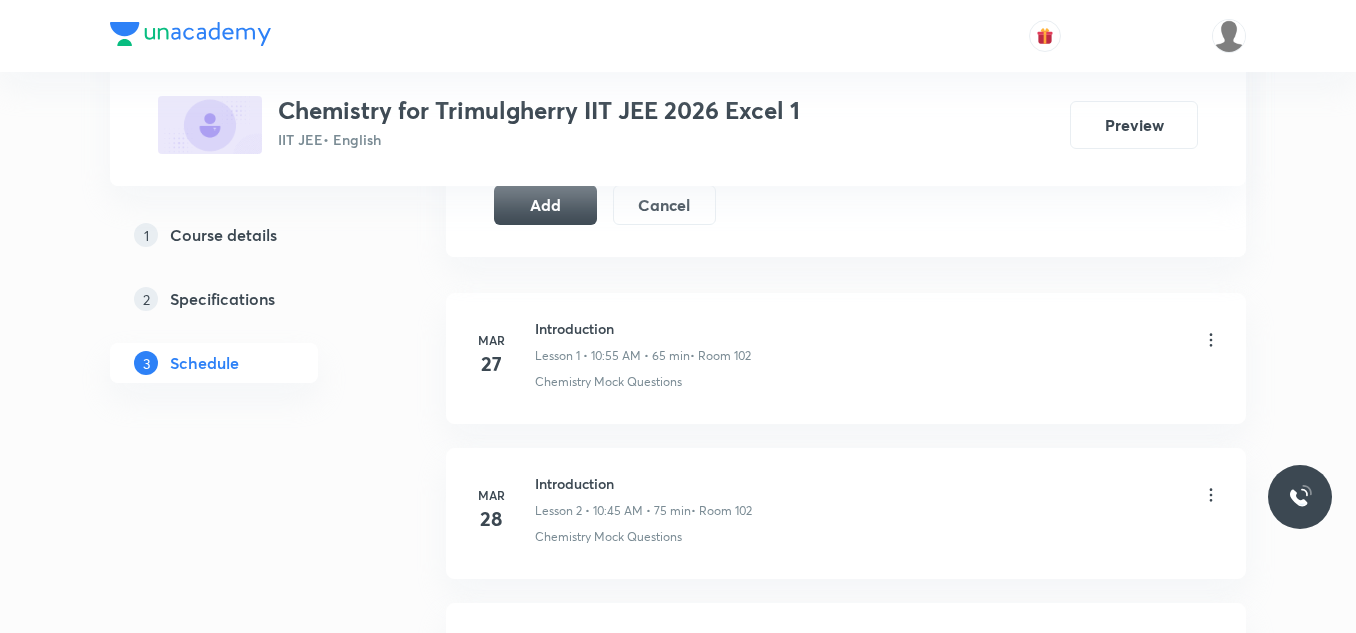 scroll, scrollTop: 1197, scrollLeft: 0, axis: vertical 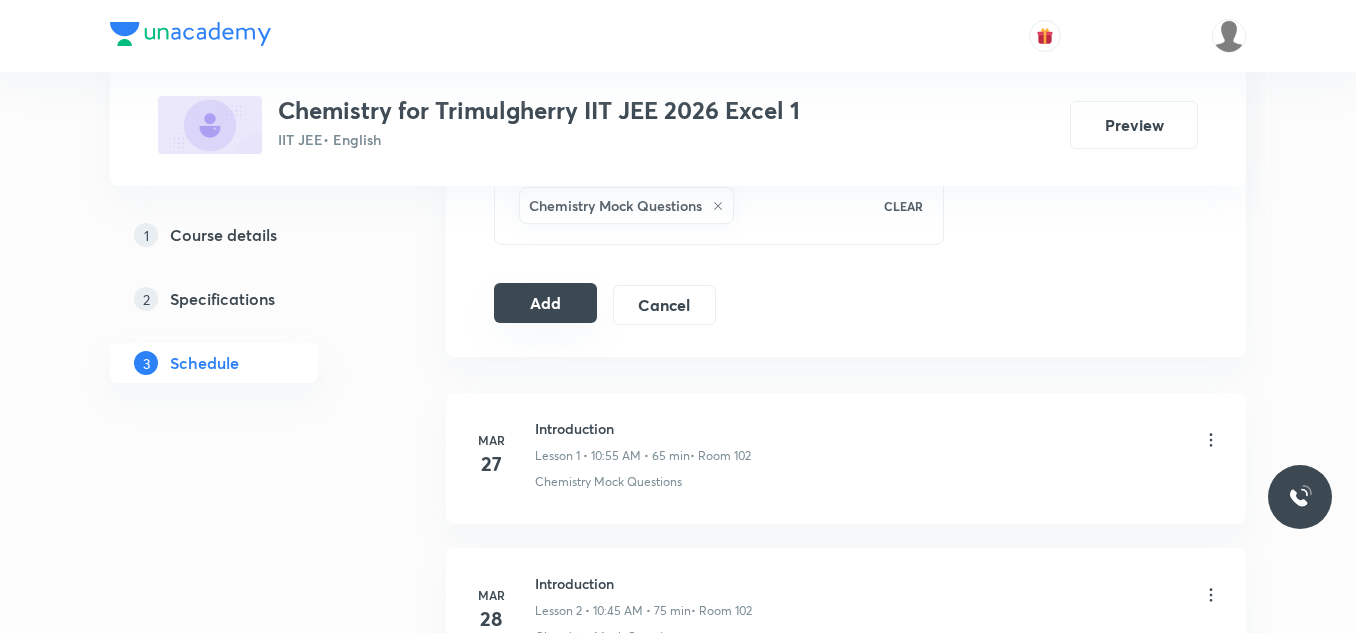 click on "Add" at bounding box center [545, 303] 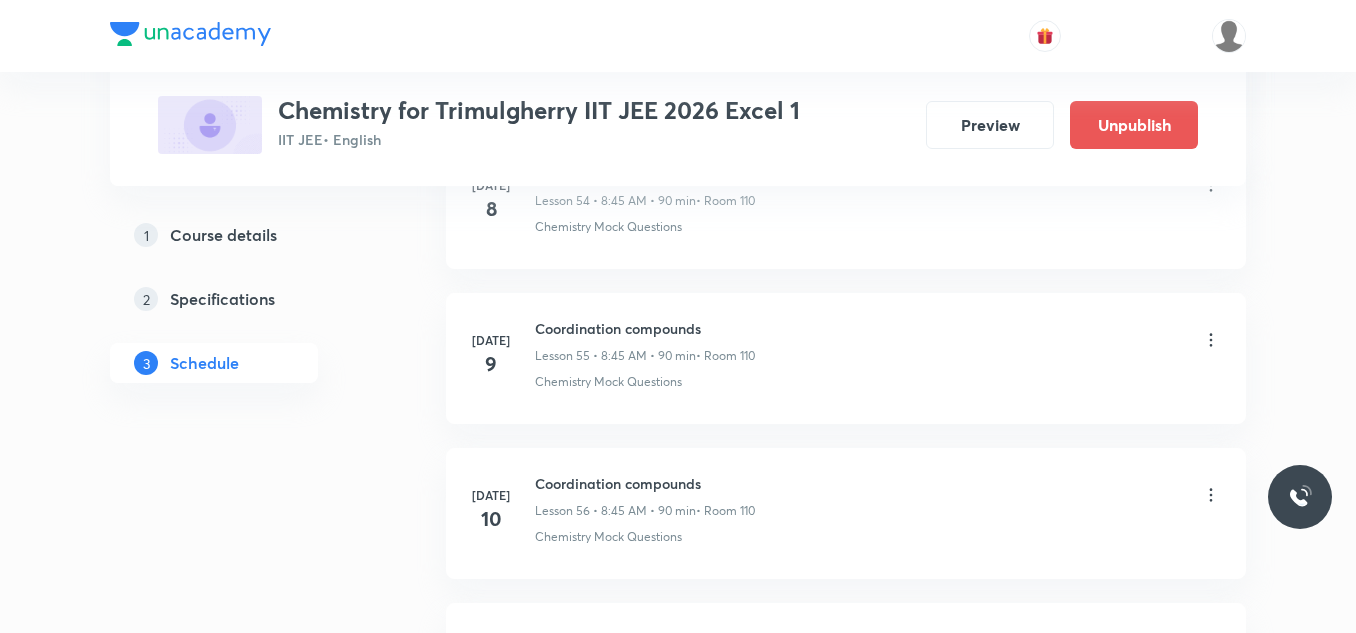 scroll, scrollTop: 8886, scrollLeft: 0, axis: vertical 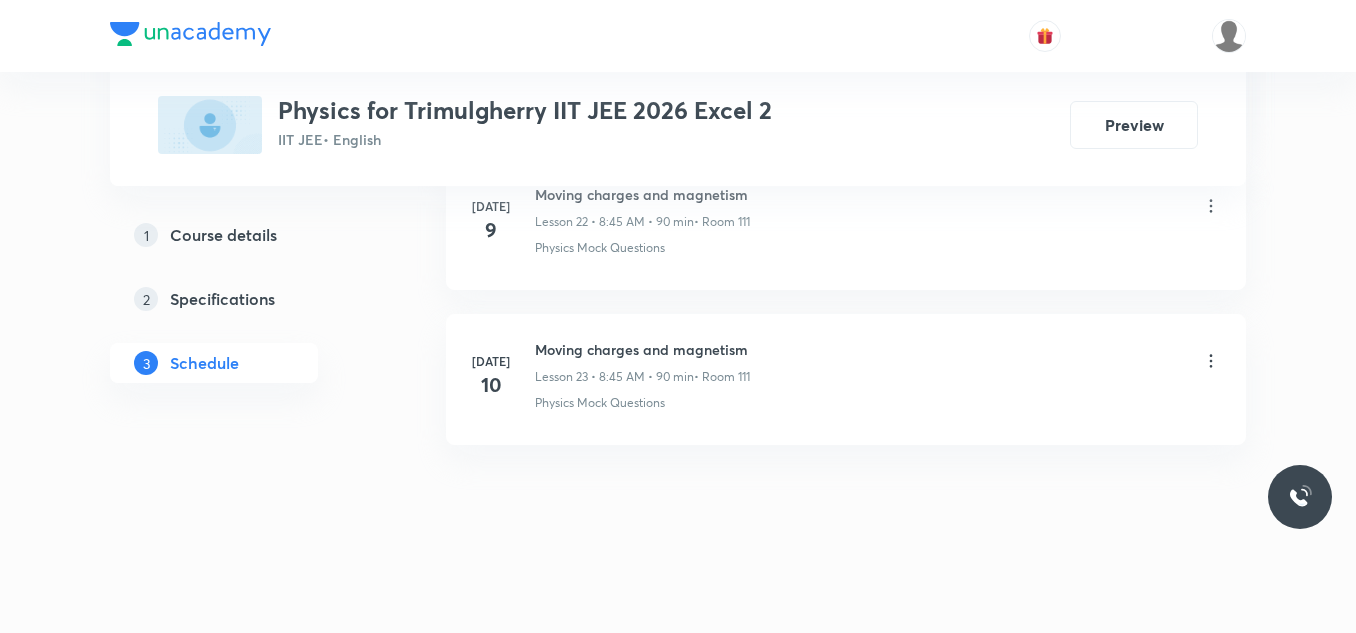 click on "Moving charges and magnetism" at bounding box center [642, 349] 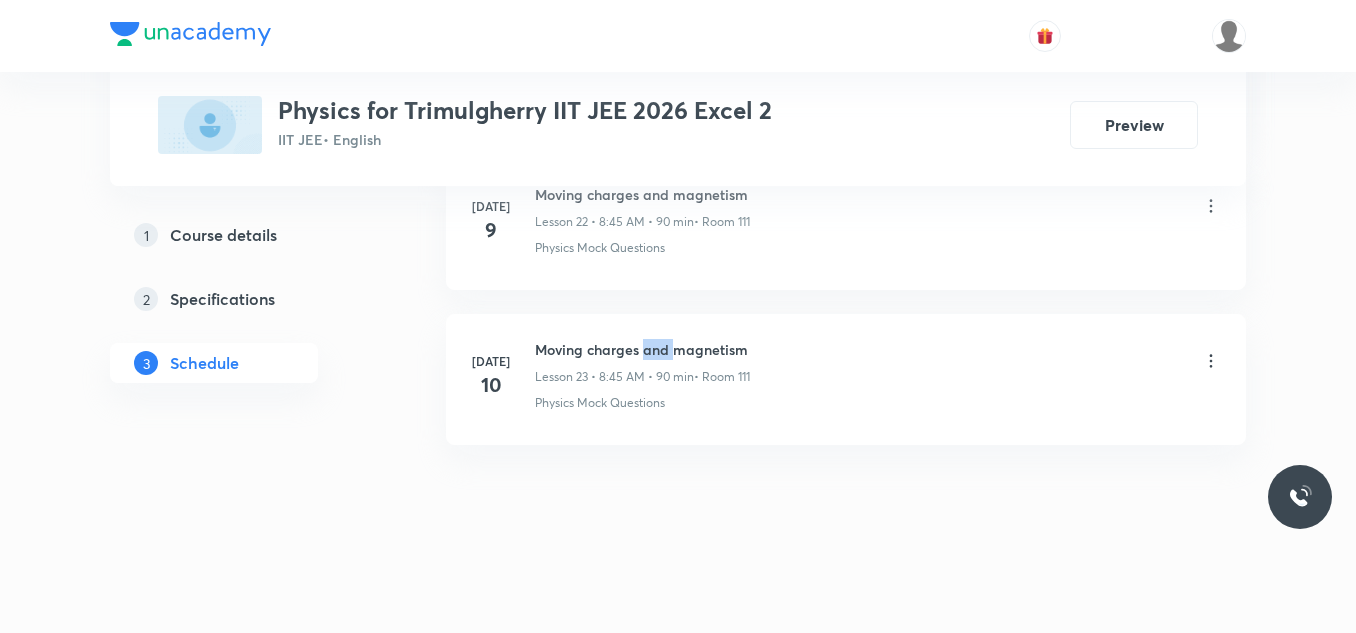 click on "Moving charges and magnetism" at bounding box center [642, 349] 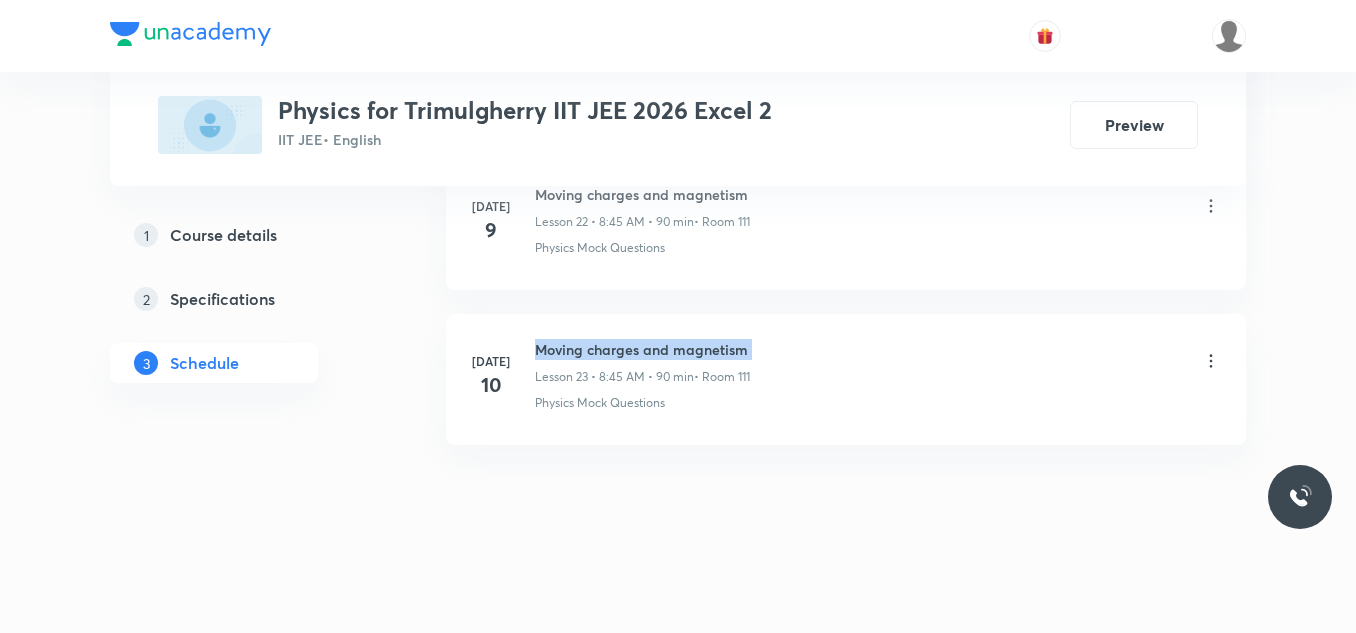 click on "Moving charges and magnetism" at bounding box center (642, 349) 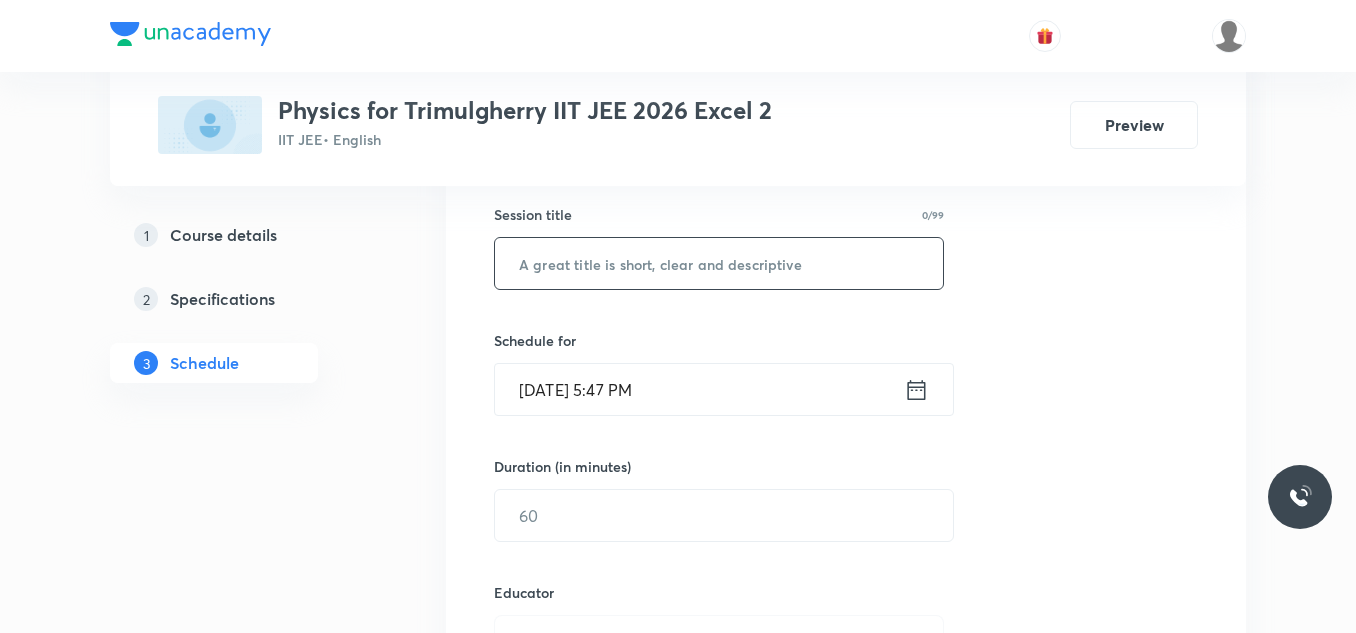 click at bounding box center [719, 263] 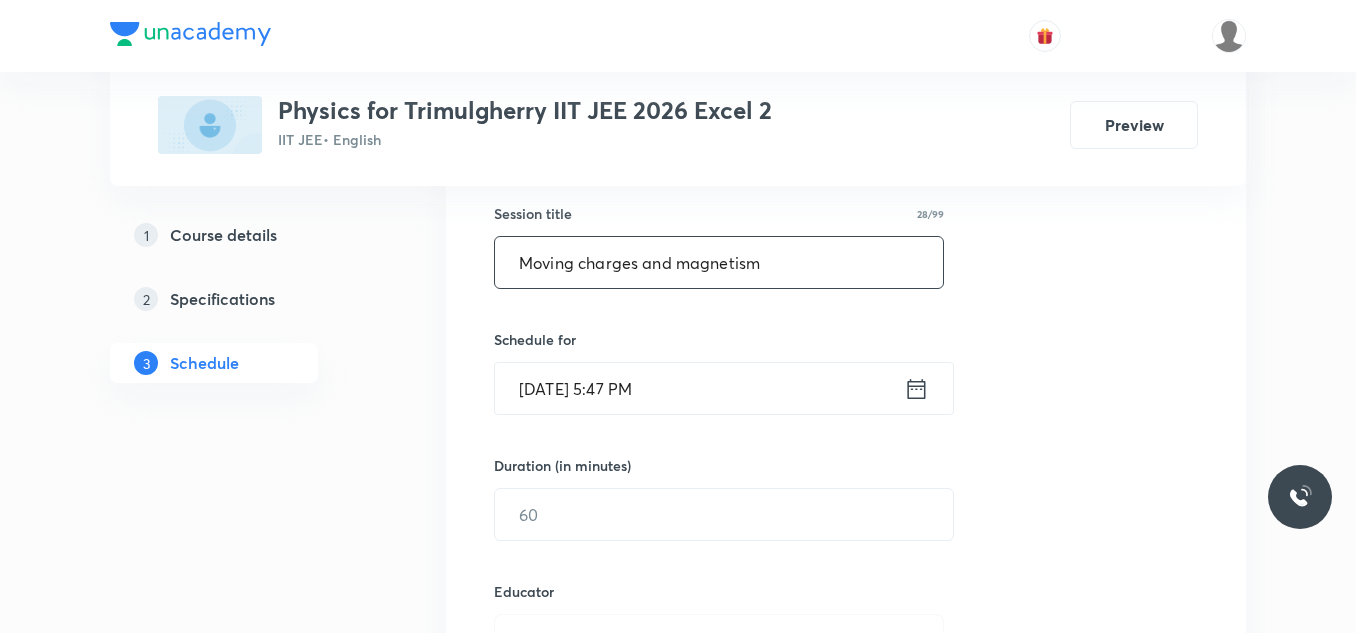 scroll, scrollTop: 363, scrollLeft: 0, axis: vertical 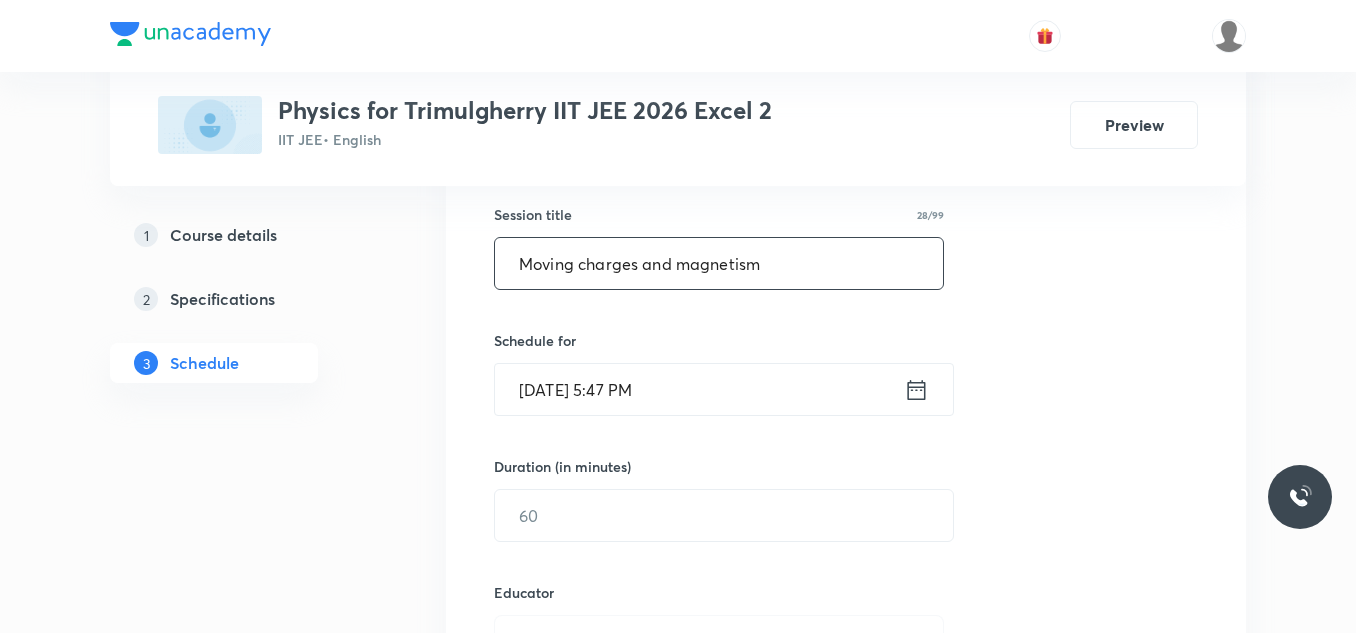 type on "Moving charges and magnetism" 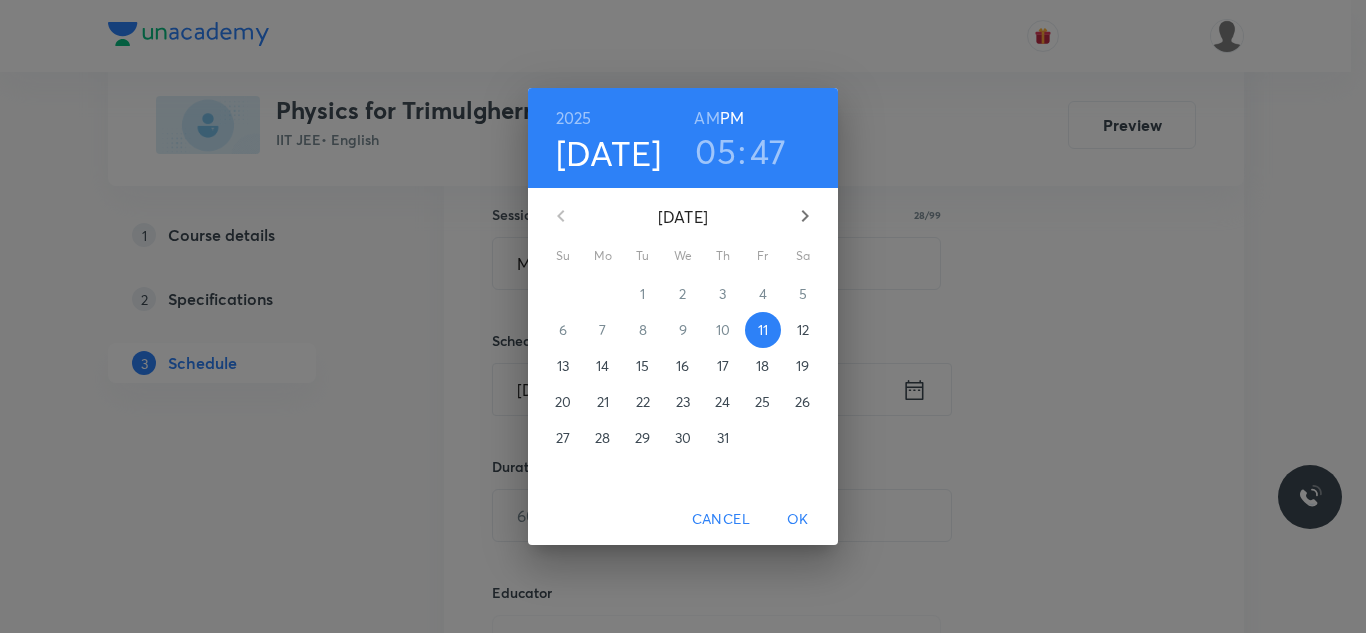 click on "12" at bounding box center [803, 330] 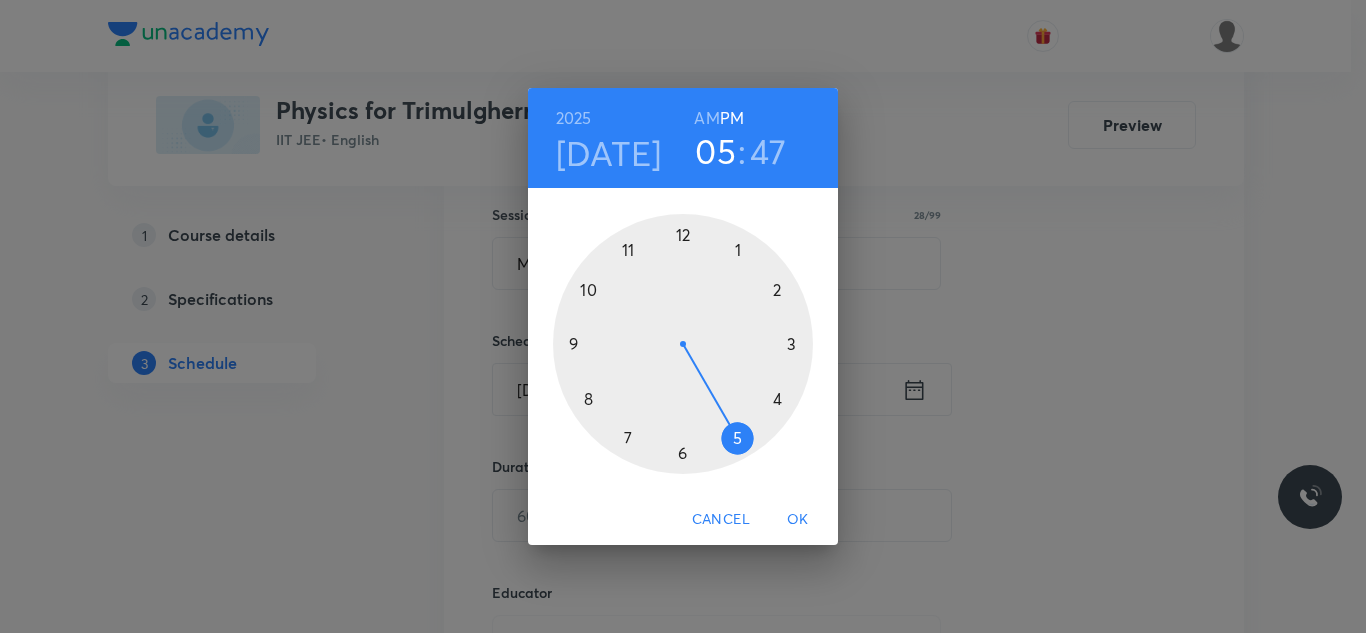 click on "2025 Jul 12 05 : 47 AM PM" at bounding box center [683, 138] 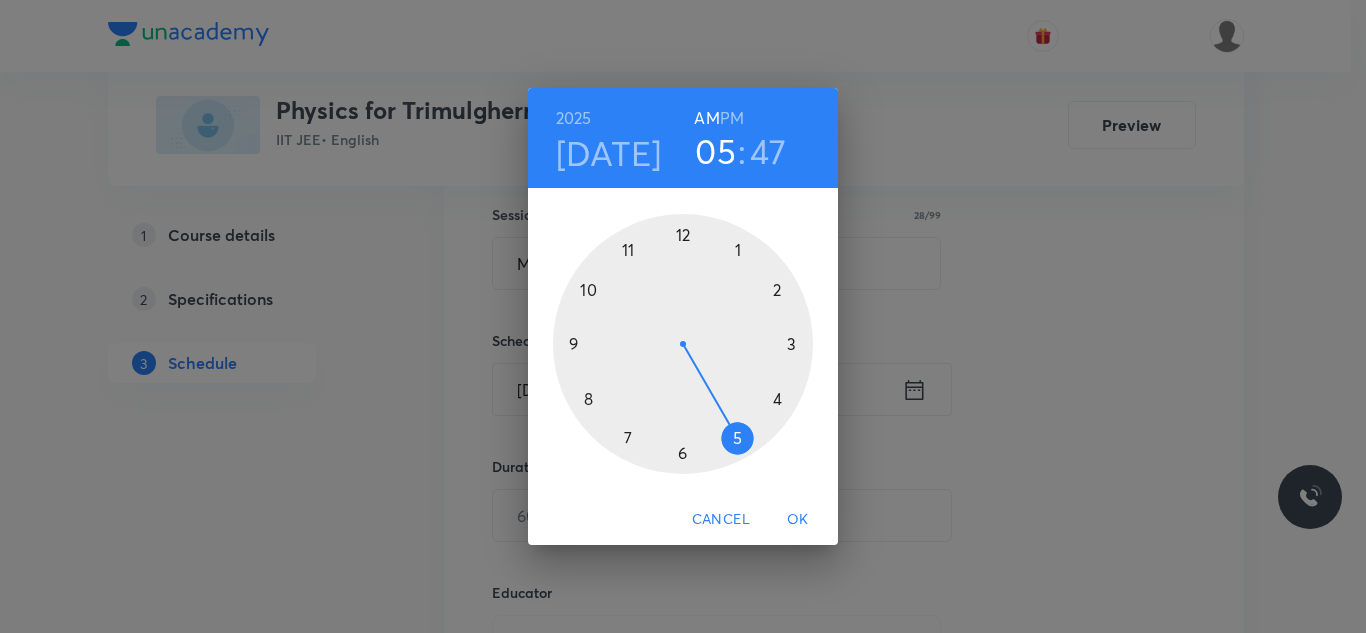 click at bounding box center (683, 344) 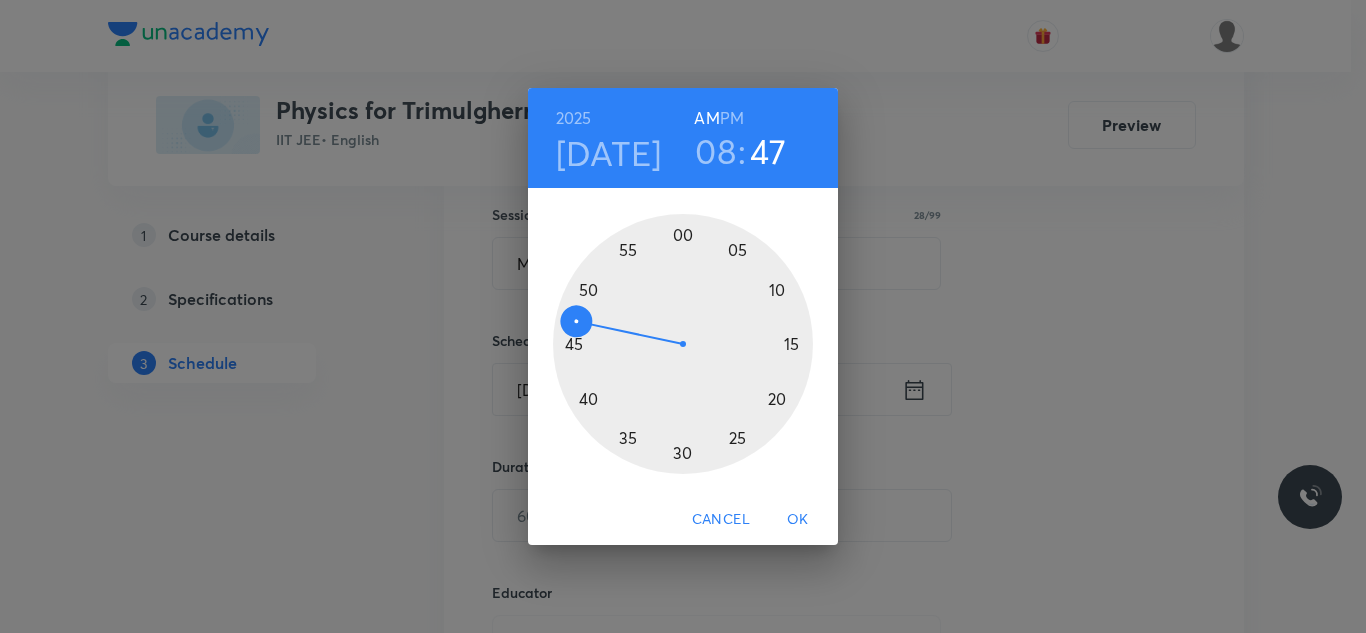 click at bounding box center [683, 344] 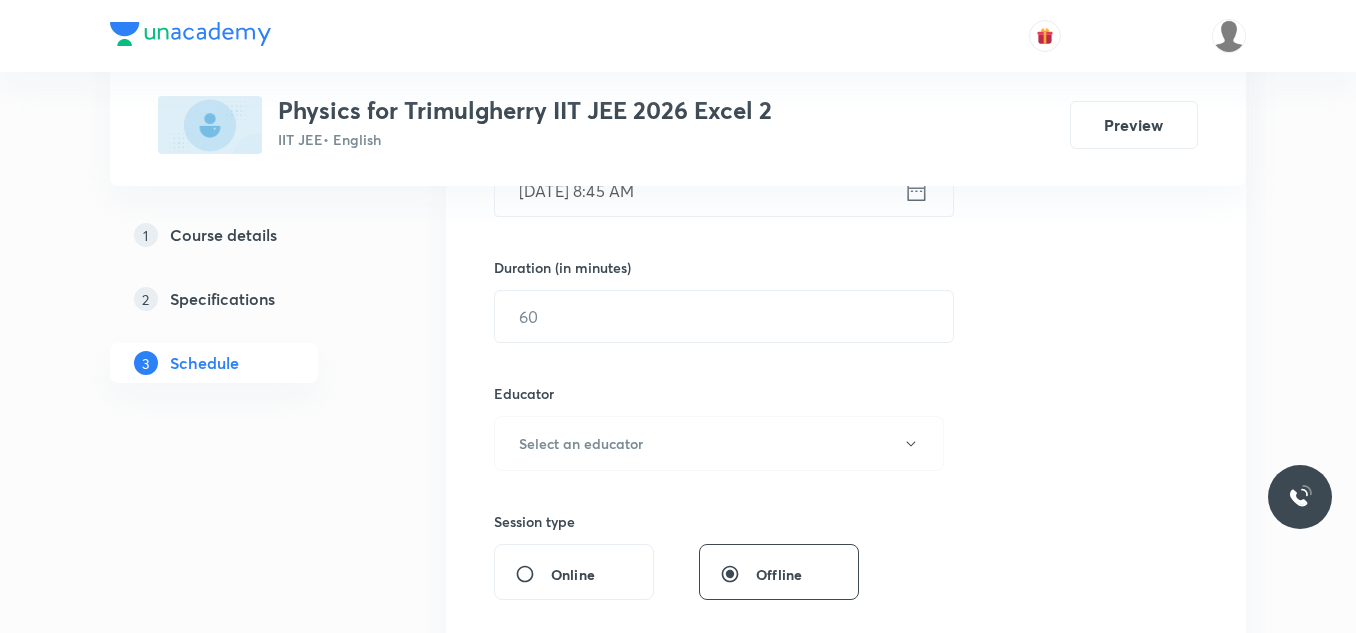 scroll, scrollTop: 563, scrollLeft: 0, axis: vertical 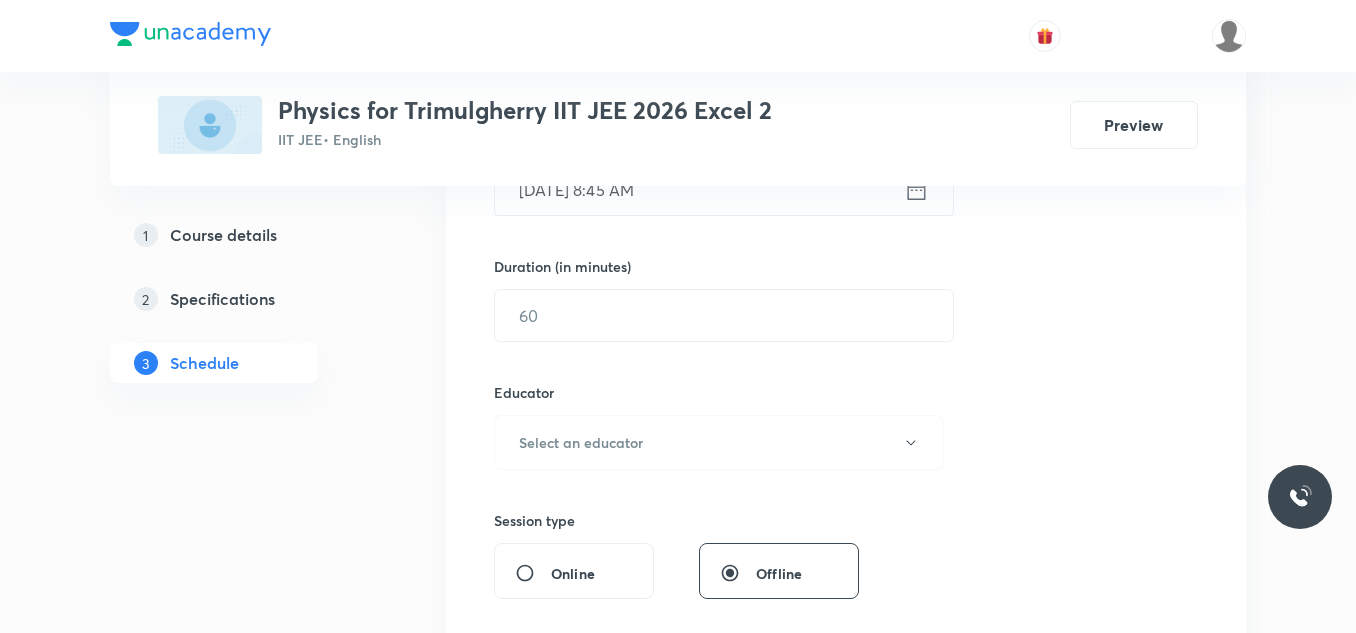 click on "Session  24 Live class Session title 28/99 Moving charges and magnetism ​ Schedule for Jul 12, 2025, 8:45 AM ​ Duration (in minutes) ​ Educator Select an educator   Session type Online Offline Room Select centre room Sub-concepts Select concepts that wil be covered in this session Add Cancel" at bounding box center [846, 402] 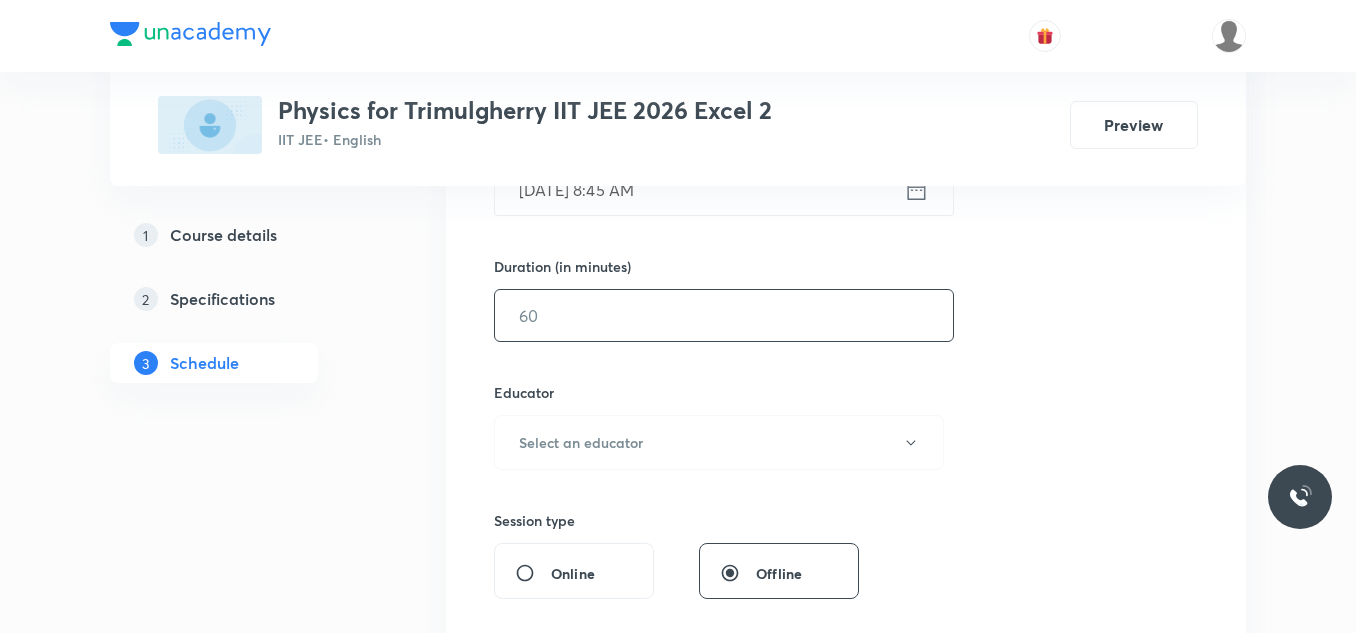 click at bounding box center [724, 315] 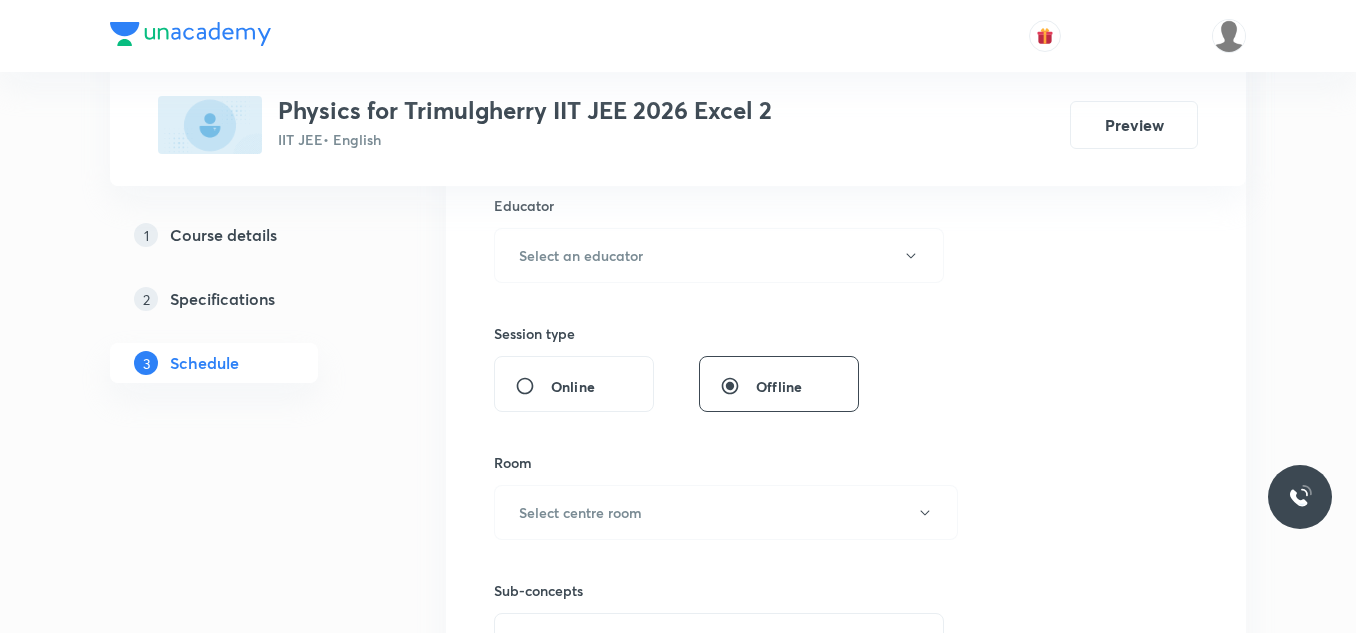 scroll, scrollTop: 763, scrollLeft: 0, axis: vertical 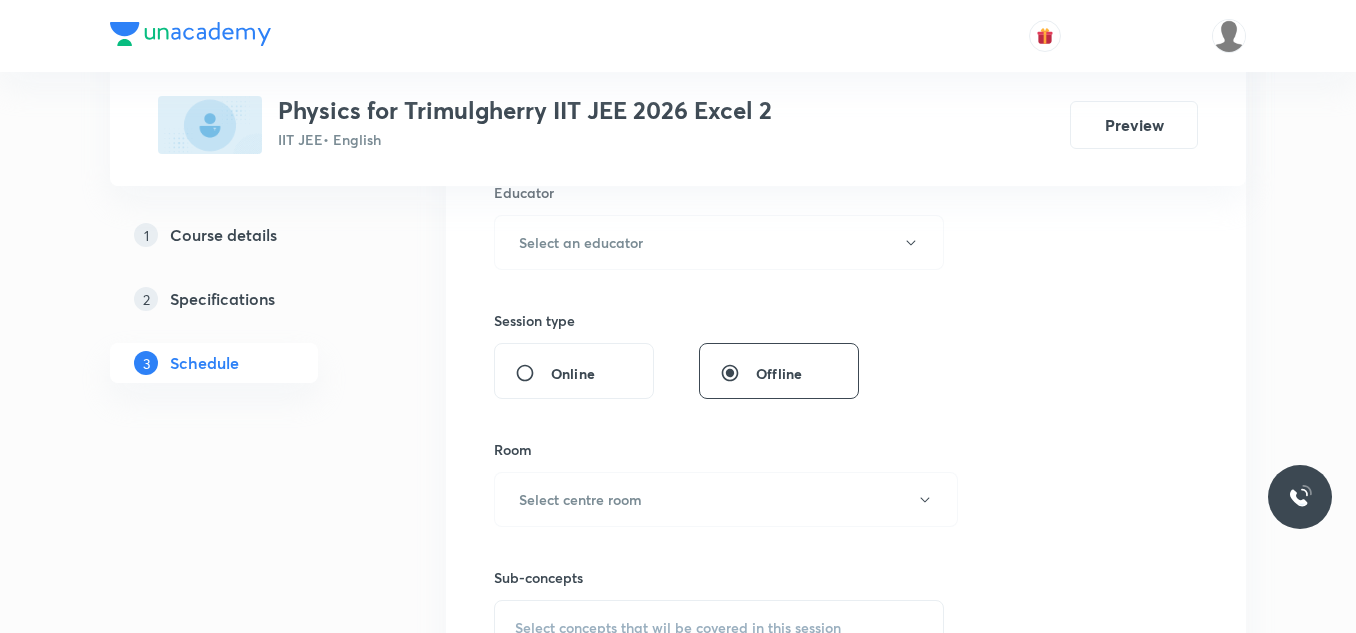 type on "90" 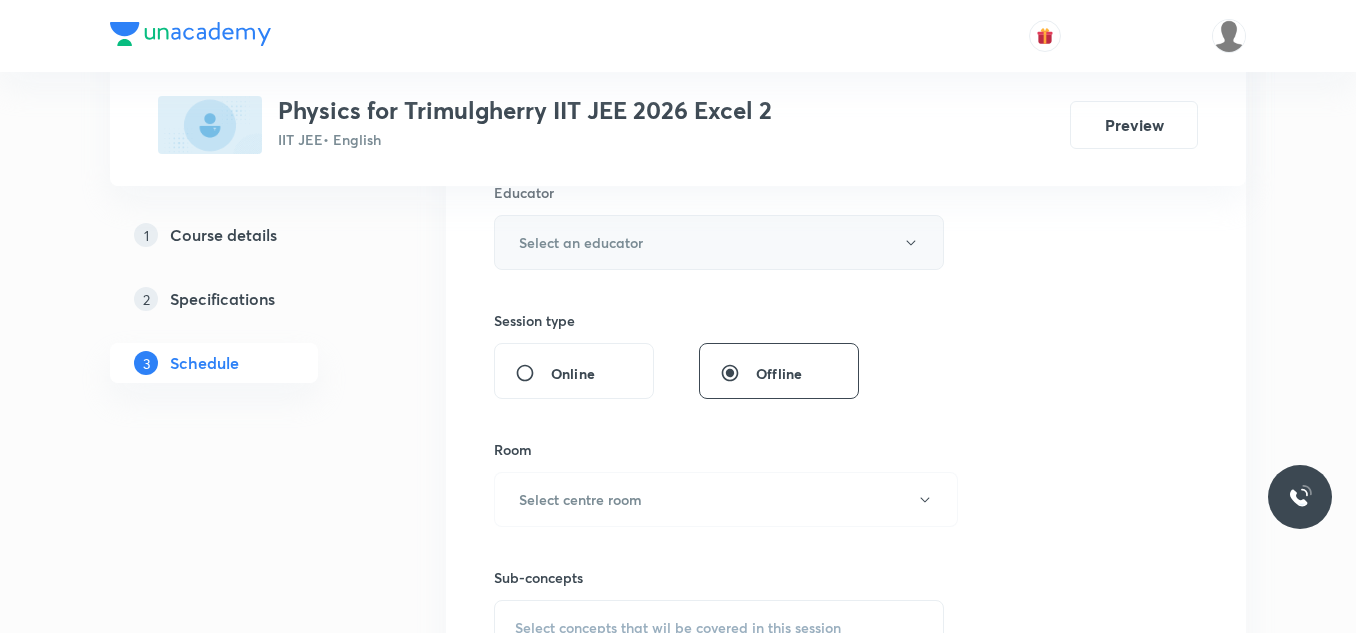 click on "Select an educator" at bounding box center (719, 242) 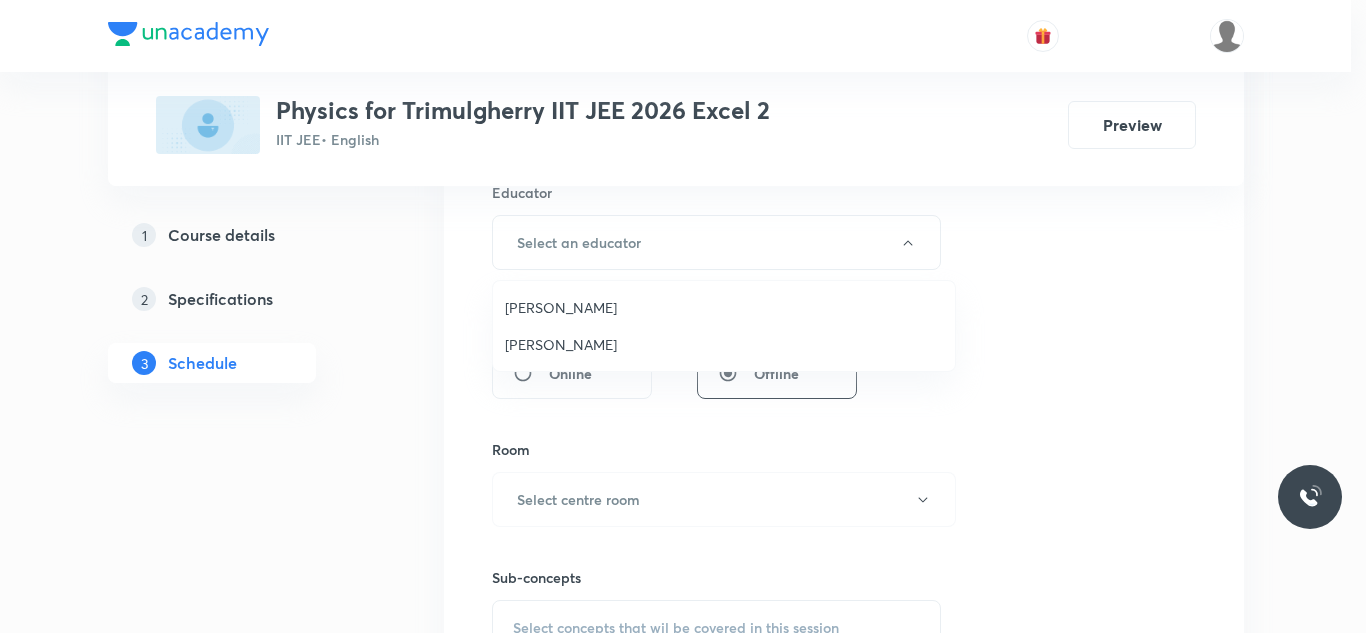 click on "Rajesh Vuddavolu" at bounding box center [724, 307] 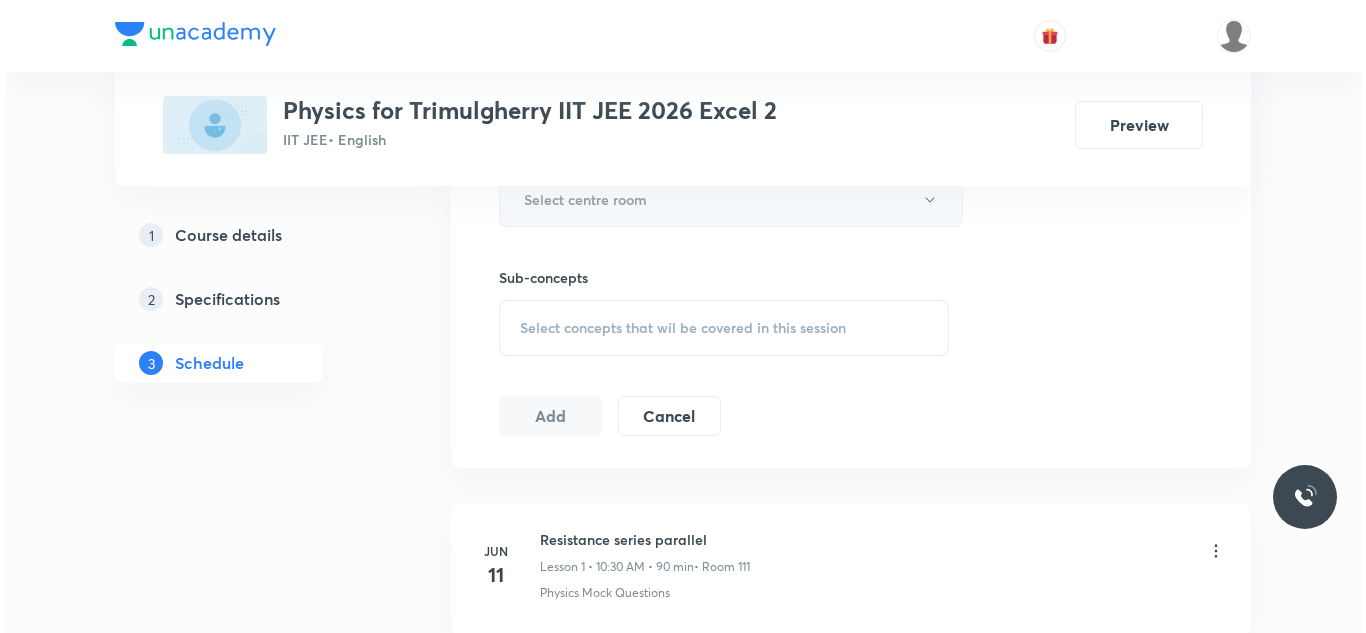 scroll, scrollTop: 963, scrollLeft: 0, axis: vertical 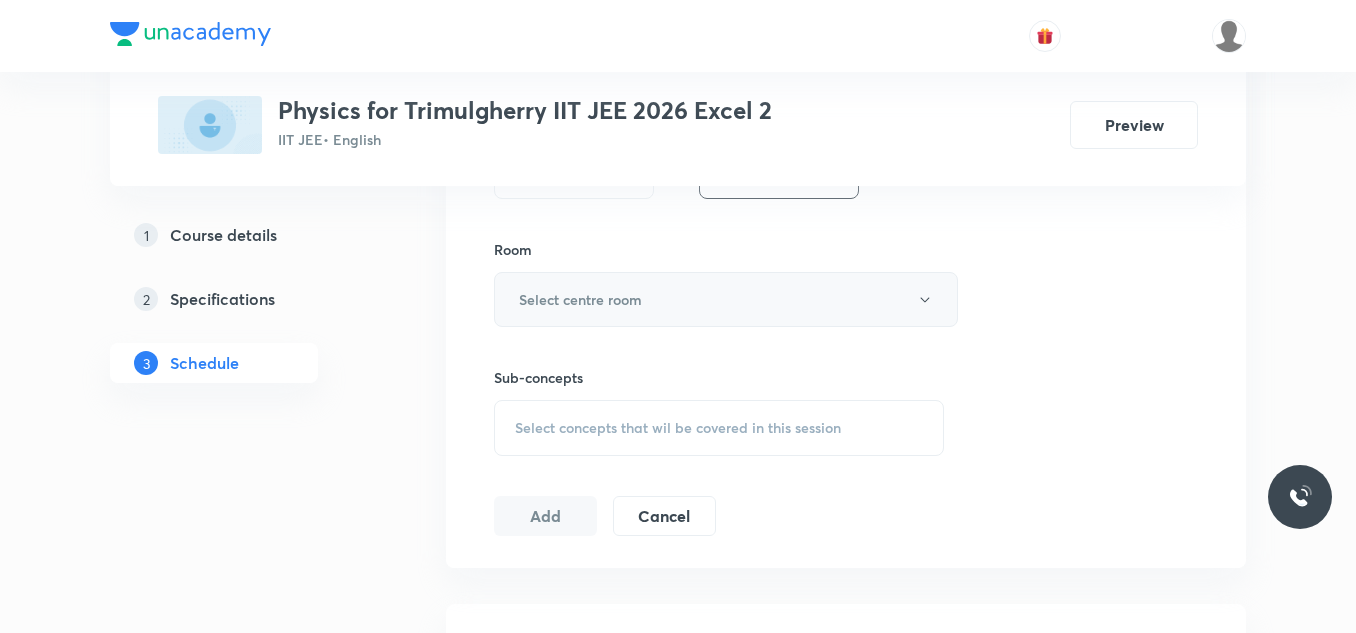 click on "Select centre room" at bounding box center [580, 299] 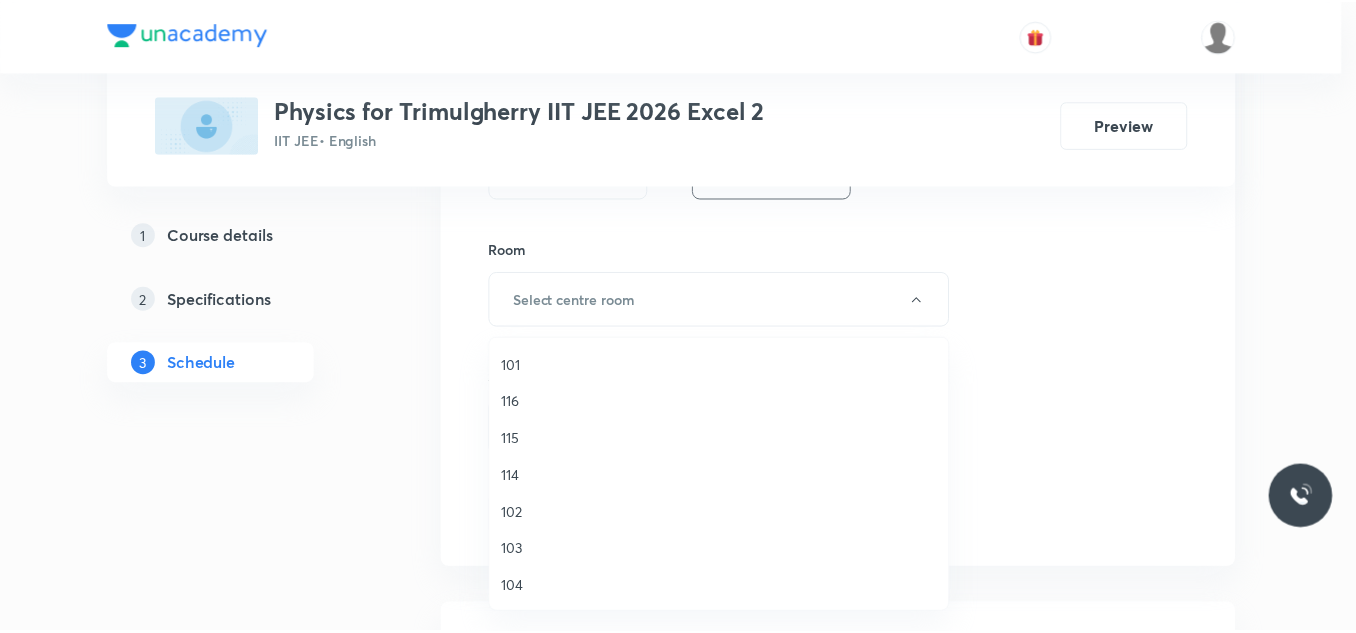 scroll, scrollTop: 371, scrollLeft: 0, axis: vertical 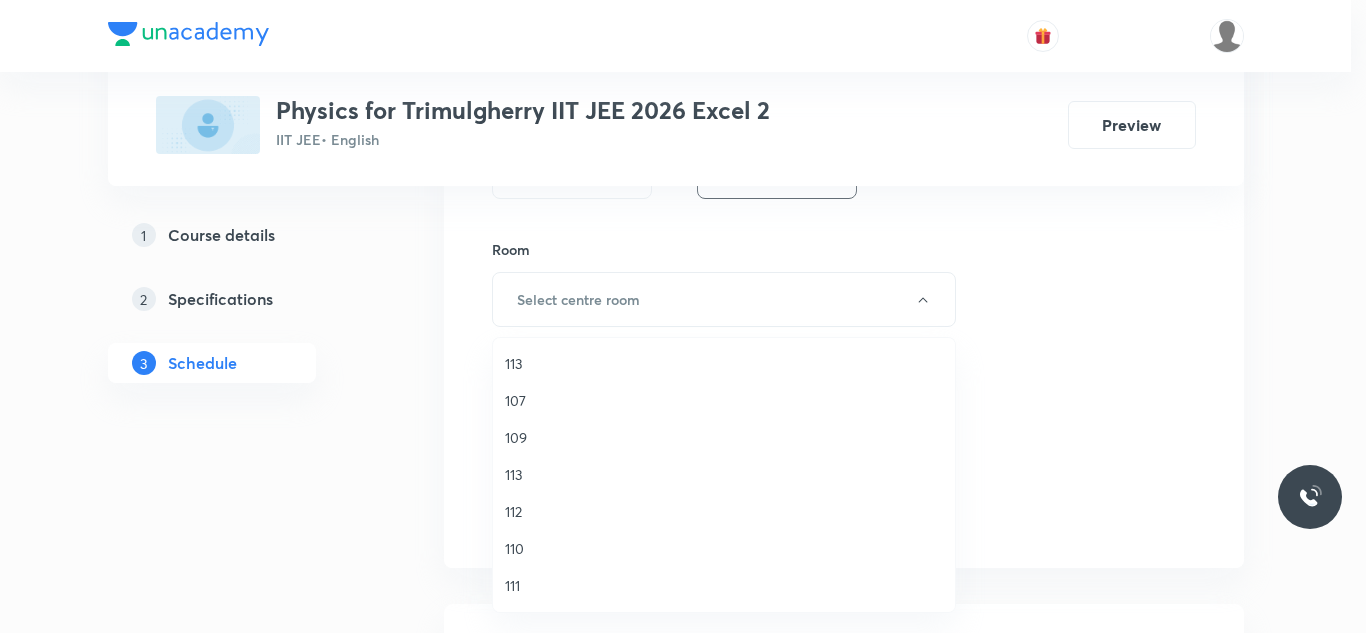click on "111" at bounding box center (724, 585) 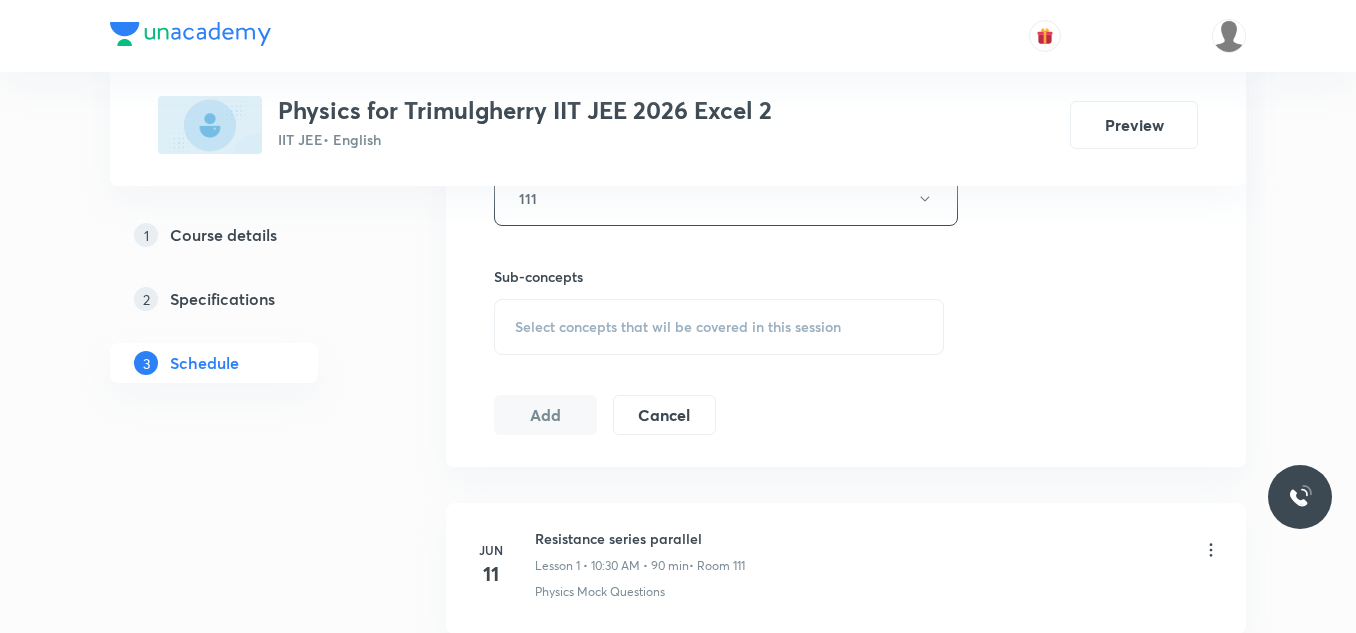 scroll, scrollTop: 1063, scrollLeft: 0, axis: vertical 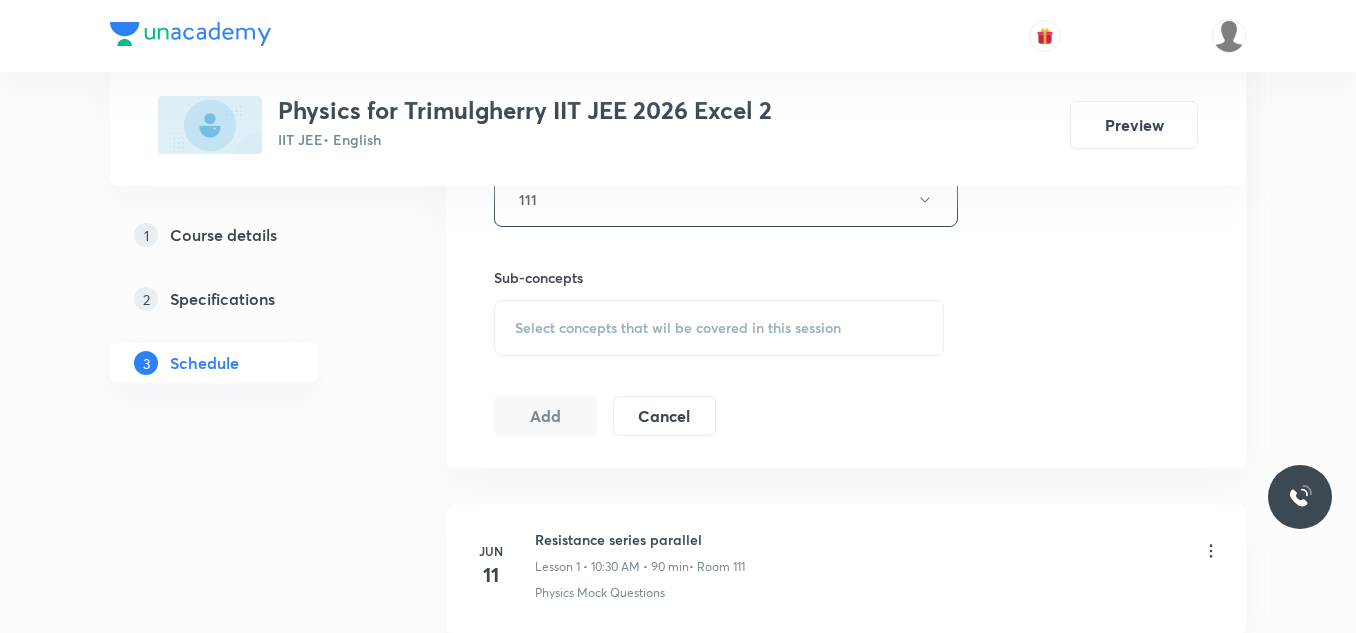 click on "Select concepts that wil be covered in this session" at bounding box center (719, 328) 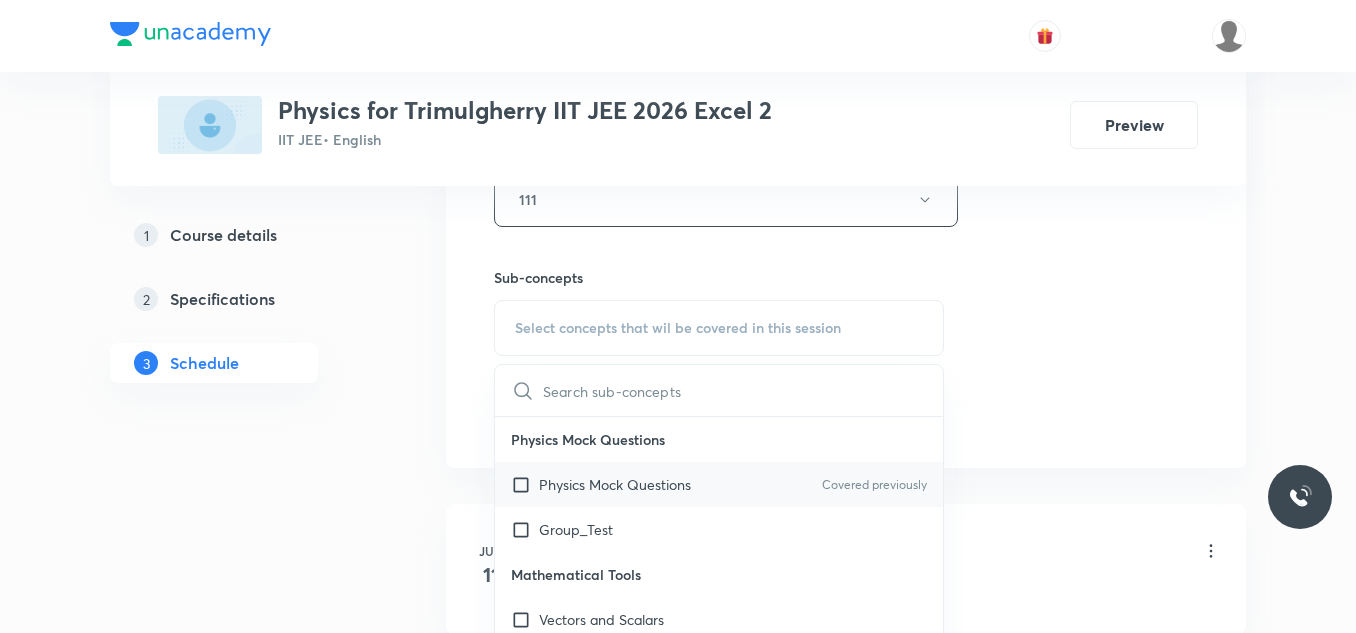 click at bounding box center (525, 484) 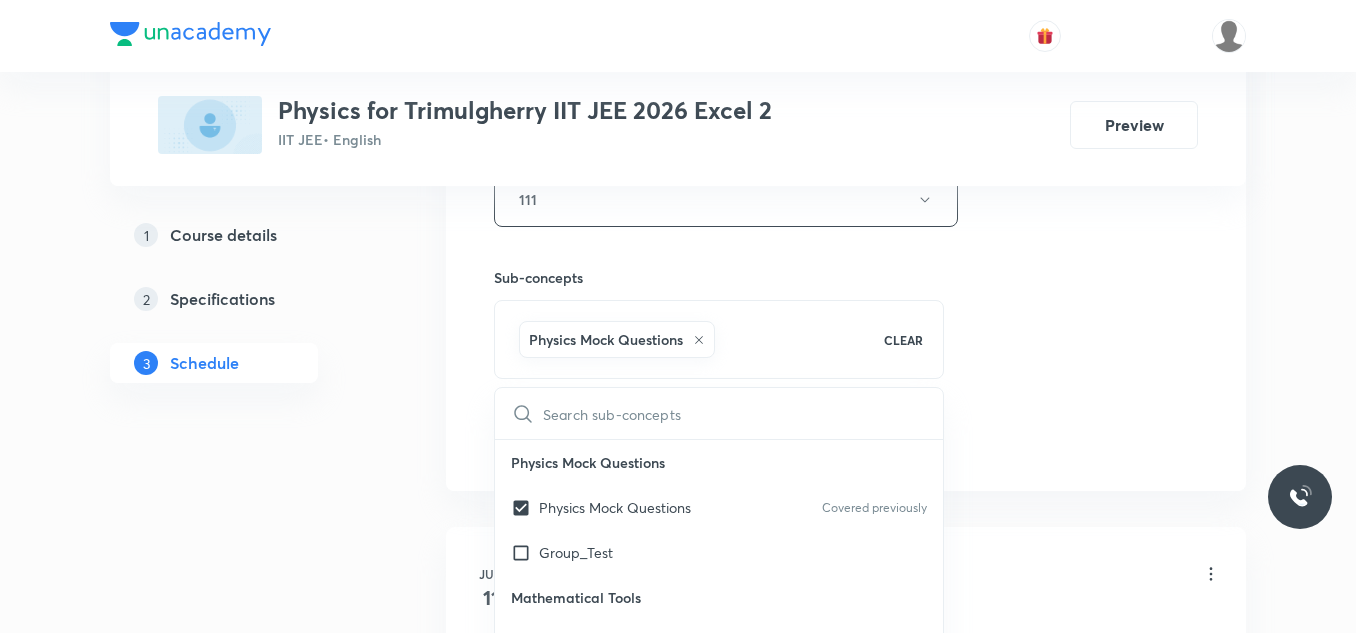 click on "Plus Courses Physics for Trimulgherry IIT JEE 2026 Excel 2 IIT JEE  • English Preview 1 Course details 2 Specifications 3 Schedule Schedule 23  classes Session  24 Live class Session title 28/99 Moving charges and magnetism ​ Schedule for Jul 12, 2025, 8:45 AM ​ Duration (in minutes) 90 ​ Educator Rajesh Vuddavolu   Session type Online Offline Room 111 Sub-concepts Physics Mock Questions CLEAR ​ Physics Mock Questions Physics Mock Questions Covered previously Group_Test Mathematical Tools Vectors and Scalars  Elementary Algebra Basic Trigonometry Addition of Vectors 2D and 3D Geometry Representation of Vector  Components of a Vector Functions Unit Vectors Differentiation Integration Rectangular Components of a Vector in Three Dimensions Position Vector Use of Differentiation & Integration in One Dimensional Motion Displacement Vector Derivatives of Equations of Motion by Calculus Vectors Product of Two Vectors Differentiation: Basic Formula and Rule Definite Integration and Area Under The Curve Work" at bounding box center (678, 1634) 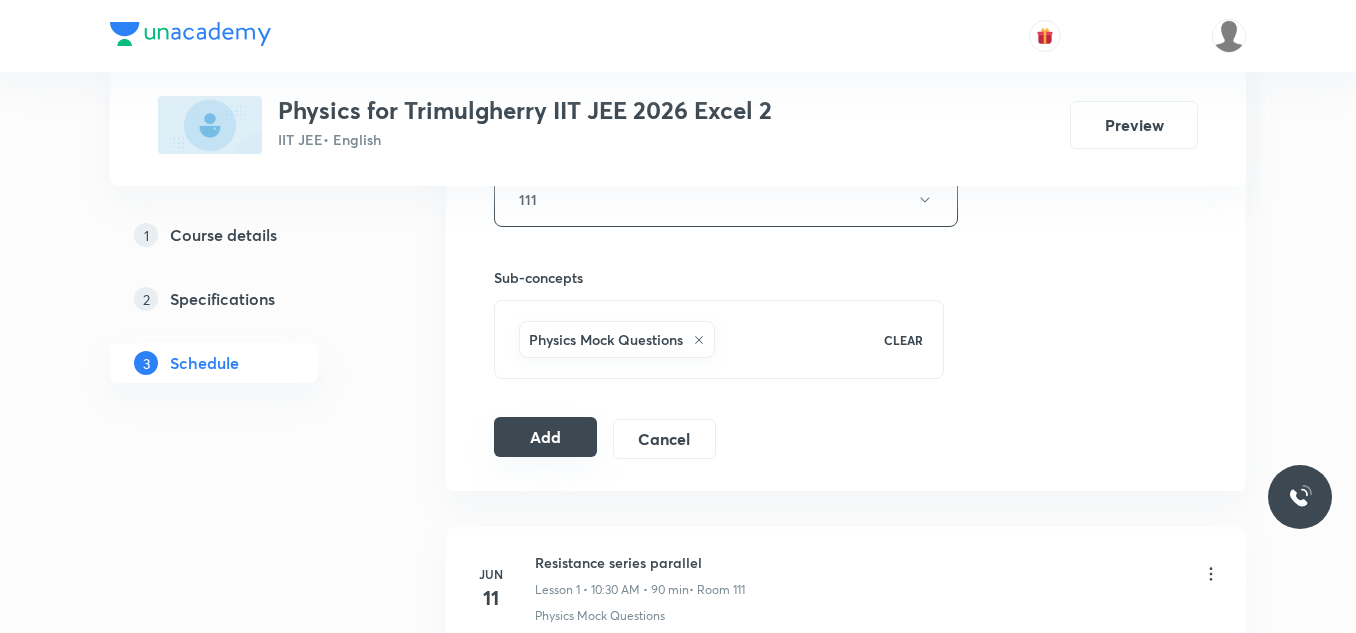 click on "Add" at bounding box center (545, 437) 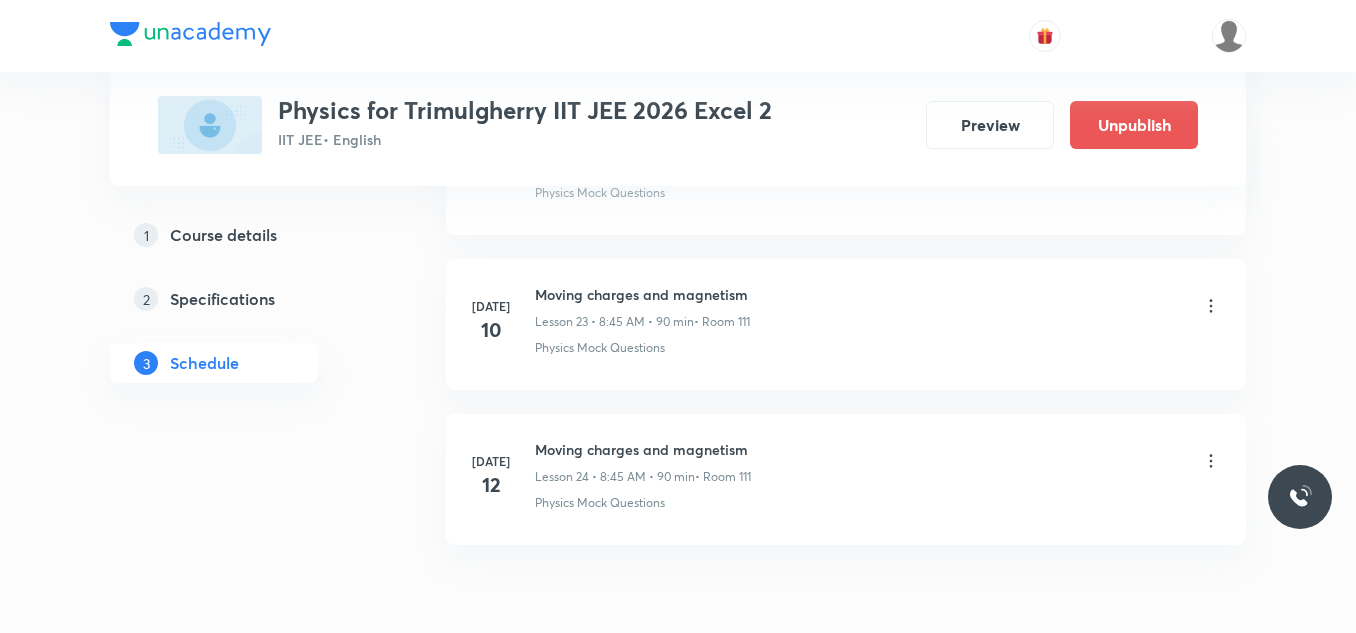scroll, scrollTop: 3771, scrollLeft: 0, axis: vertical 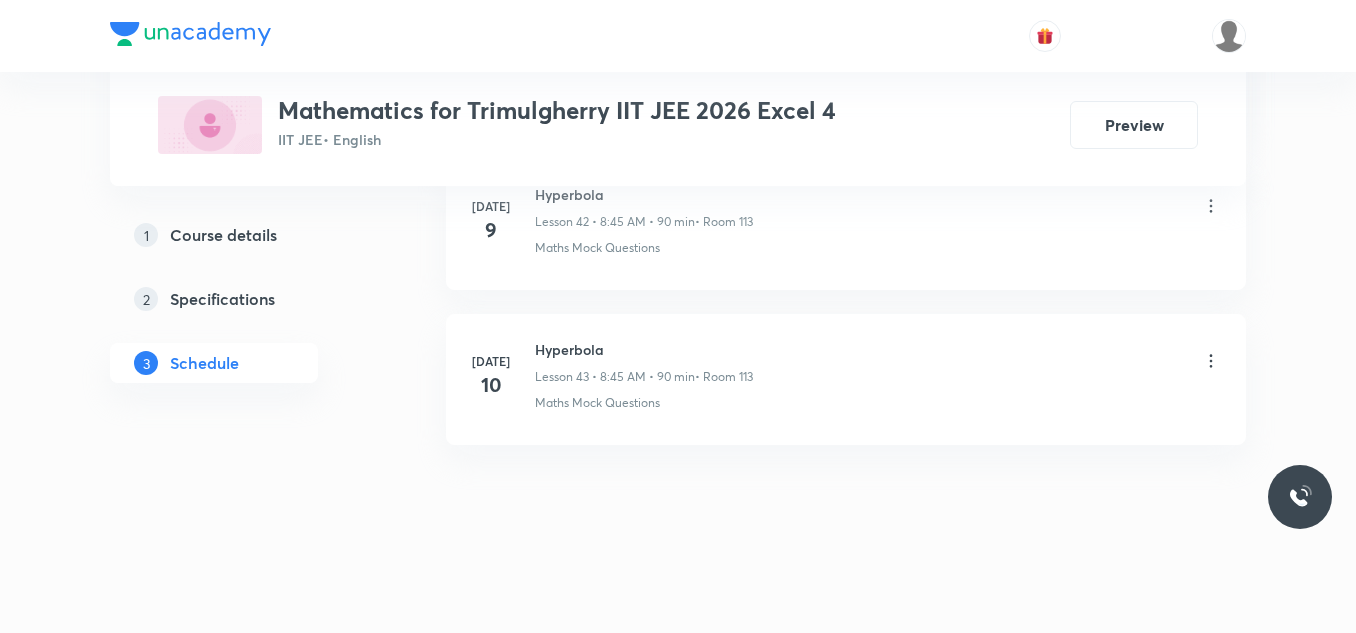 click on "Hyperbola" at bounding box center (644, 349) 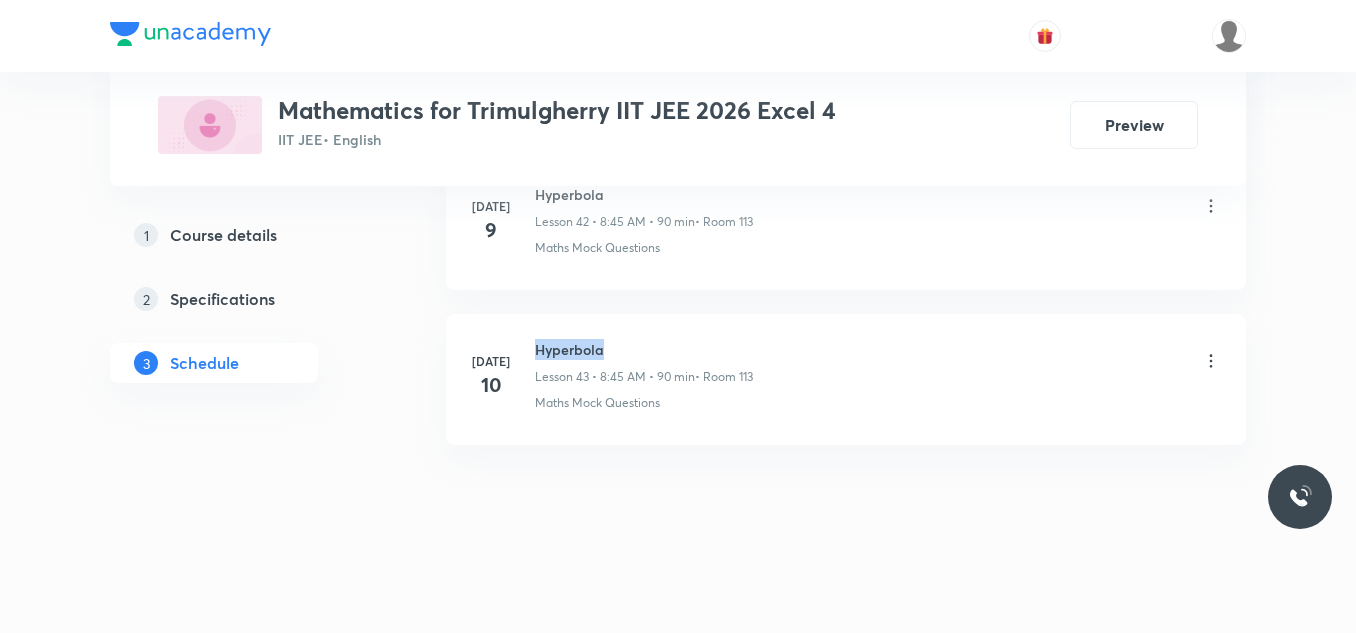 click on "Hyperbola" at bounding box center (644, 349) 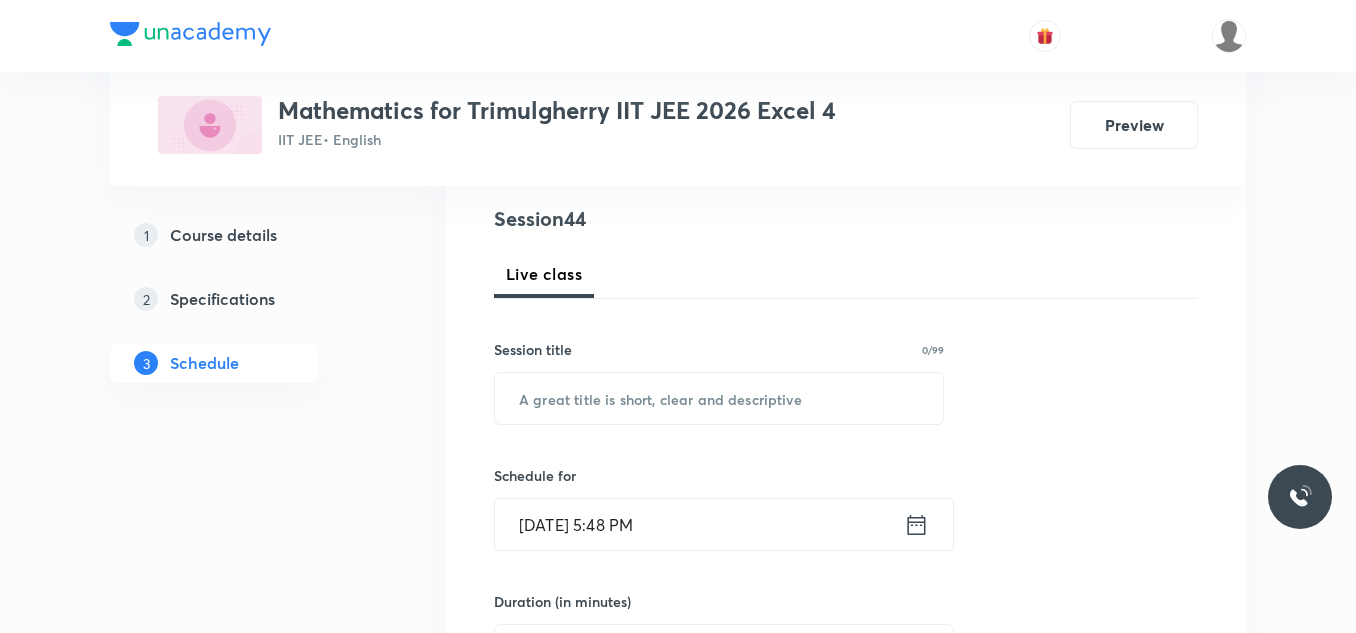 scroll, scrollTop: 263, scrollLeft: 0, axis: vertical 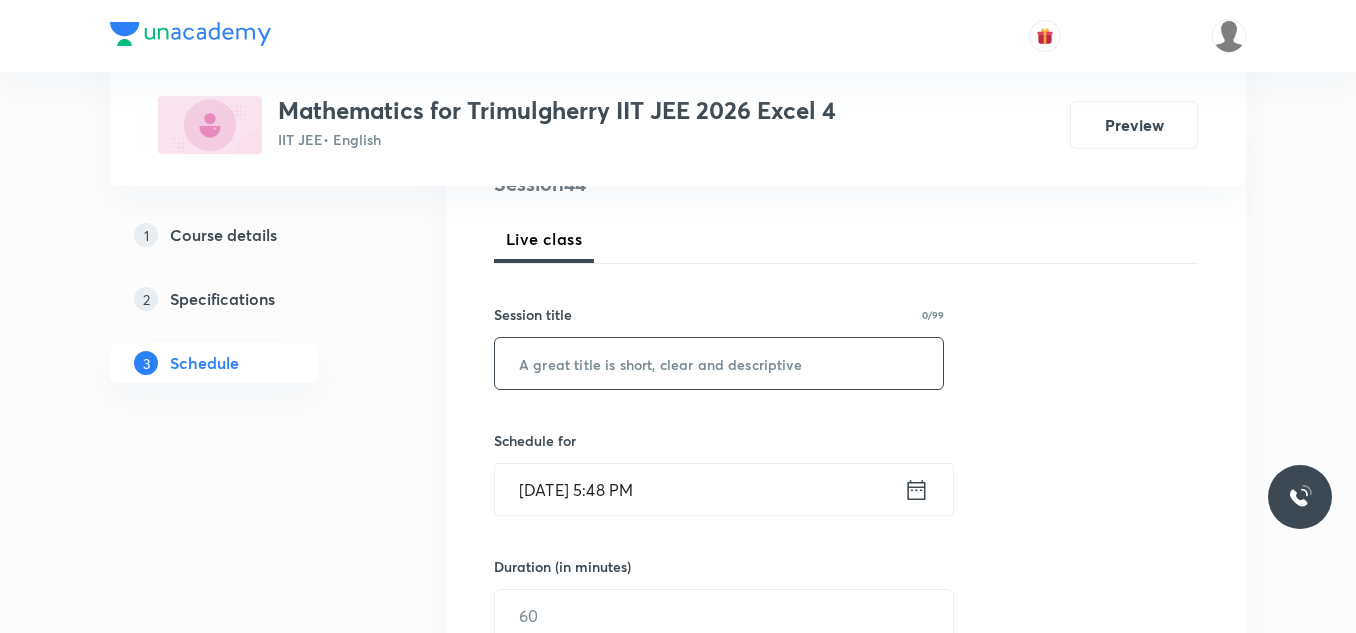 click at bounding box center (719, 363) 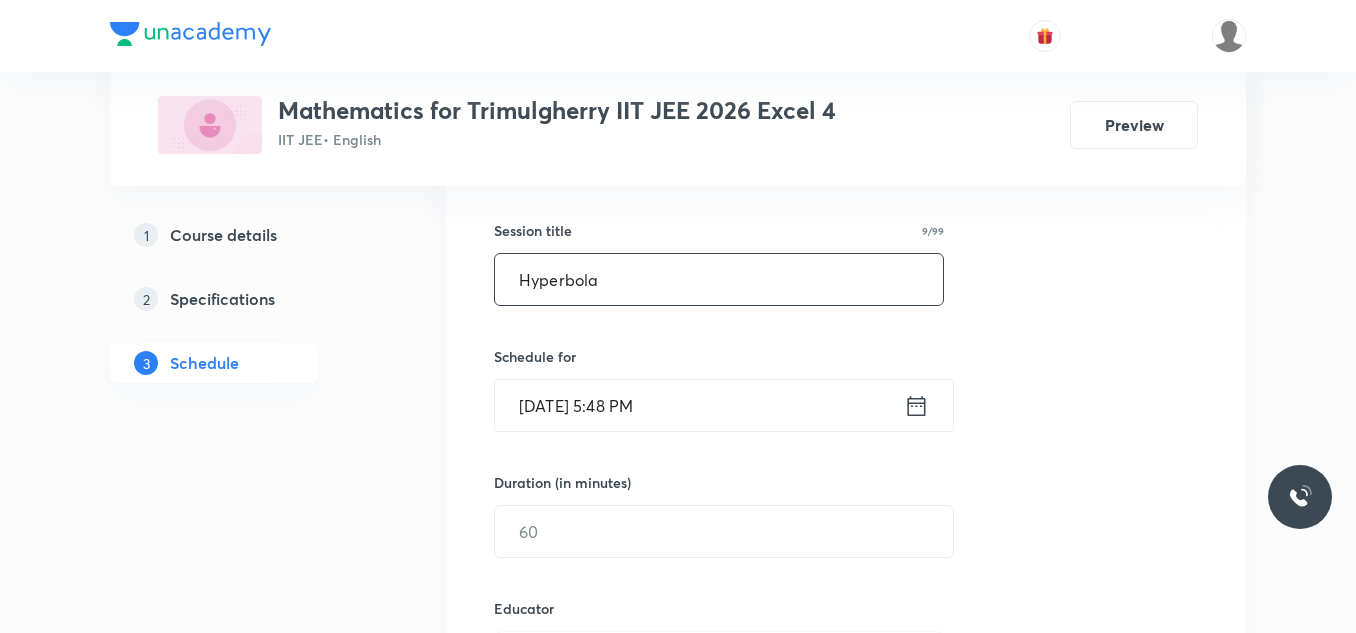 scroll, scrollTop: 463, scrollLeft: 0, axis: vertical 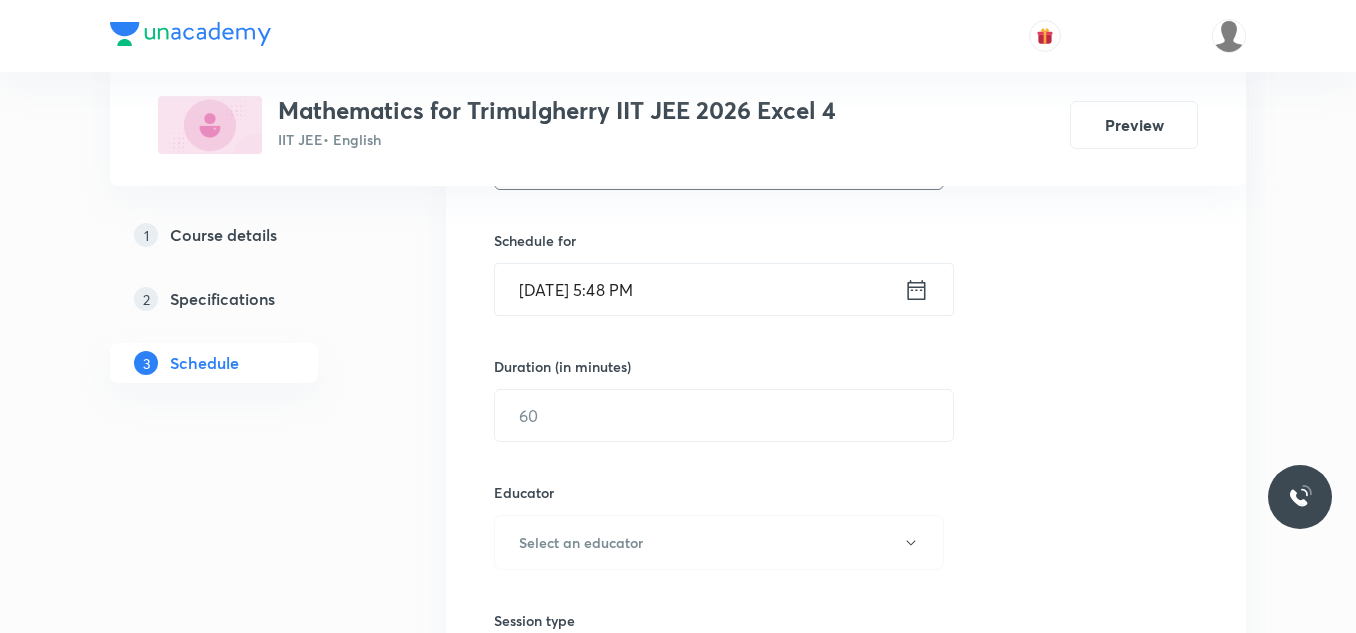 type on "Hyperbola" 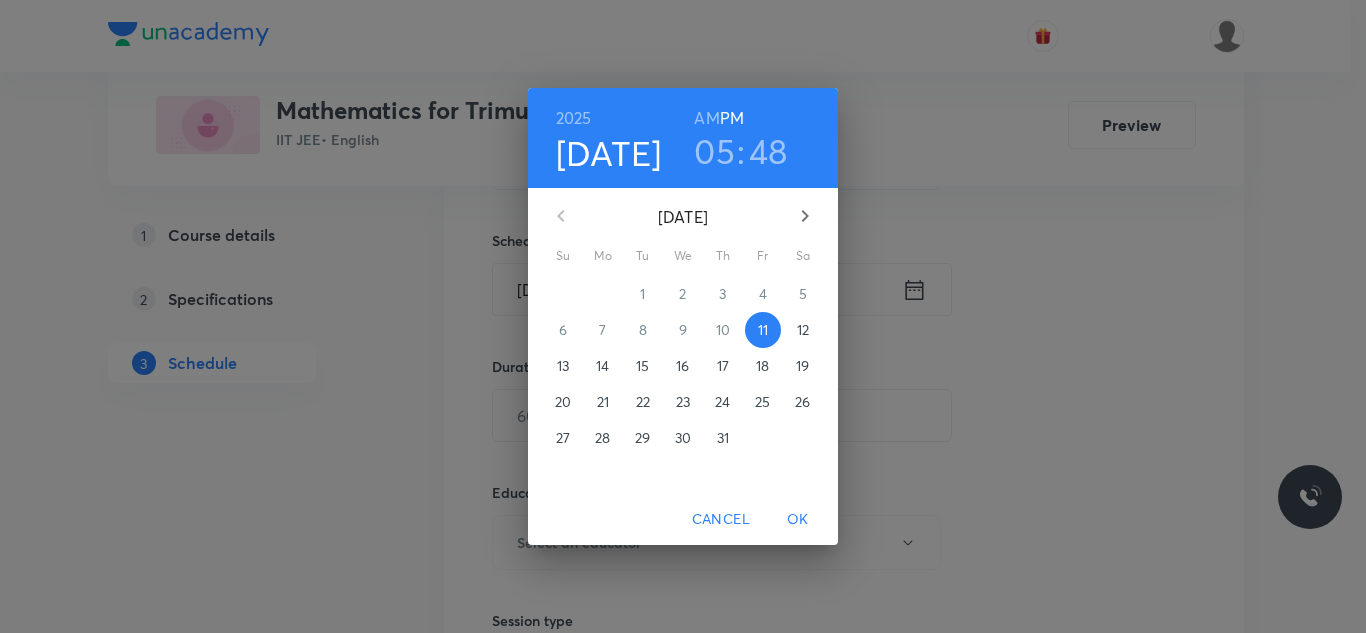 click on "12" at bounding box center [803, 330] 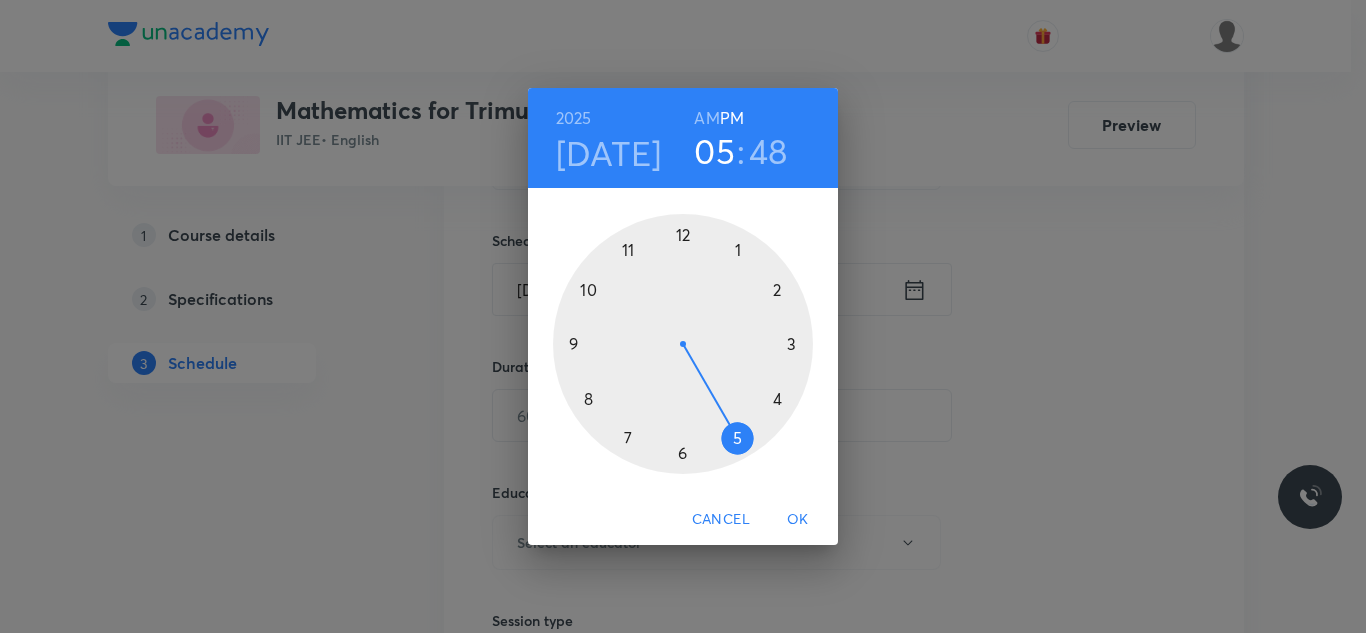 click on "PM" at bounding box center [732, 118] 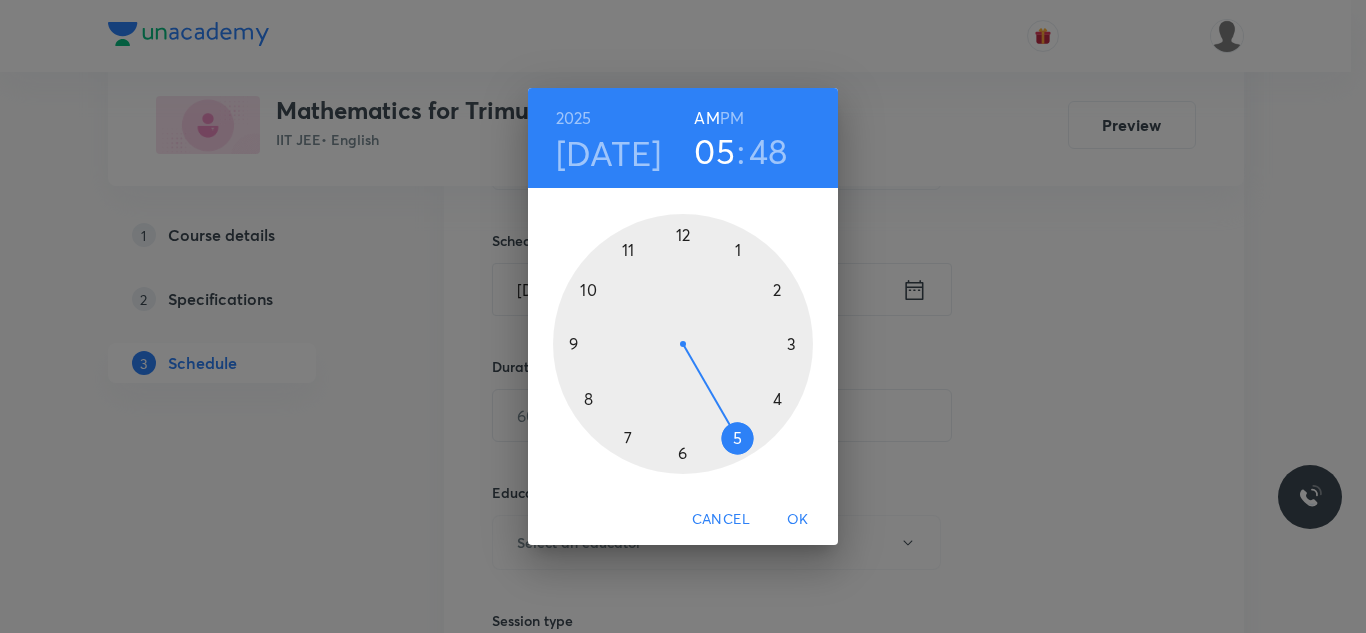 click at bounding box center (683, 344) 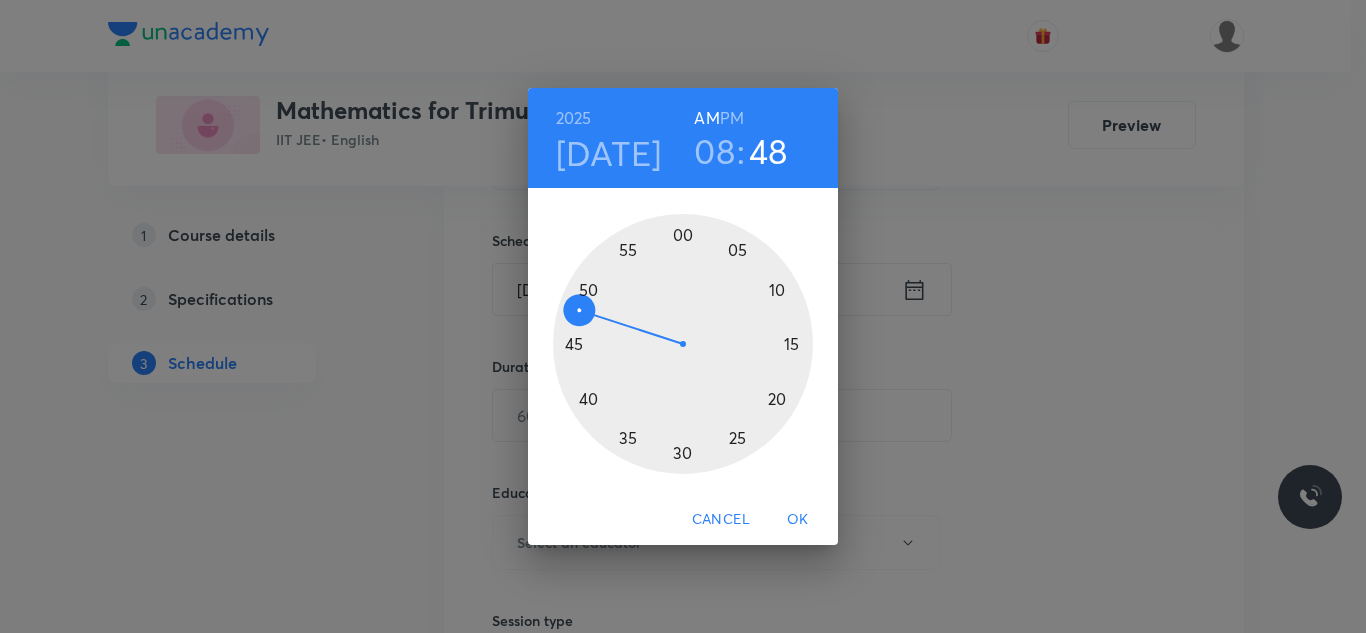 click at bounding box center (683, 344) 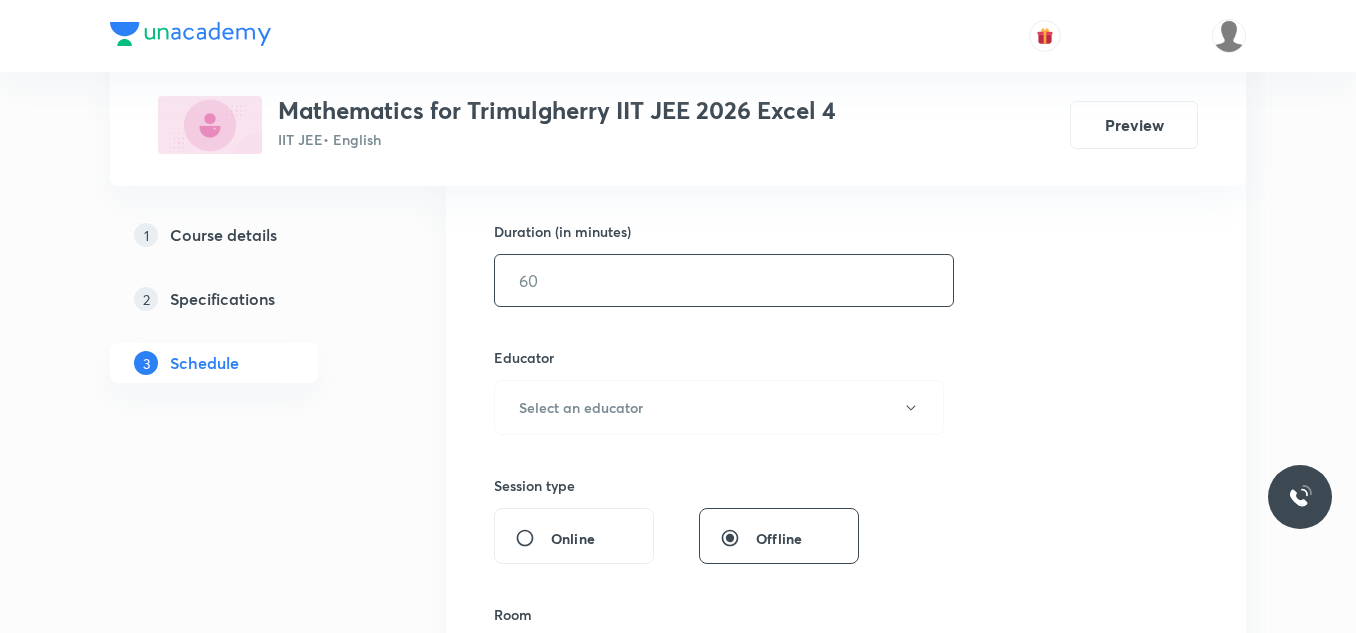 scroll, scrollTop: 563, scrollLeft: 0, axis: vertical 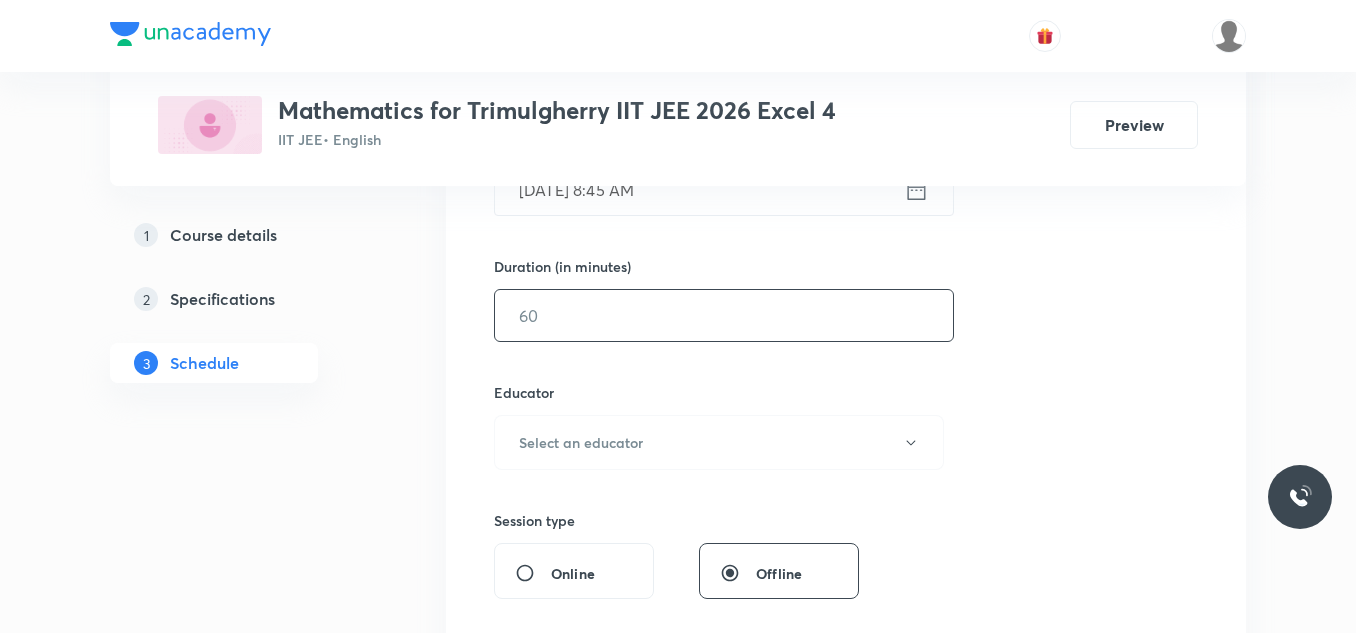 click at bounding box center (724, 315) 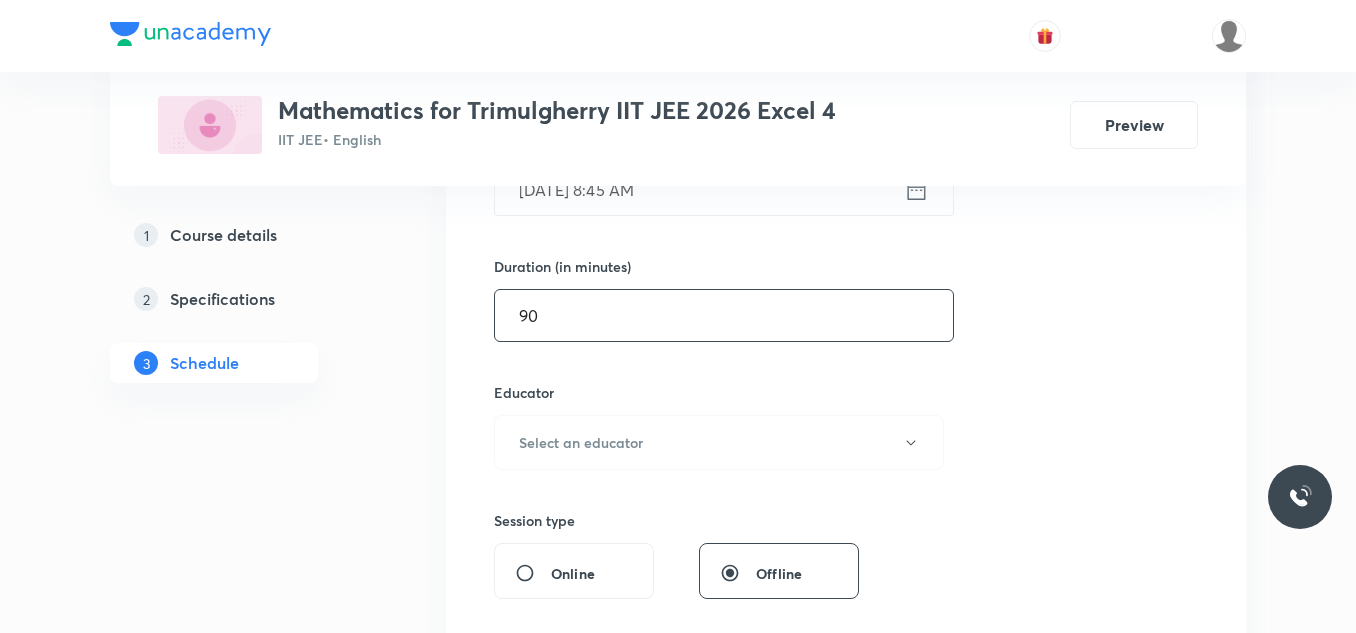 scroll, scrollTop: 663, scrollLeft: 0, axis: vertical 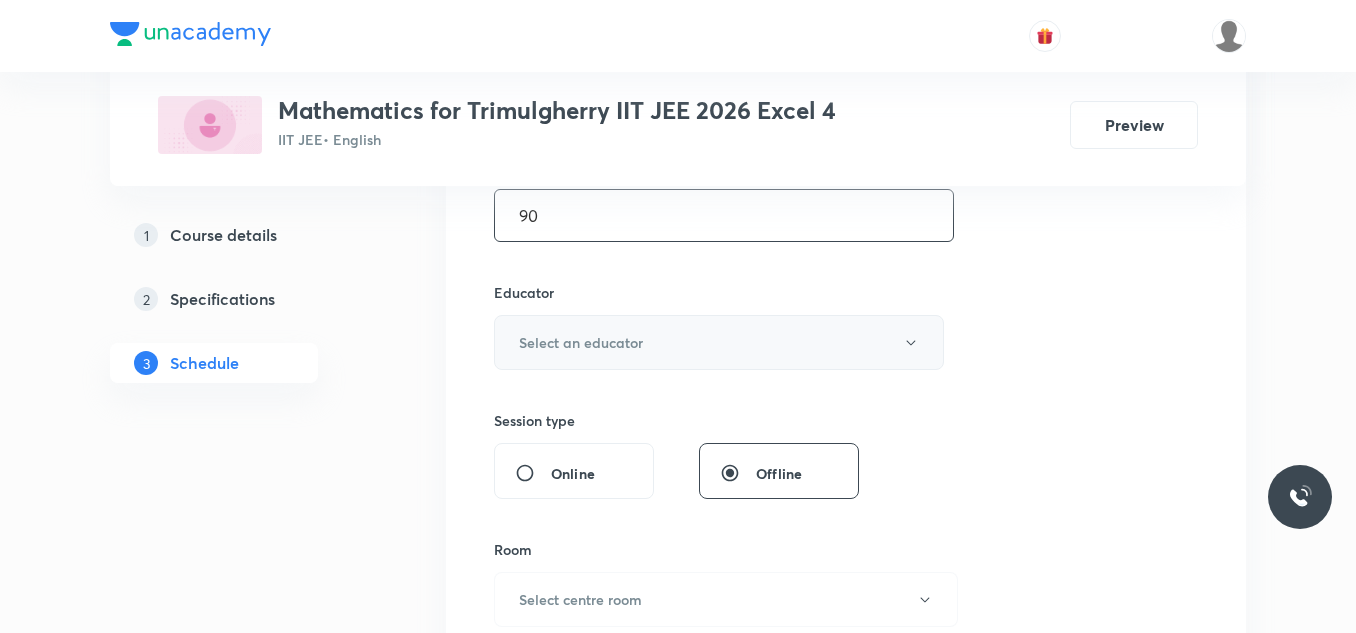 type on "90" 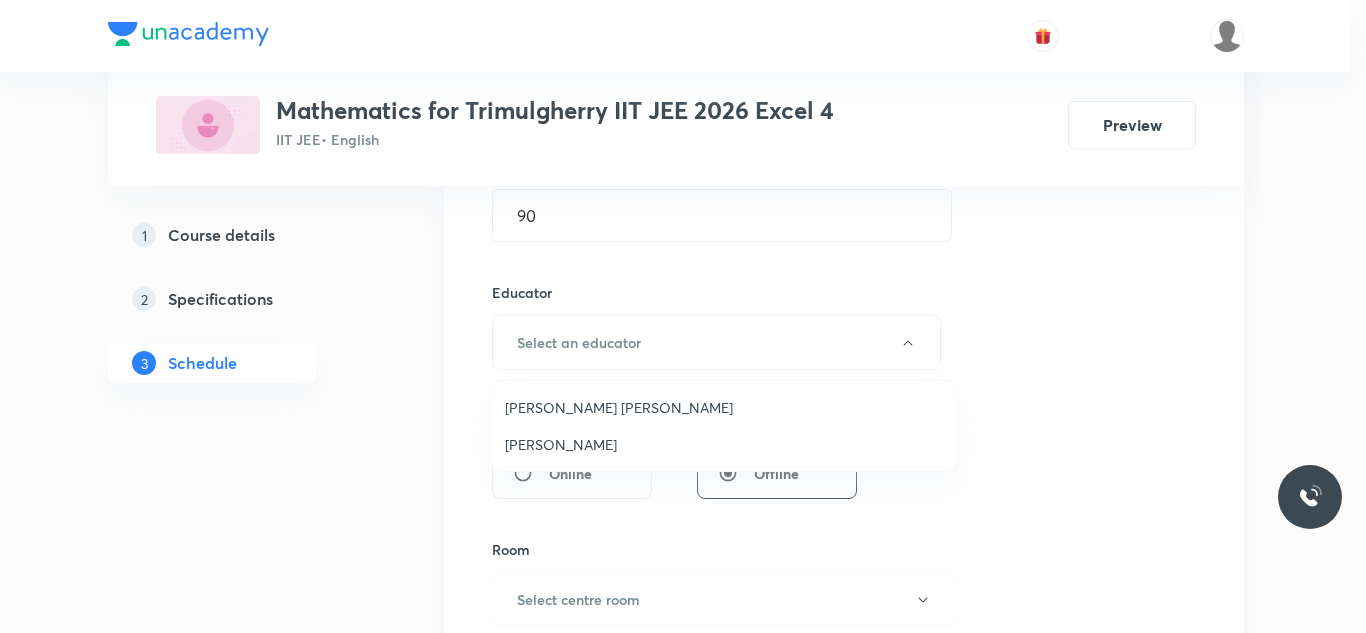 click on "[PERSON_NAME] [PERSON_NAME]" at bounding box center [724, 407] 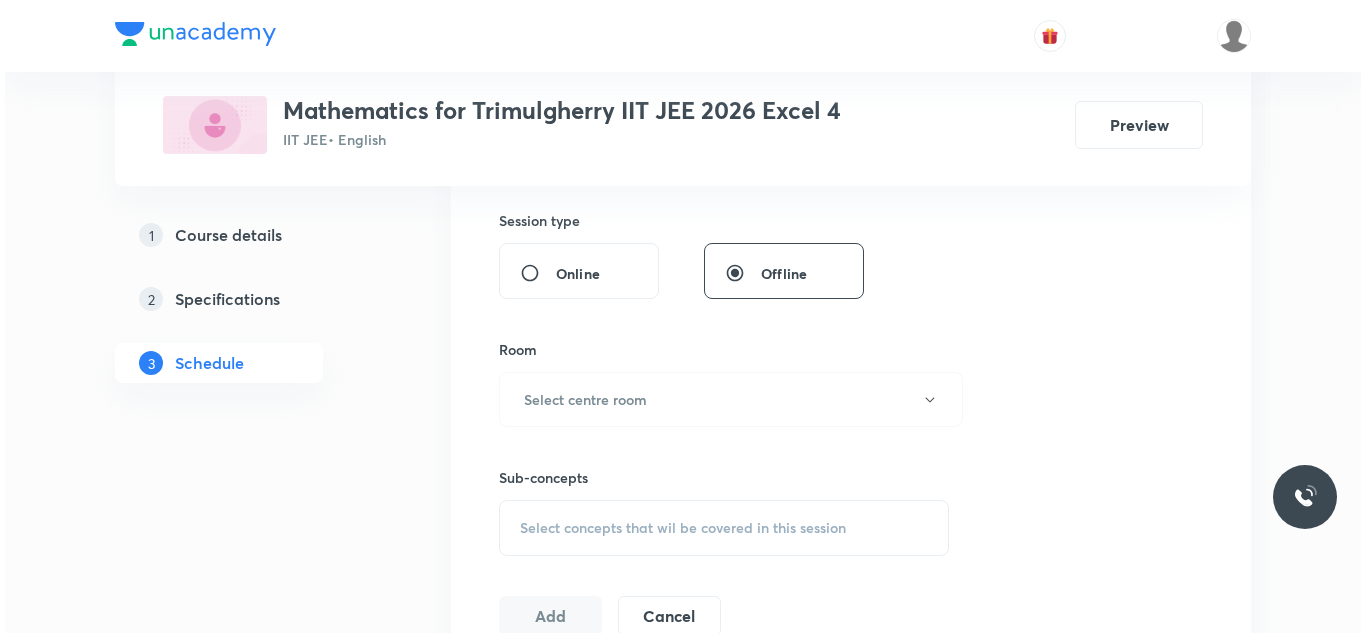 scroll, scrollTop: 963, scrollLeft: 0, axis: vertical 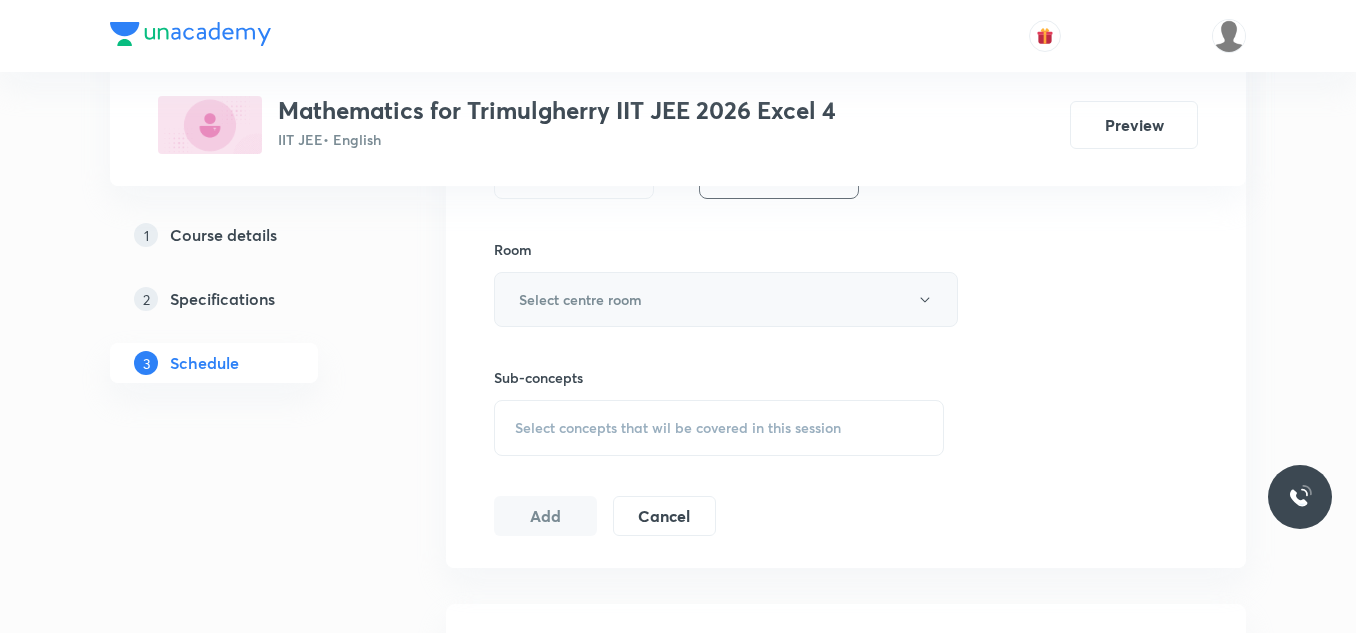 click on "Select centre room" at bounding box center (580, 299) 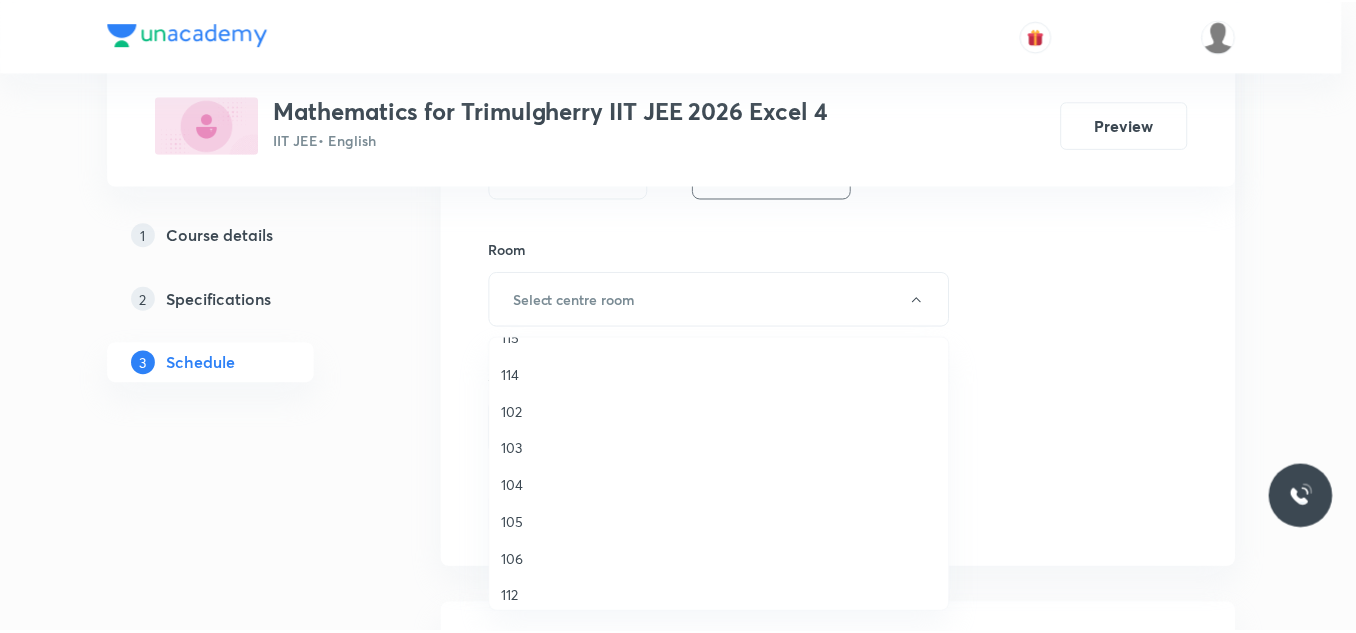 scroll, scrollTop: 300, scrollLeft: 0, axis: vertical 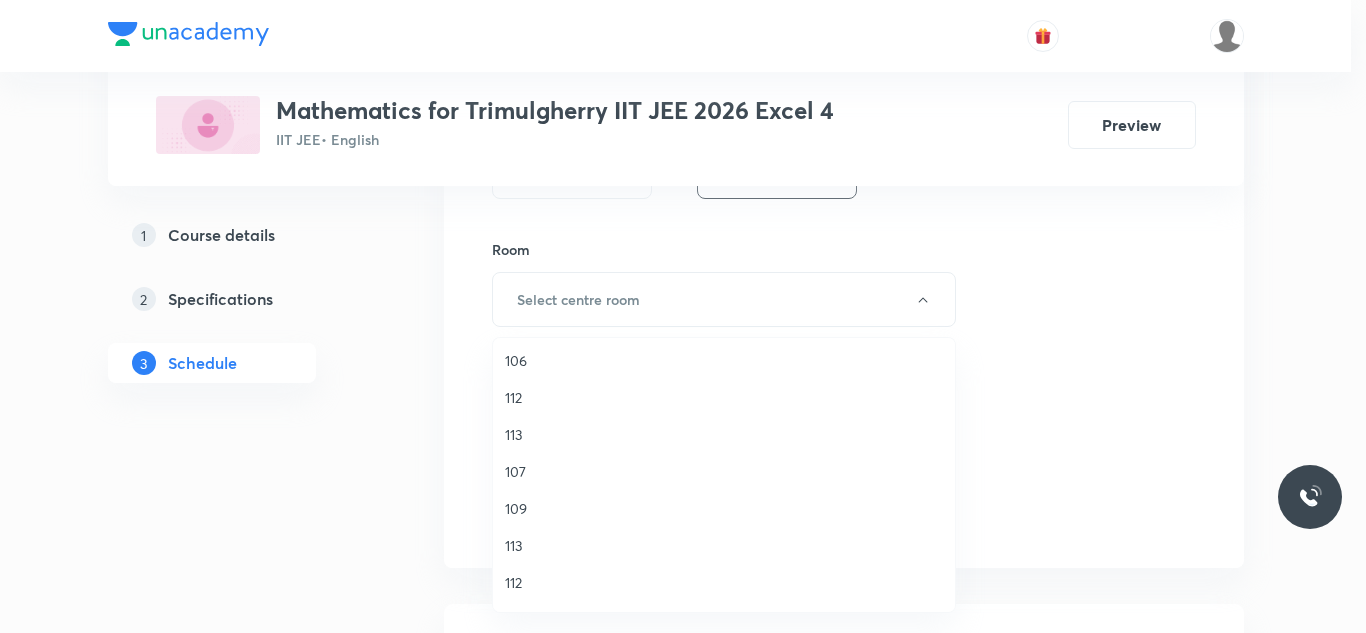 click on "113" at bounding box center [724, 545] 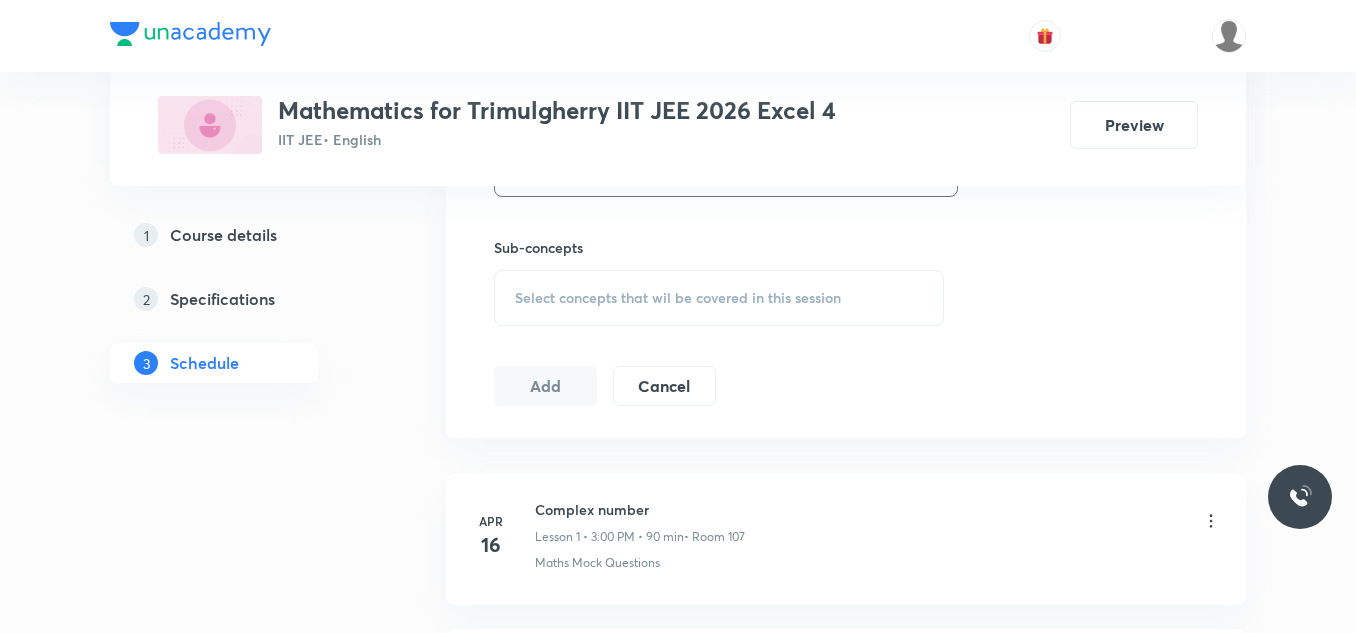 scroll, scrollTop: 1063, scrollLeft: 0, axis: vertical 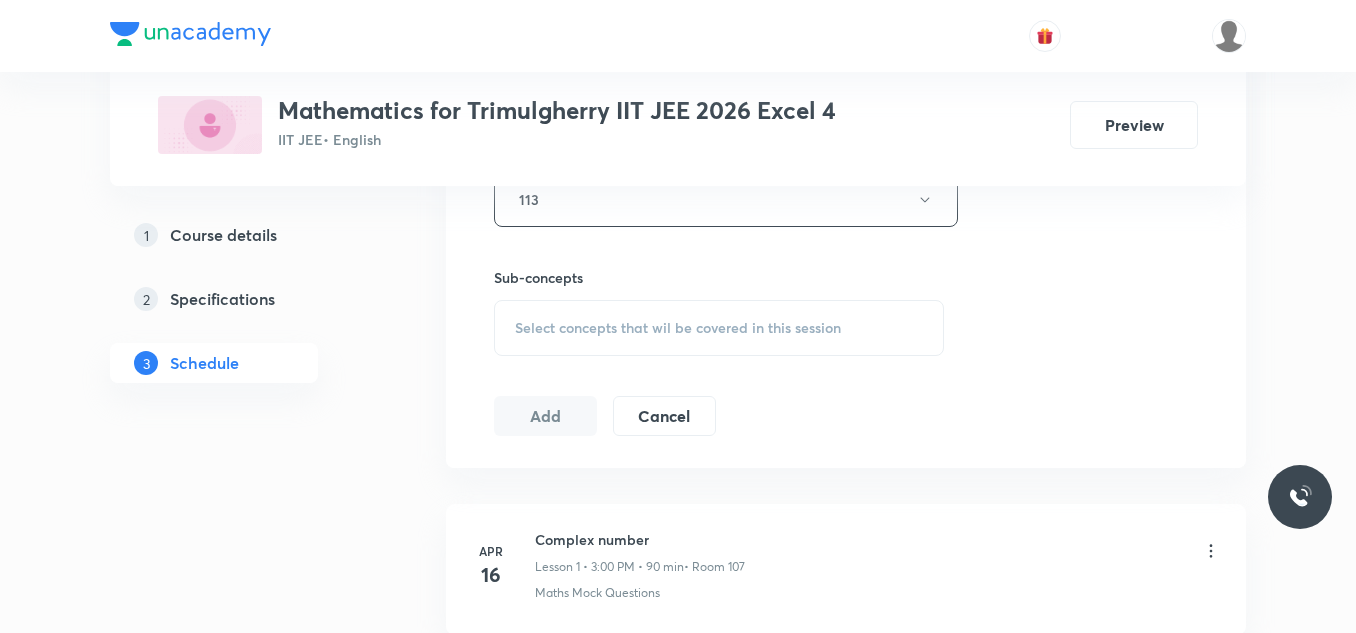 click on "Select concepts that wil be covered in this session" at bounding box center (678, 328) 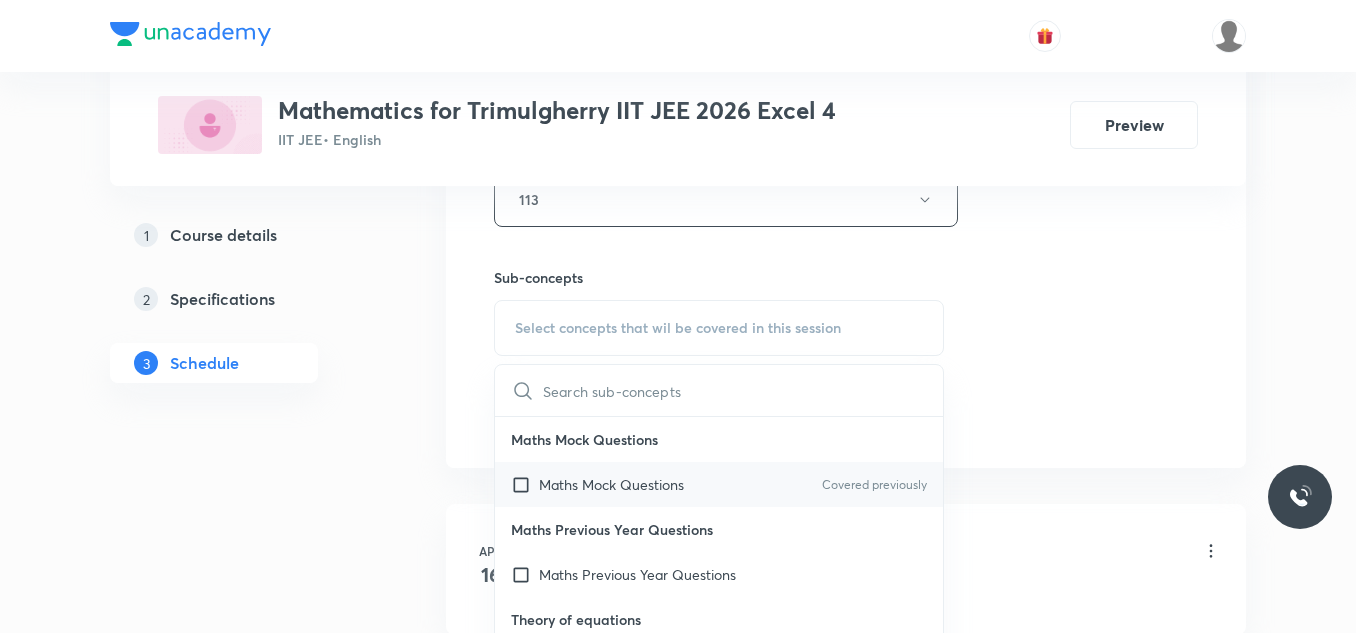 click at bounding box center (525, 484) 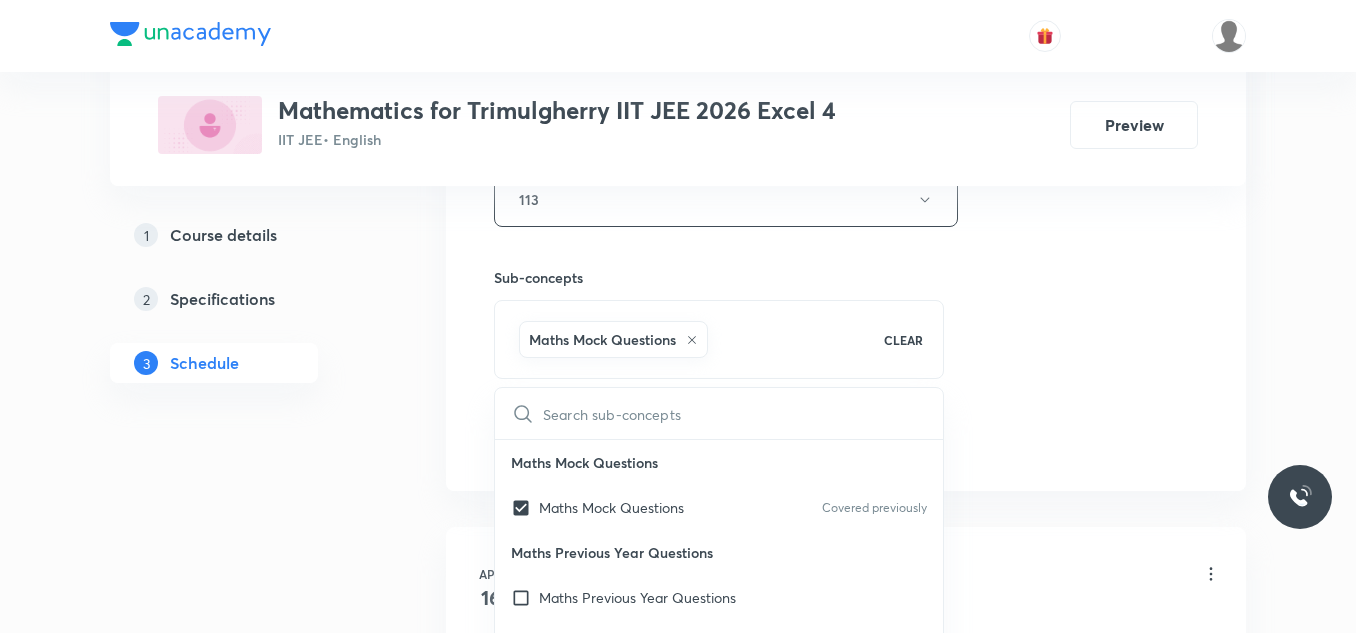 click on "Plus Courses Mathematics for Trimulgherry IIT JEE 2026 Excel 4 IIT JEE  • English Preview 1 Course details 2 Specifications 3 Schedule Schedule 43  classes Session  44 Live class Session title 9/99 Hyperbola ​ Schedule for Jul 12, 2025, 8:45 AM ​ Duration (in minutes) 90 ​ Educator Rajesh Kumar Nagdive   Session type Online Offline Room 113 Sub-concepts Maths Mock Questions CLEAR ​ Maths Mock Questions Maths Mock Questions Covered previously Maths Previous Year Questions Maths Previous Year Questions Theory of equations Degree, Value Based & Equation Geometrical Meaning of the Zeroes of a Polynomial Location of roots Geometrical meaning of Roots of an equation Points in solving an equation Graph of Quadratic Expression & its Analysis Range of Quadratic Equation Remainder and factor theorems Identity Quadratic equations Common Roots Location of Roots General Equation of Second Degree in Variable x and y Theory of Equations Relation Between Roots and Coefficients Quadratic with Complex Co-efficient 16" at bounding box center [678, 3184] 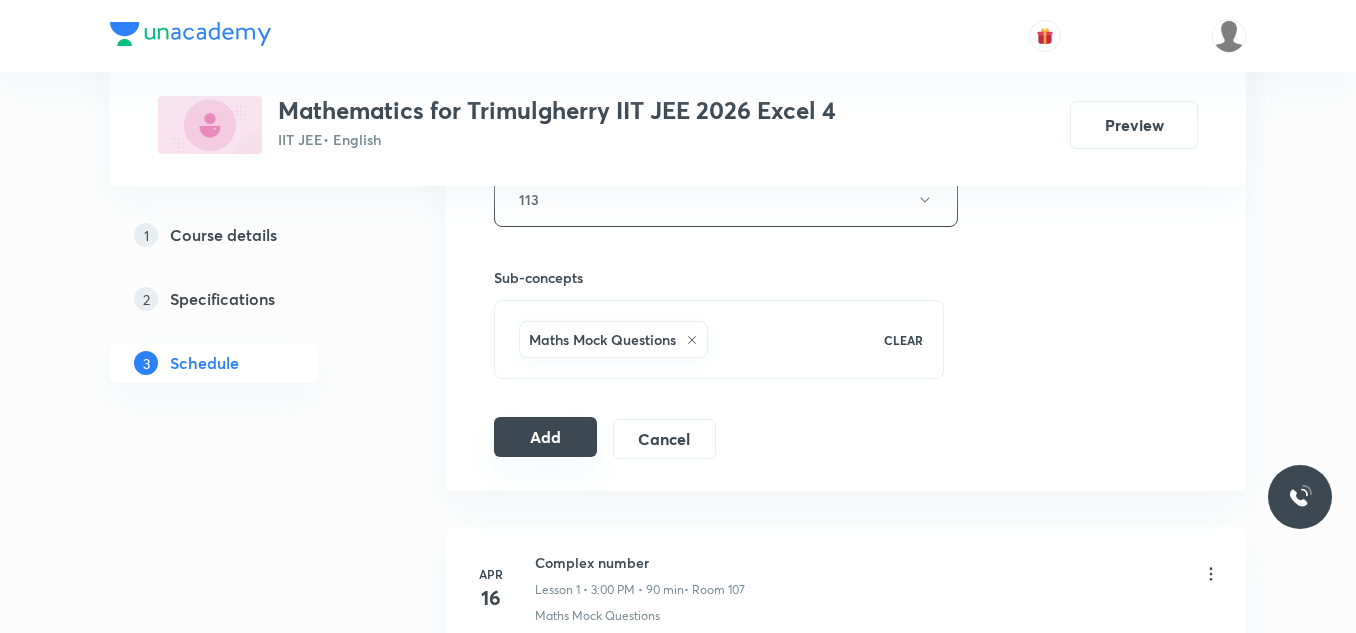 click on "Add" at bounding box center (545, 437) 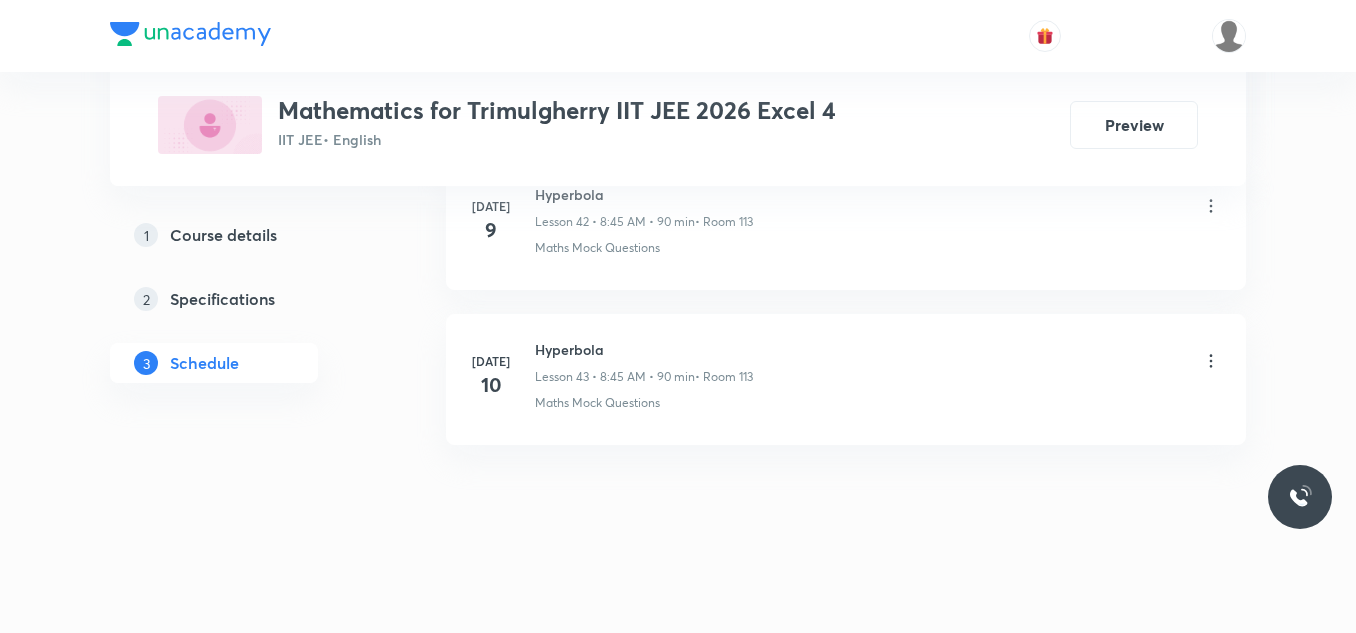 scroll, scrollTop: 6716, scrollLeft: 0, axis: vertical 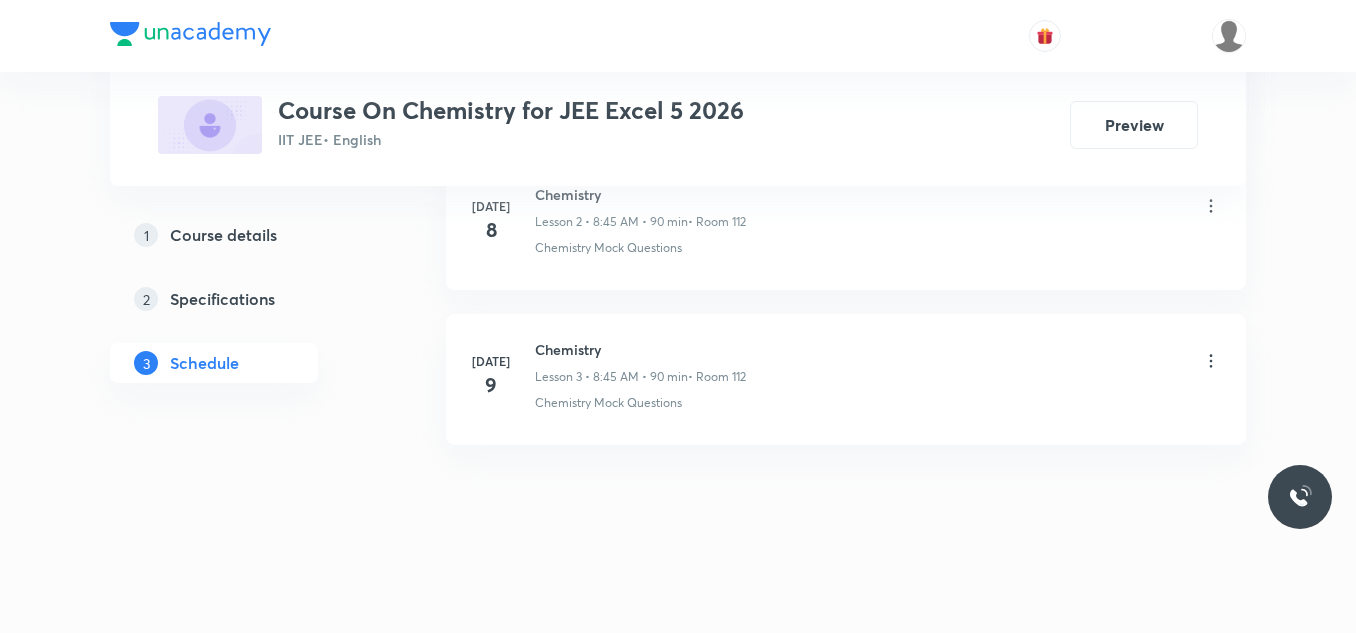 click on "Chemistry" at bounding box center [640, 349] 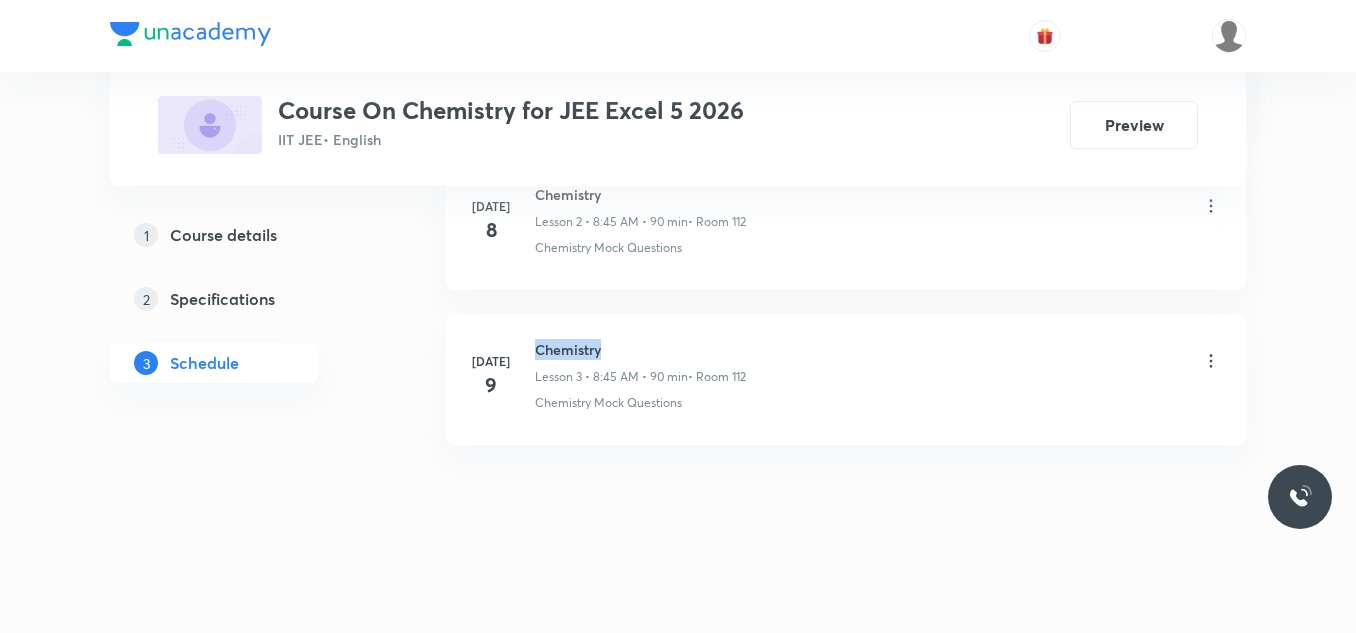 click on "Chemistry" at bounding box center [640, 349] 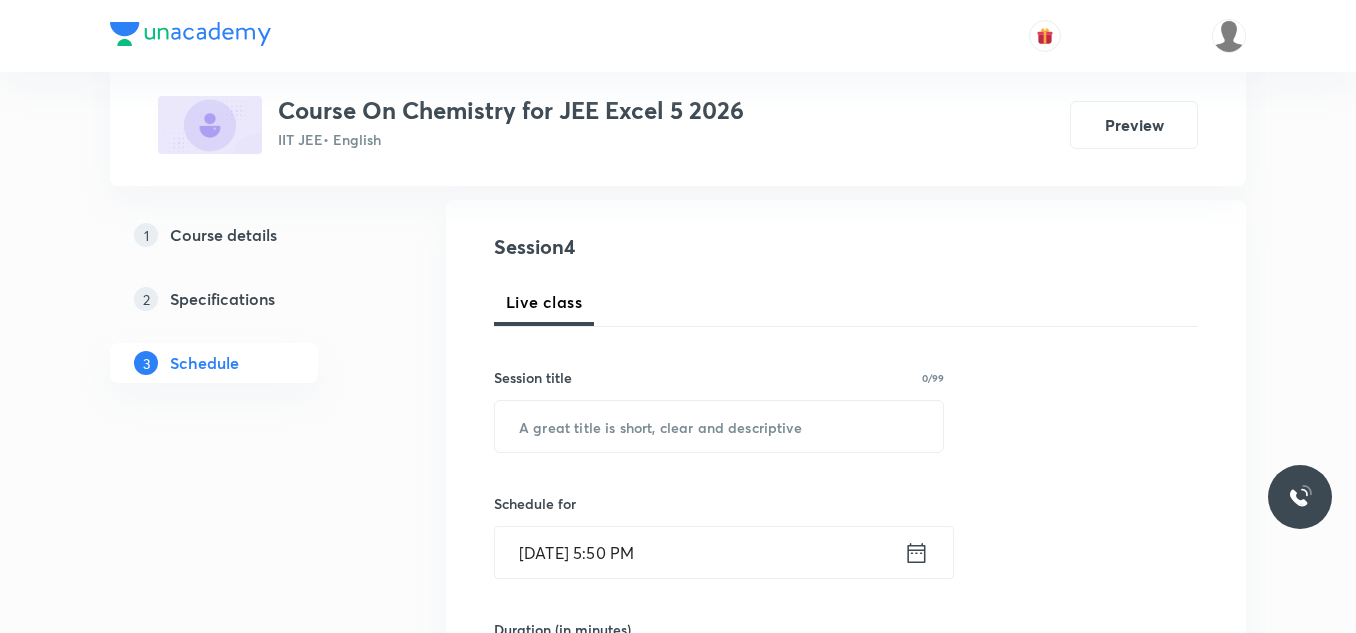 scroll, scrollTop: 300, scrollLeft: 0, axis: vertical 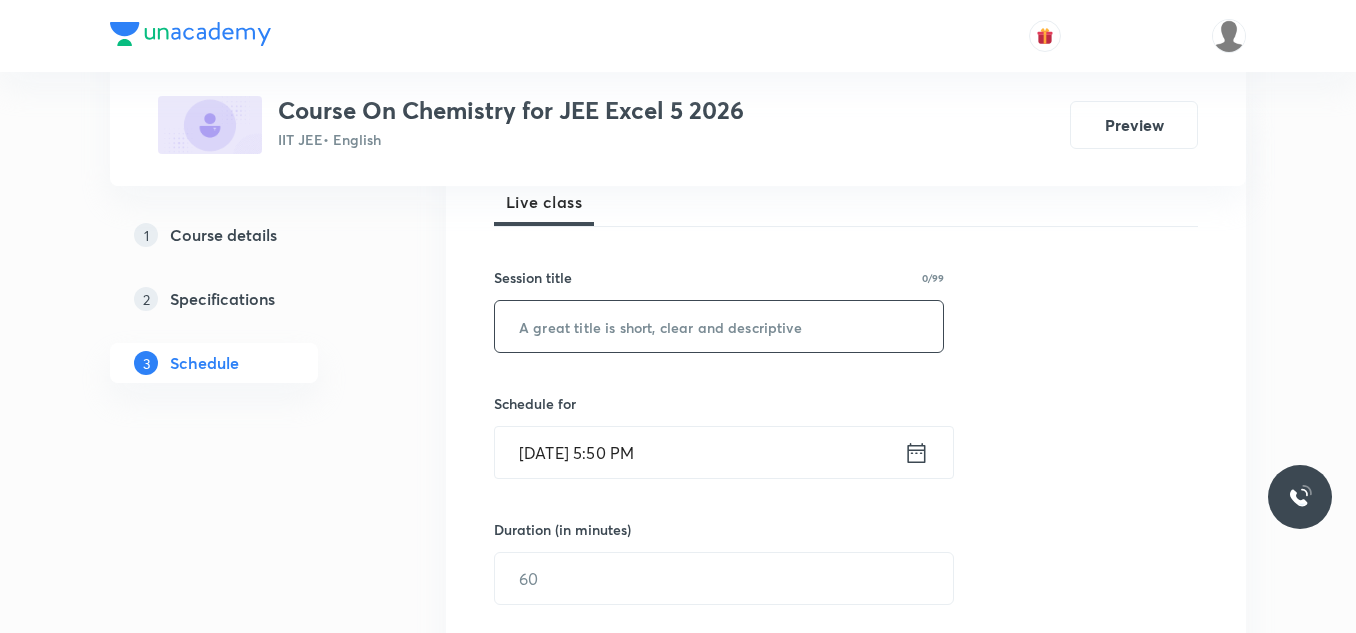 click at bounding box center [719, 326] 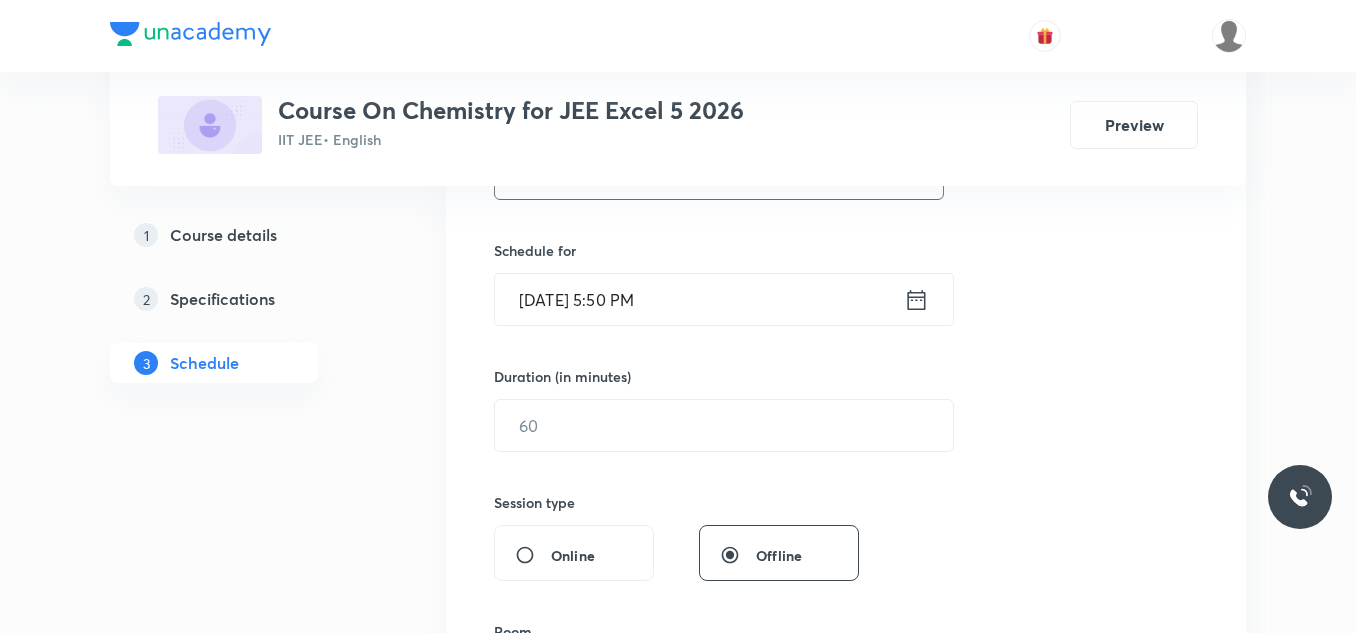 scroll, scrollTop: 500, scrollLeft: 0, axis: vertical 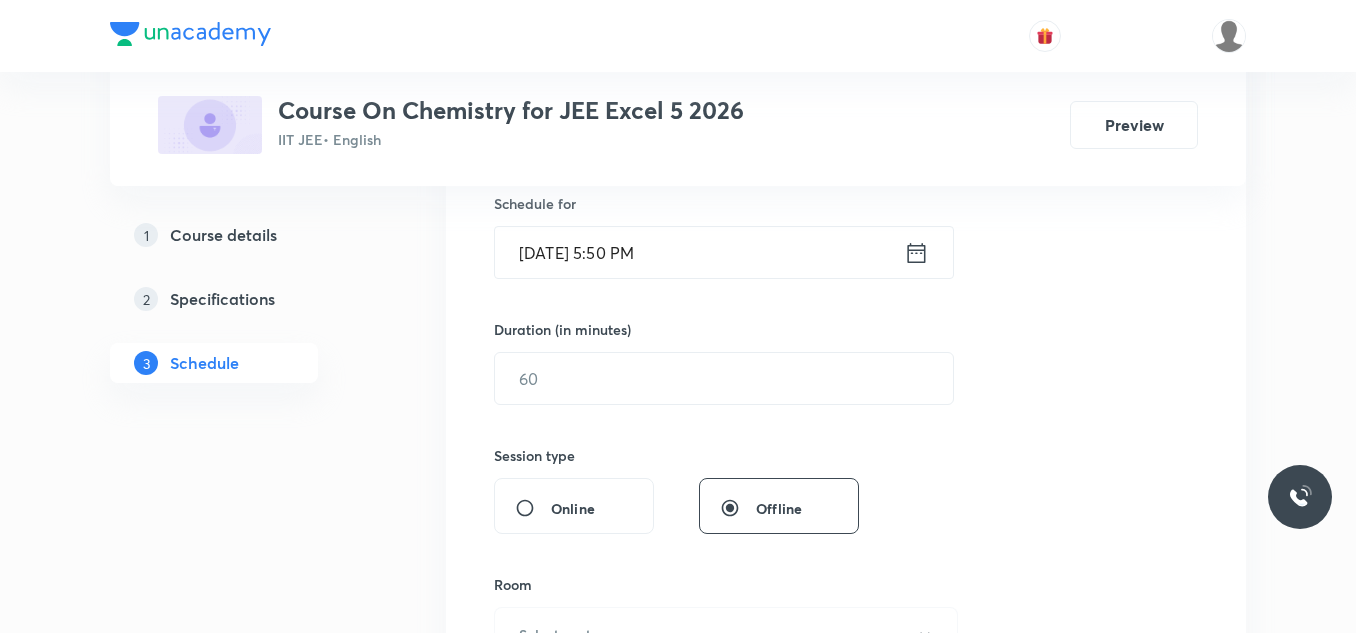 type on "Chemistry" 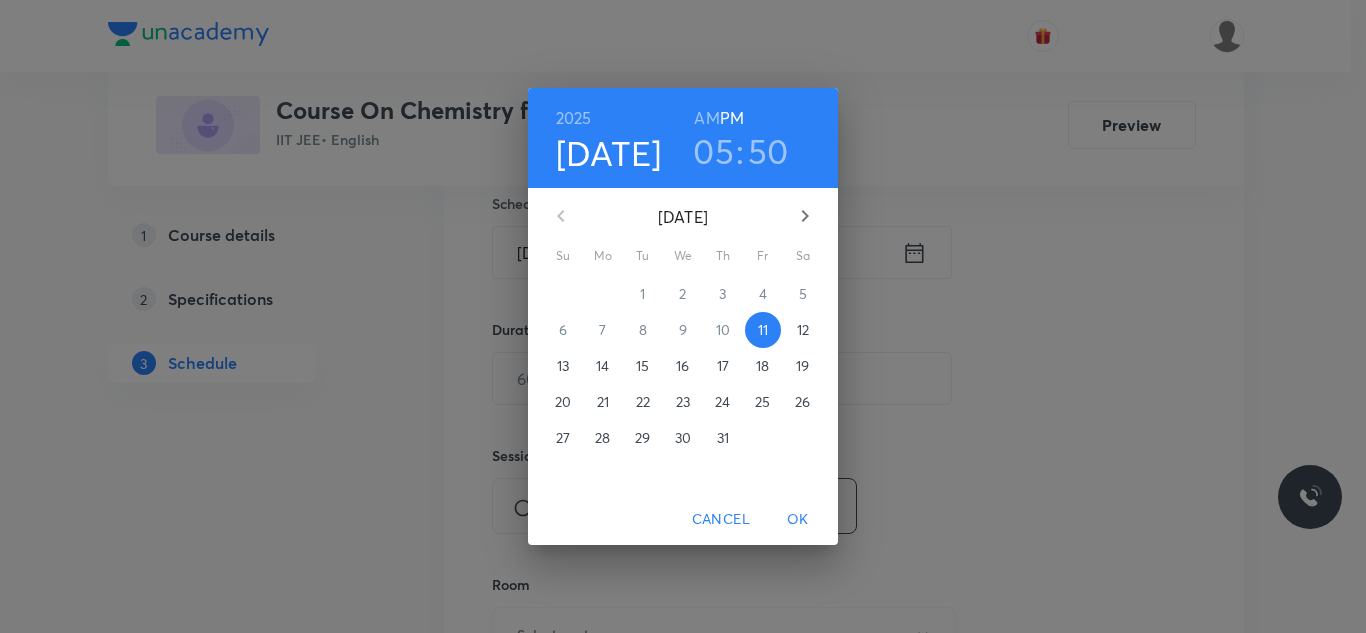 click on "12" at bounding box center (803, 330) 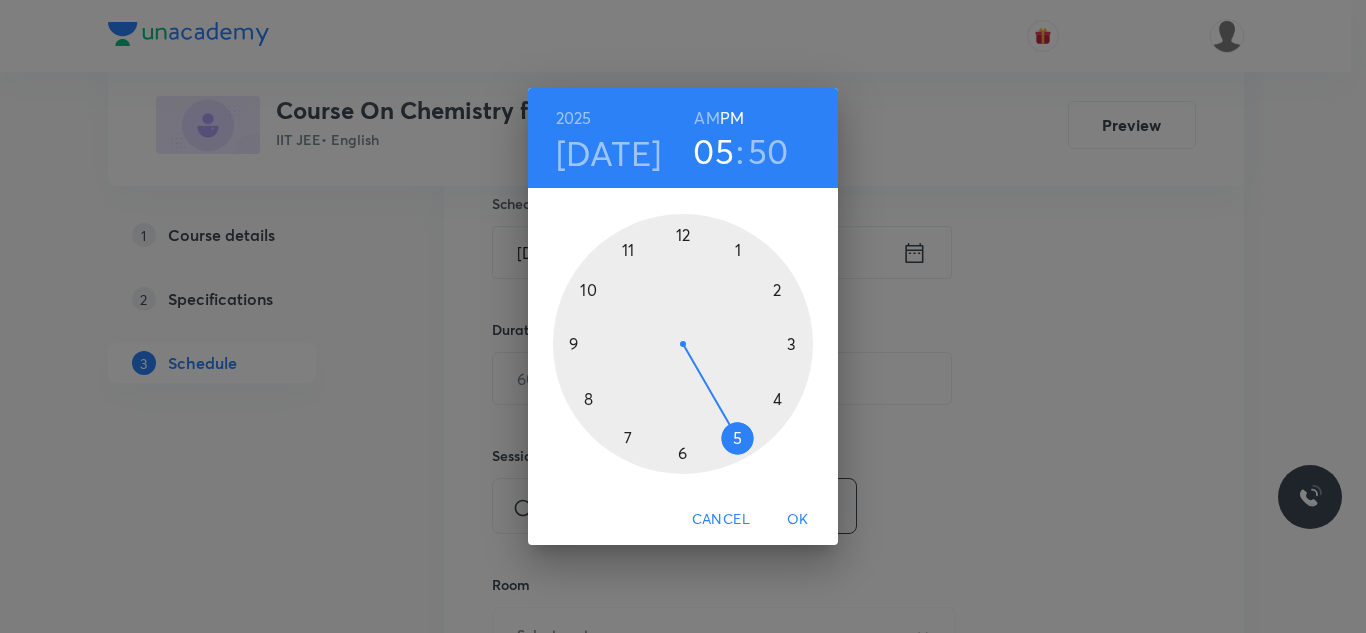 click on "AM" at bounding box center (706, 118) 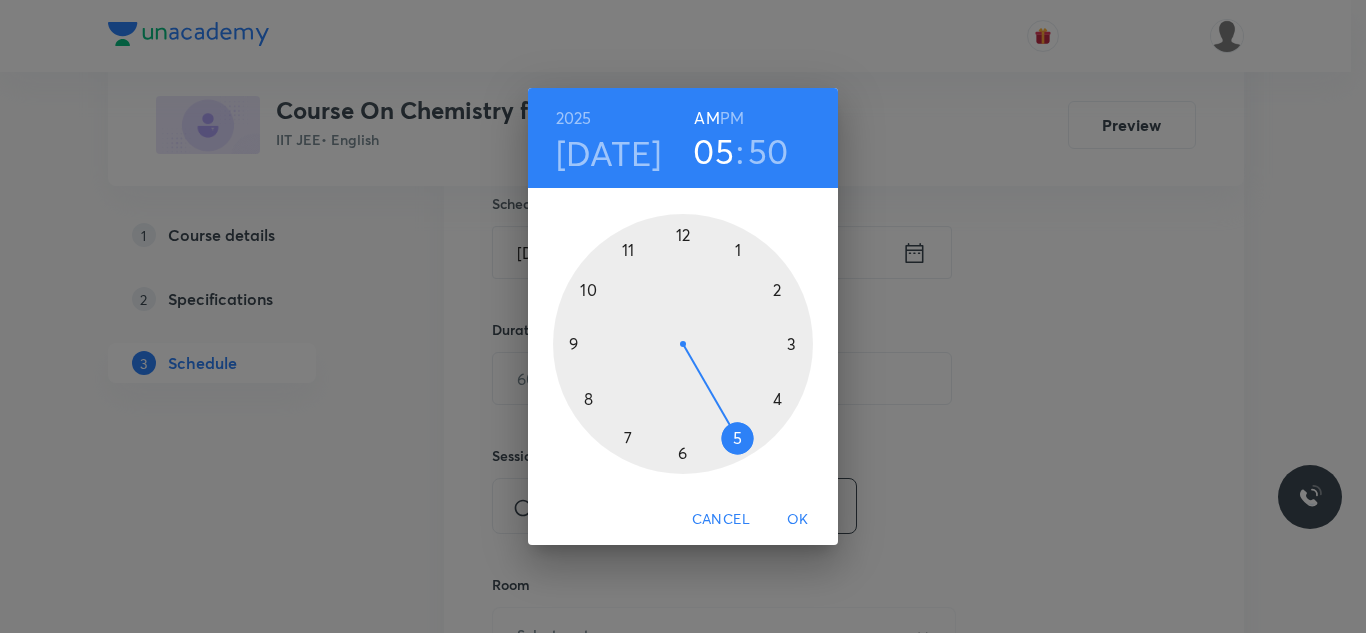click at bounding box center (683, 344) 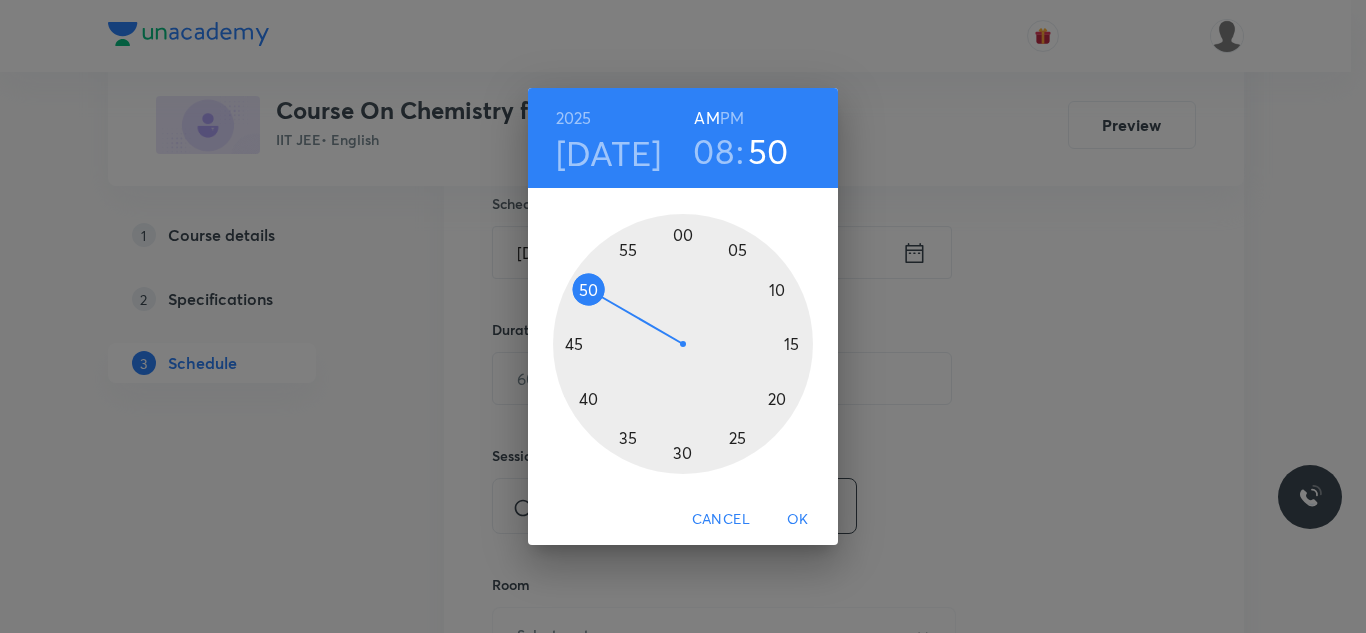 click at bounding box center (683, 344) 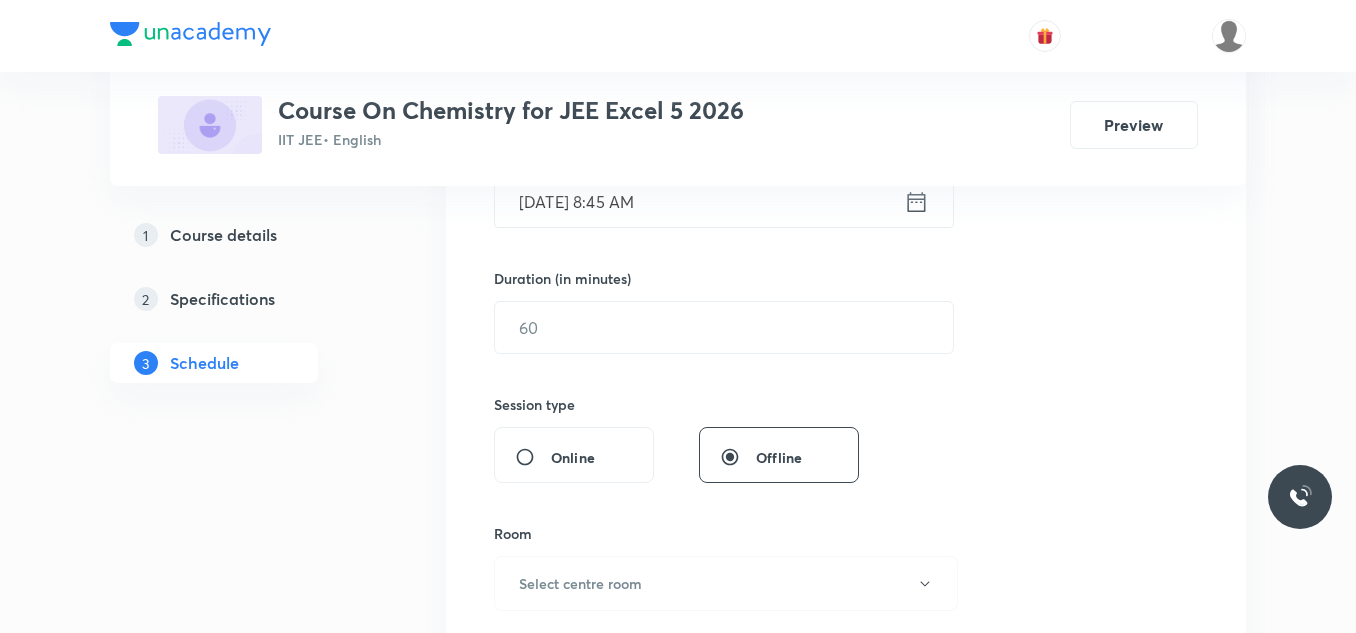 scroll, scrollTop: 600, scrollLeft: 0, axis: vertical 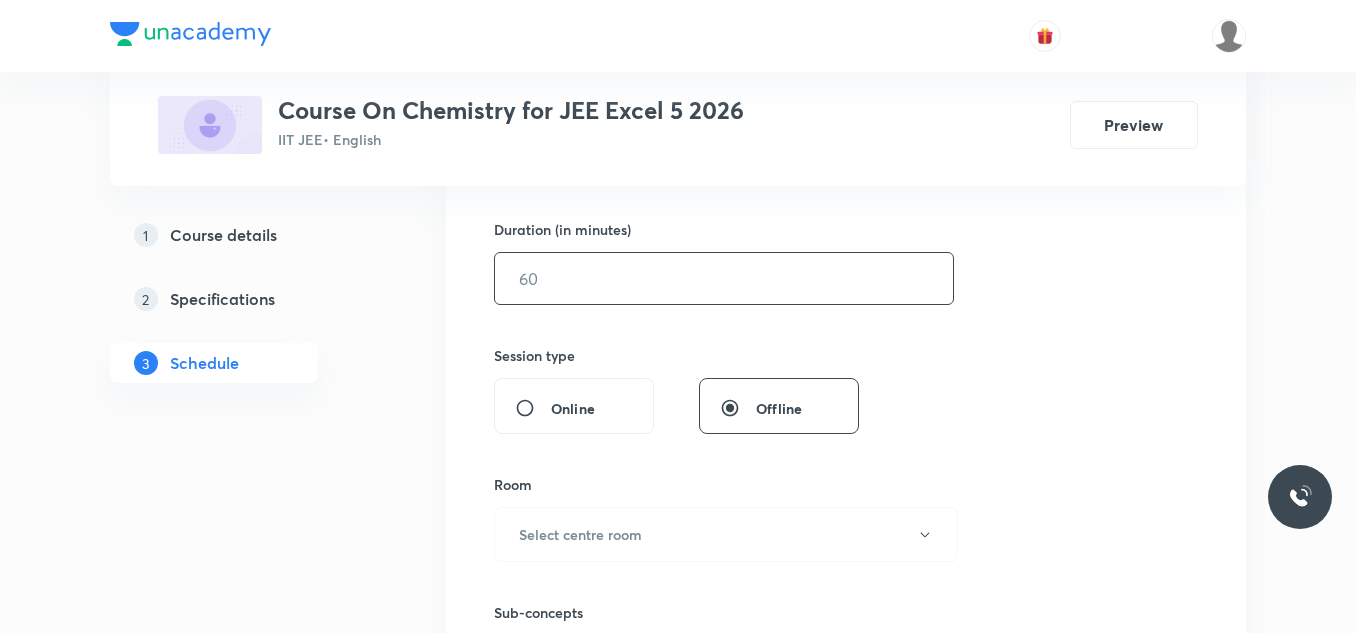 click at bounding box center [724, 278] 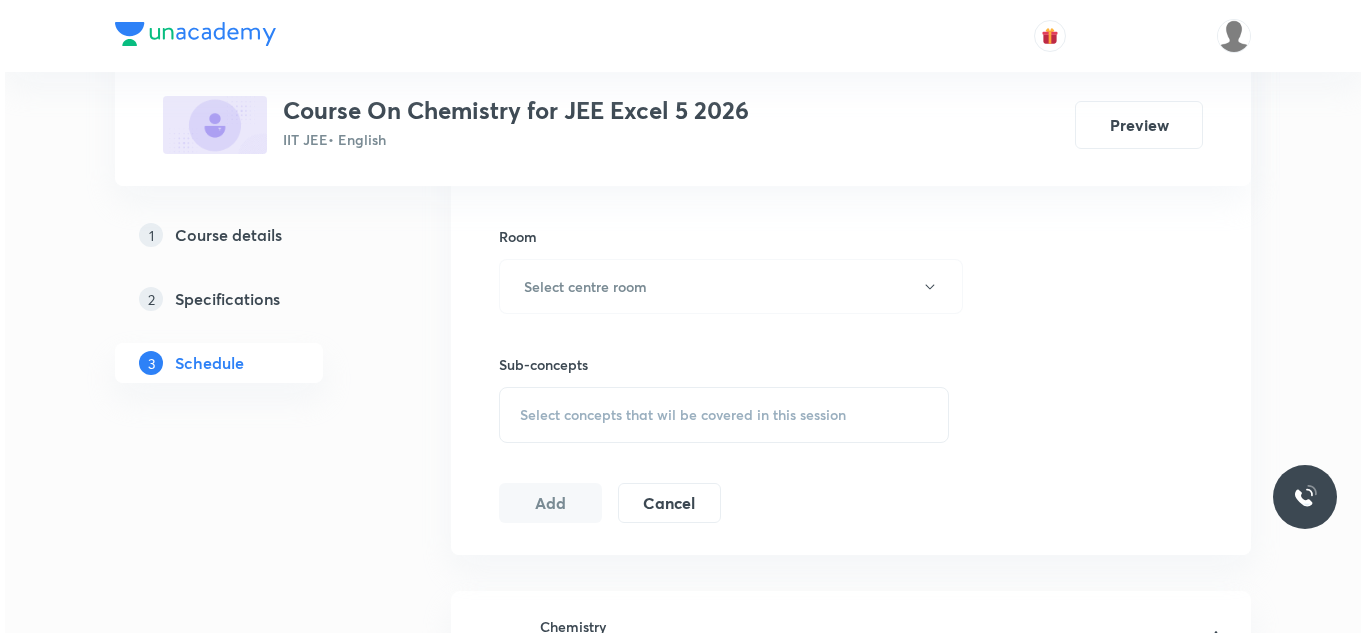 scroll, scrollTop: 900, scrollLeft: 0, axis: vertical 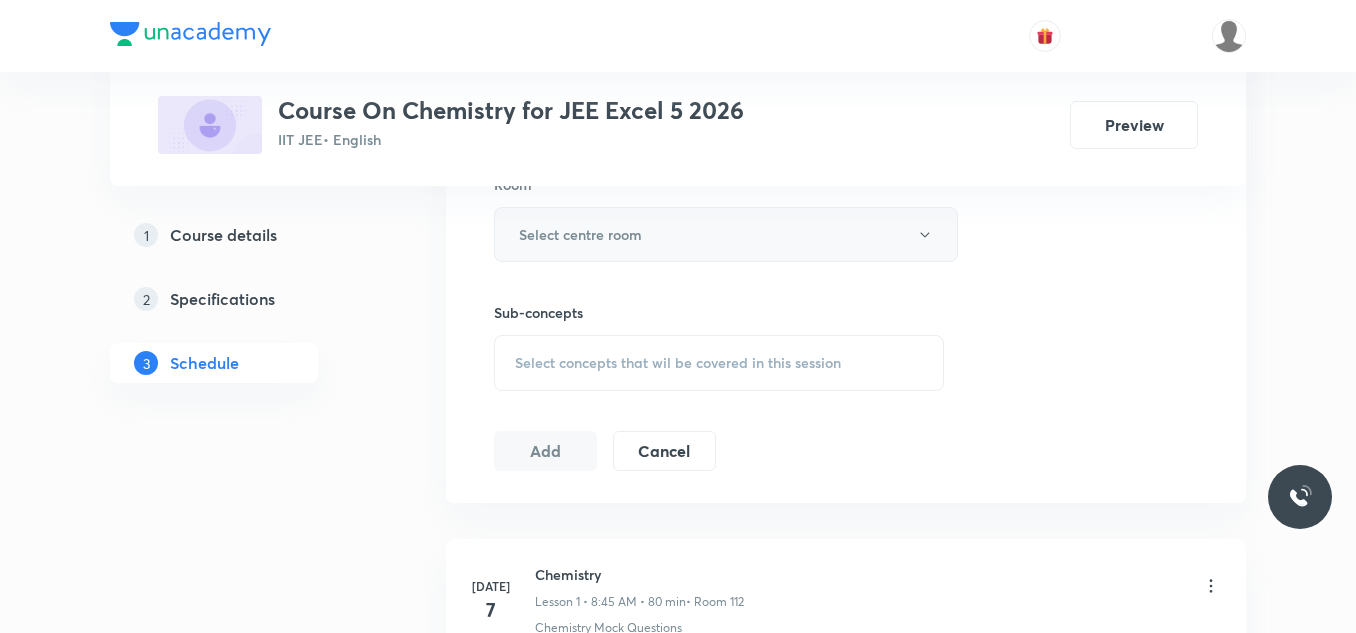 type on "90" 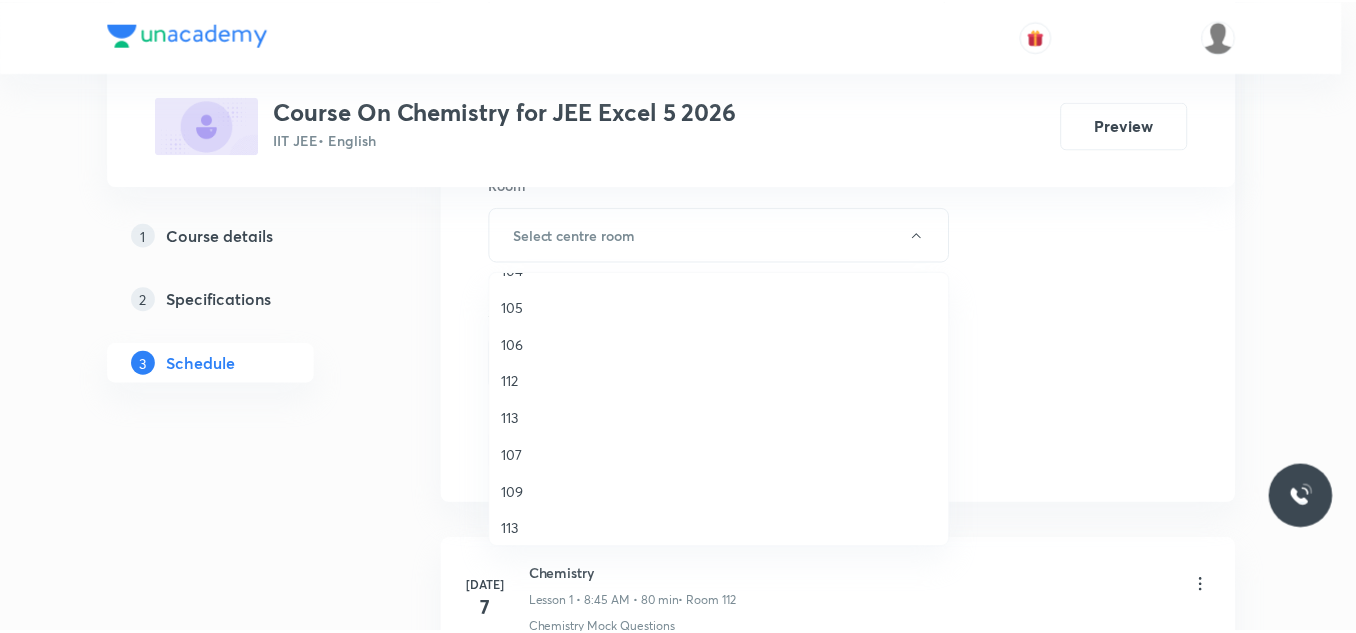 scroll, scrollTop: 300, scrollLeft: 0, axis: vertical 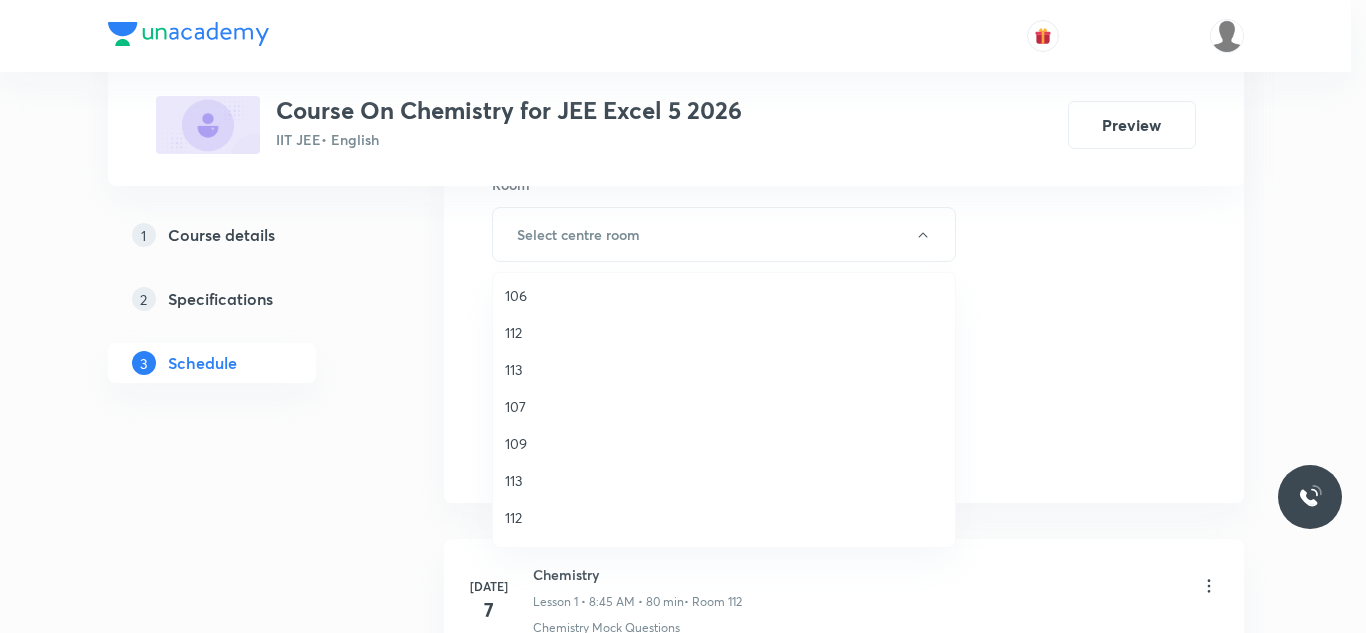 click on "112" at bounding box center [724, 332] 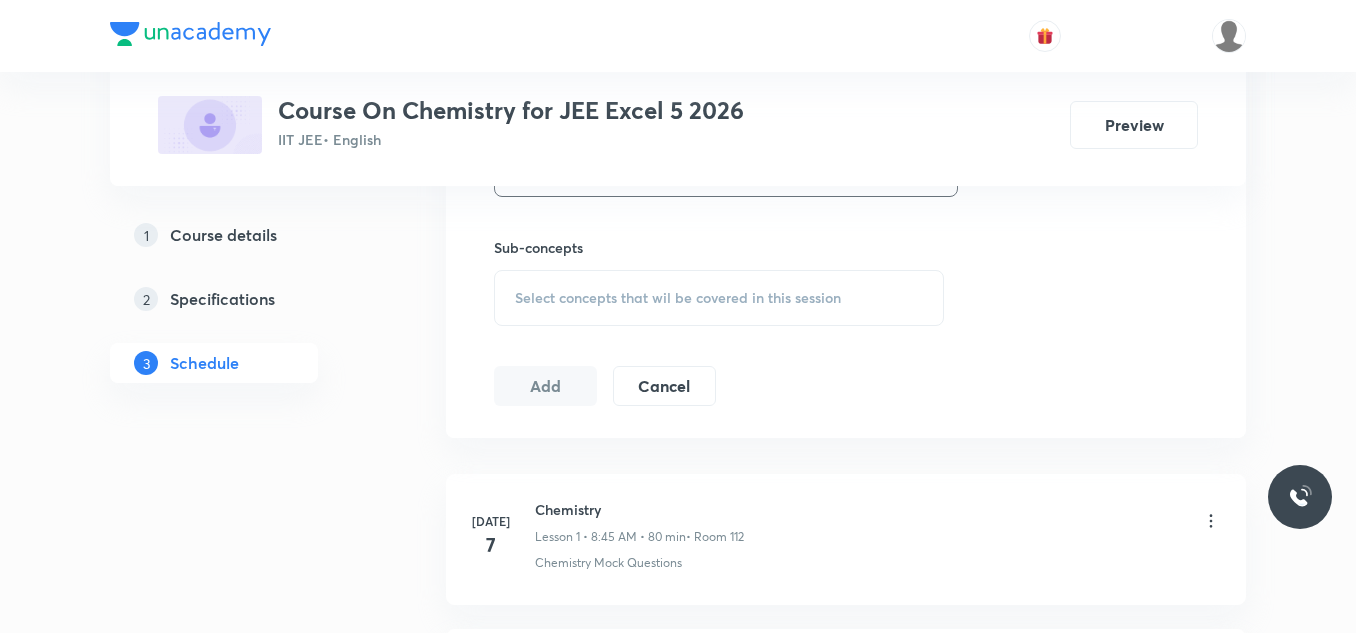 scroll, scrollTop: 1000, scrollLeft: 0, axis: vertical 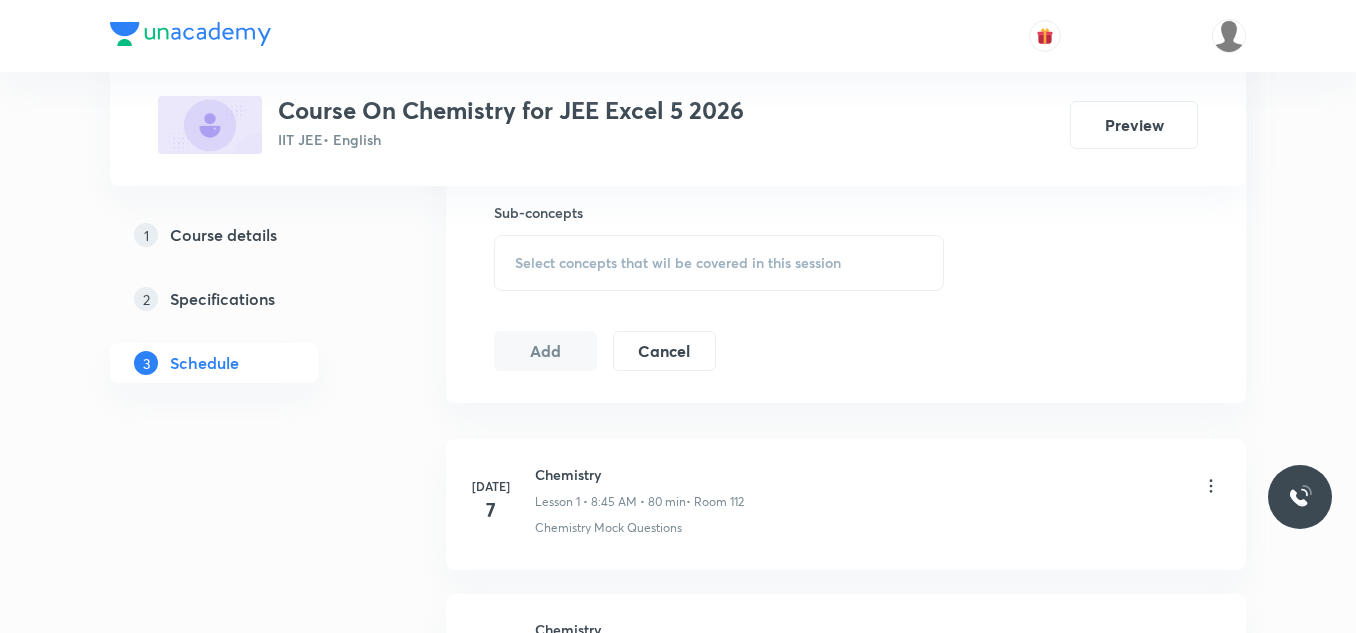 click on "Sub-concepts Select concepts that wil be covered in this session" at bounding box center [719, 246] 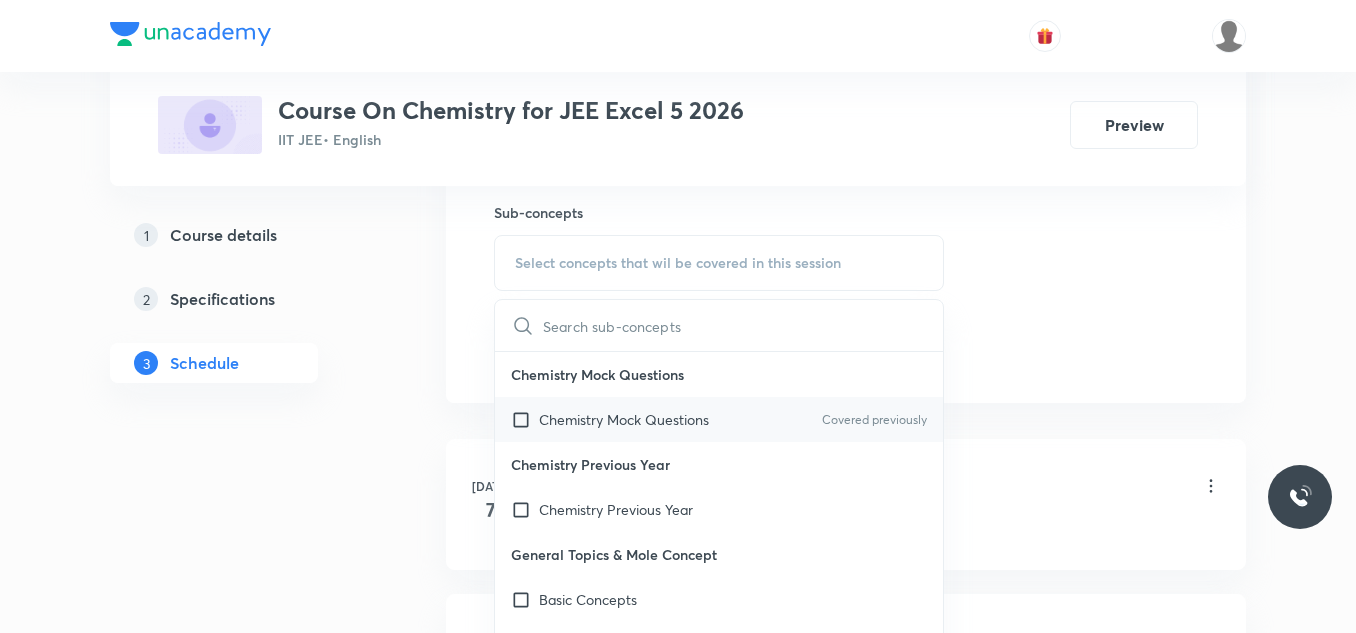click at bounding box center (525, 419) 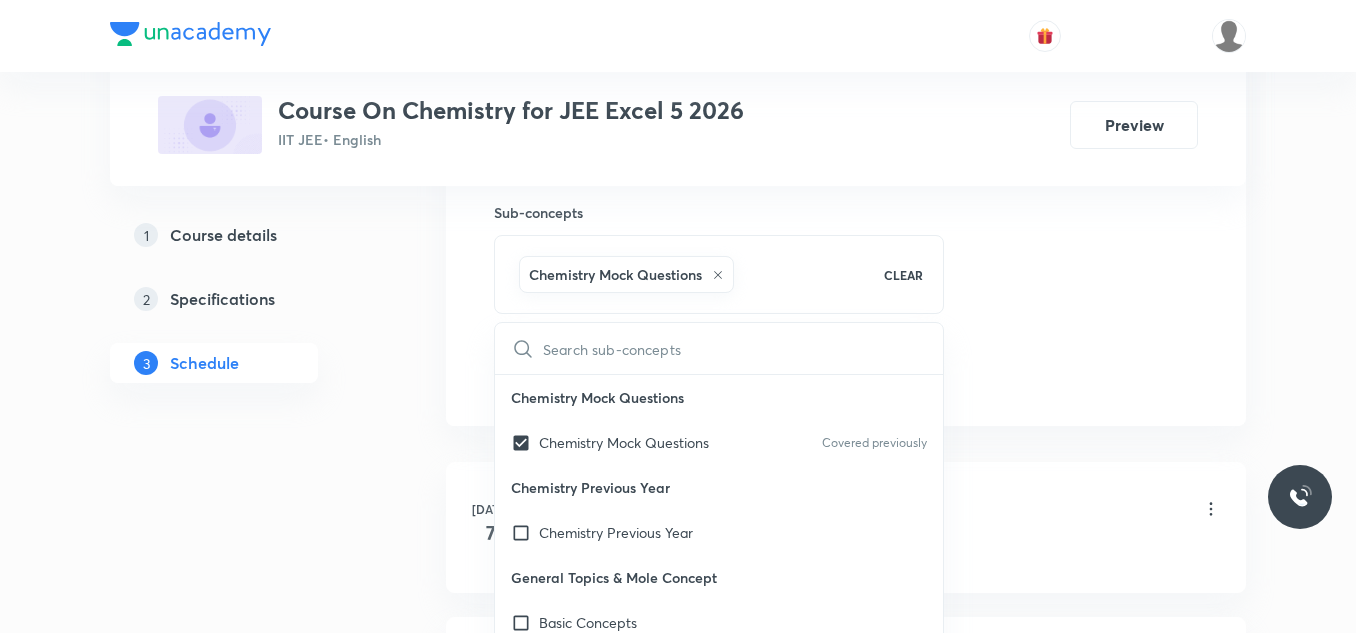 click on "1 Course details 2 Specifications 3 Schedule" at bounding box center [246, 196] 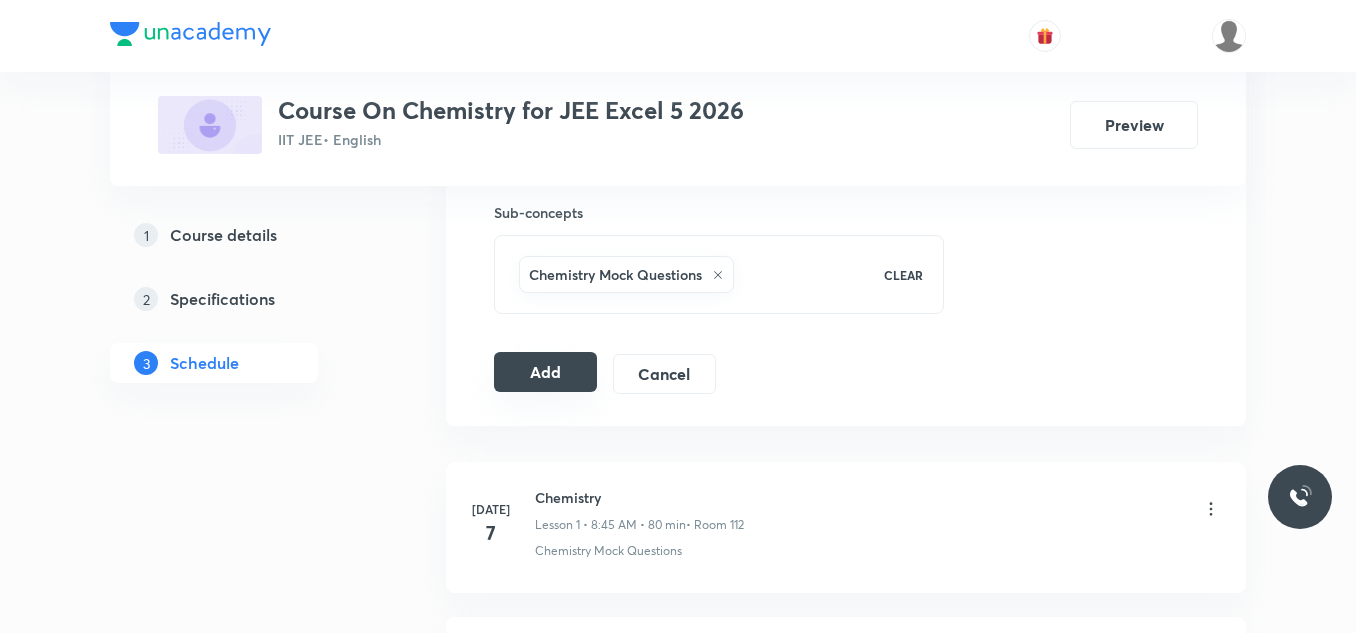 click on "Add" at bounding box center (545, 372) 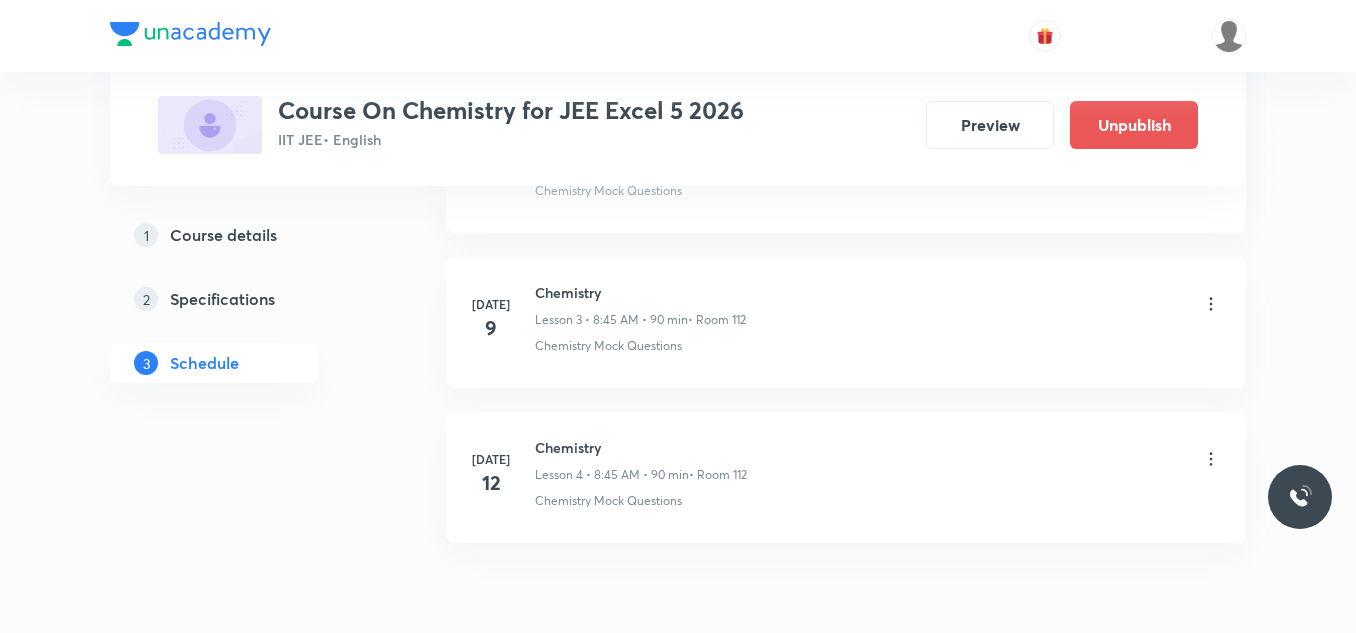 scroll, scrollTop: 671, scrollLeft: 0, axis: vertical 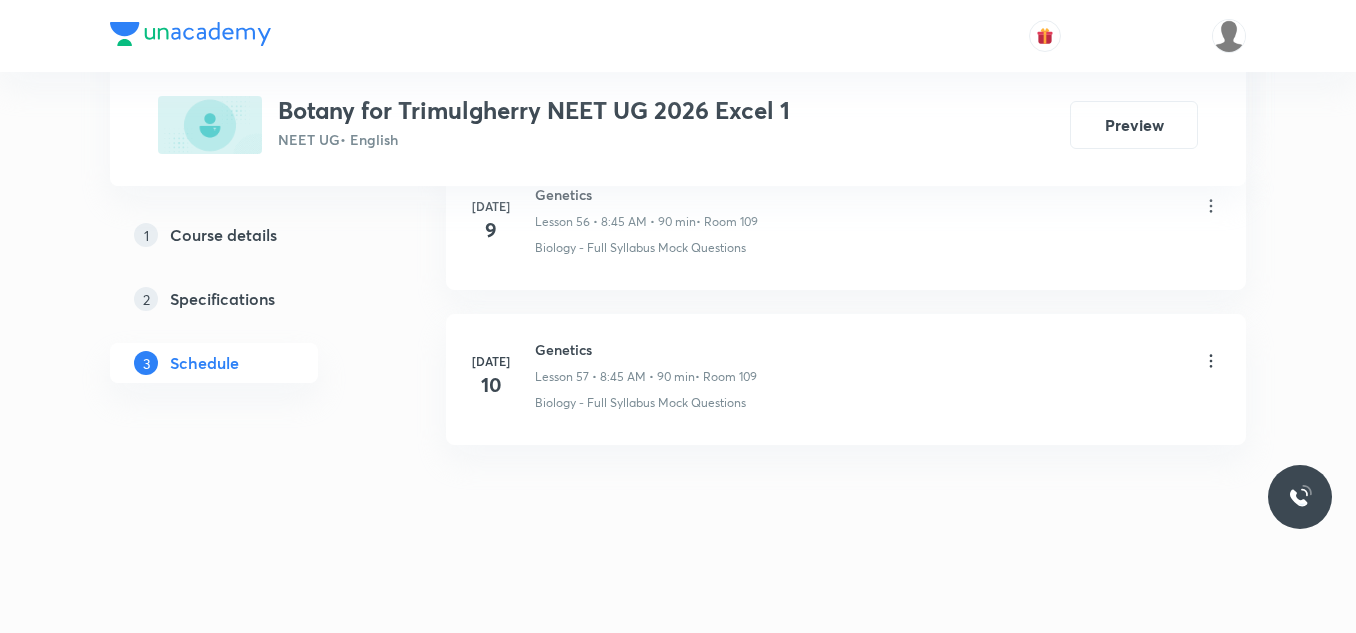 click on "Genetics" at bounding box center [646, 349] 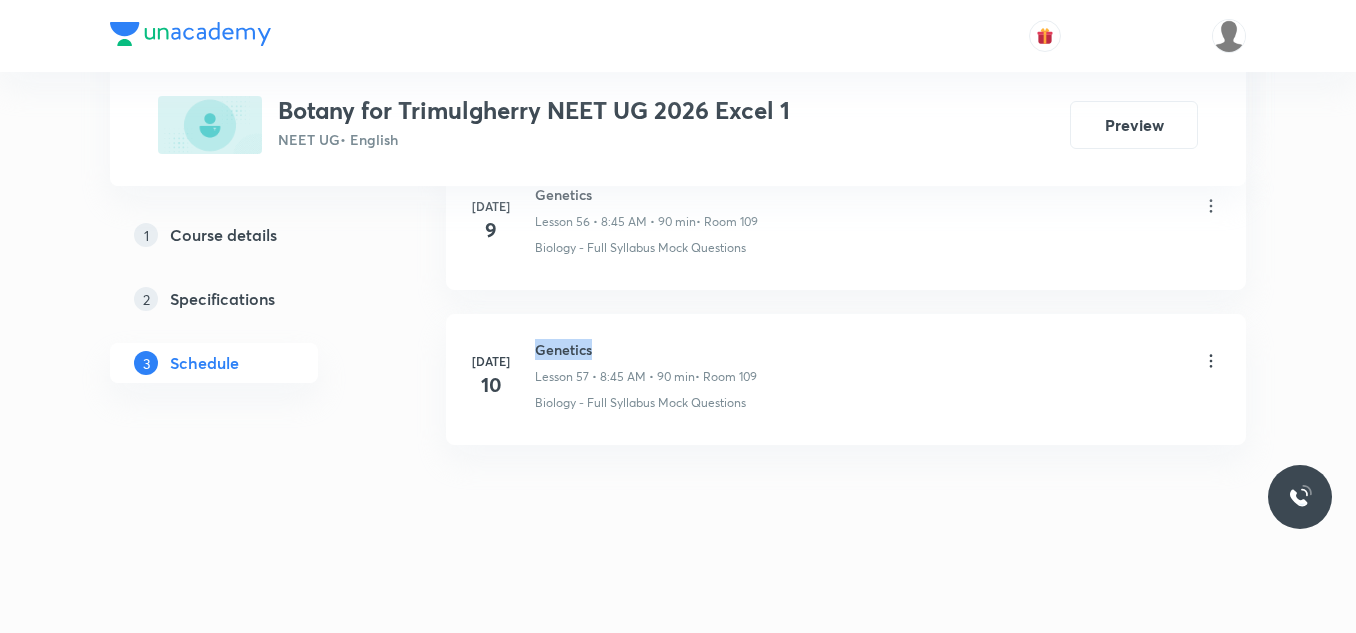 click on "Genetics" at bounding box center [646, 349] 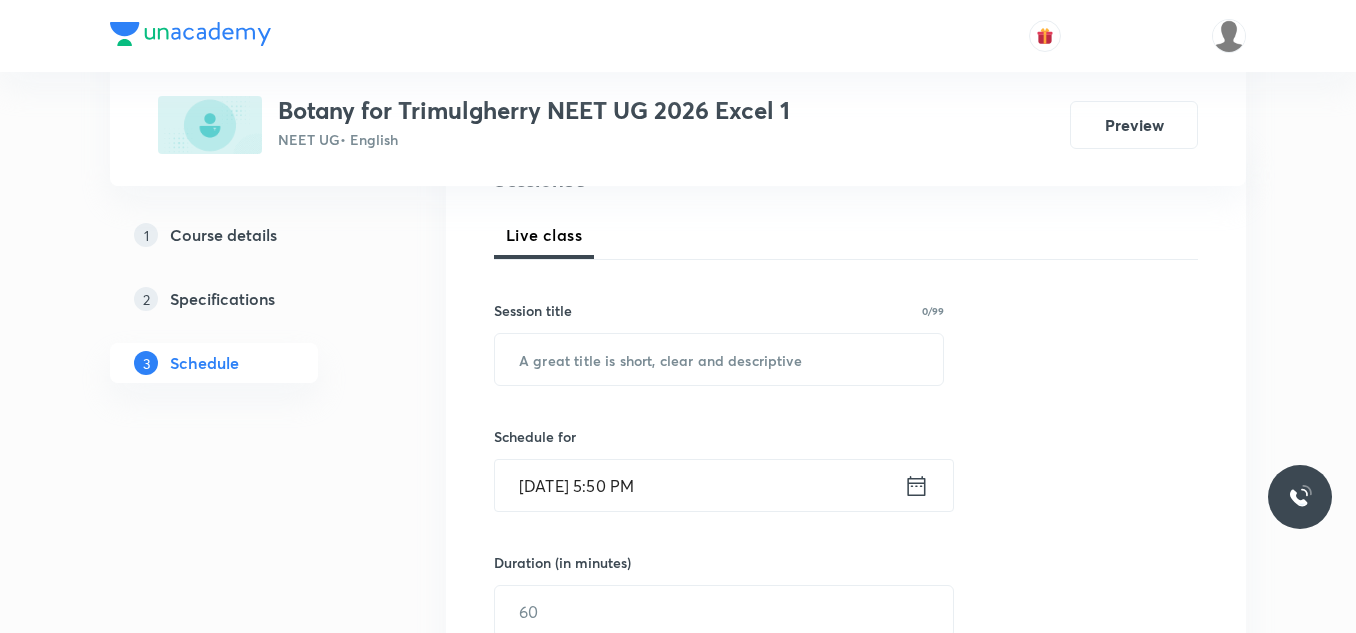 scroll, scrollTop: 305, scrollLeft: 0, axis: vertical 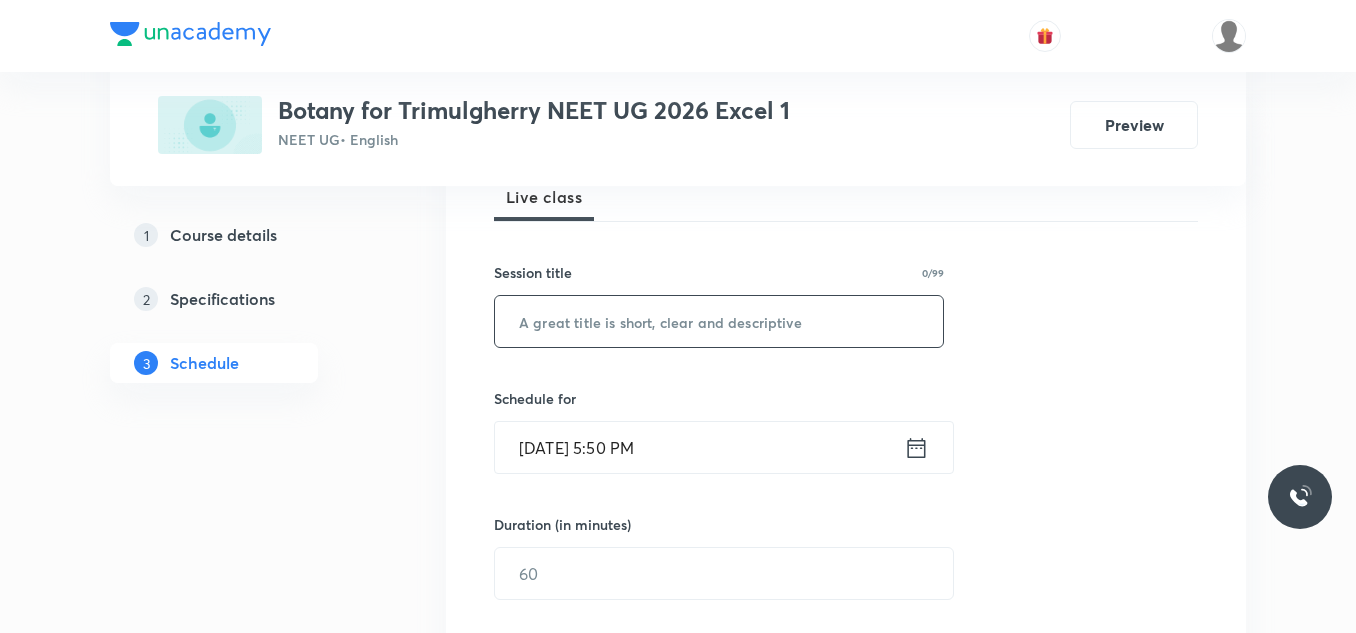 click at bounding box center (719, 321) 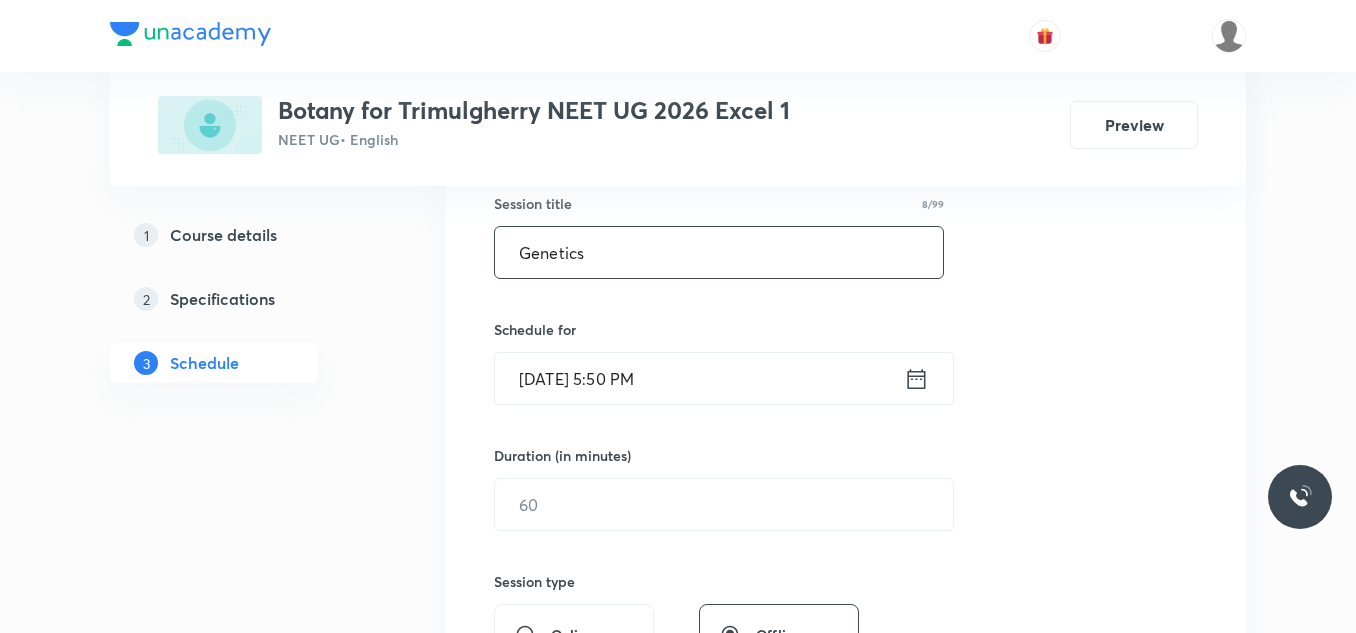 scroll, scrollTop: 405, scrollLeft: 0, axis: vertical 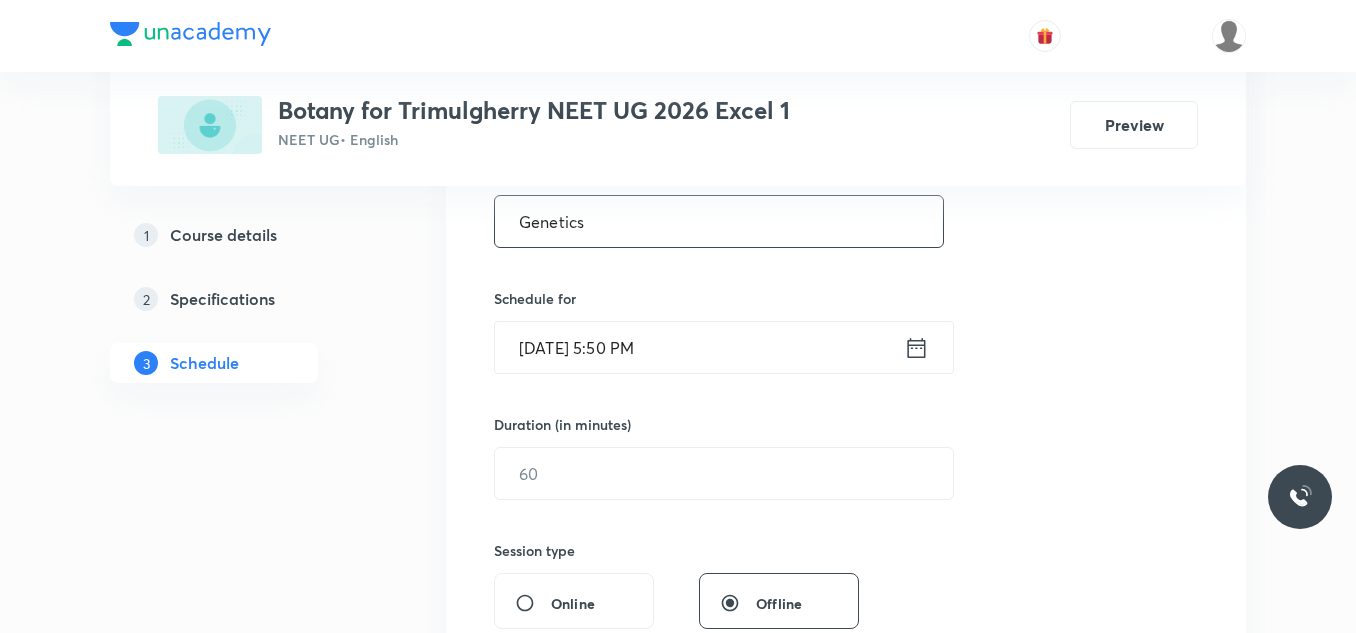 type on "Genetics" 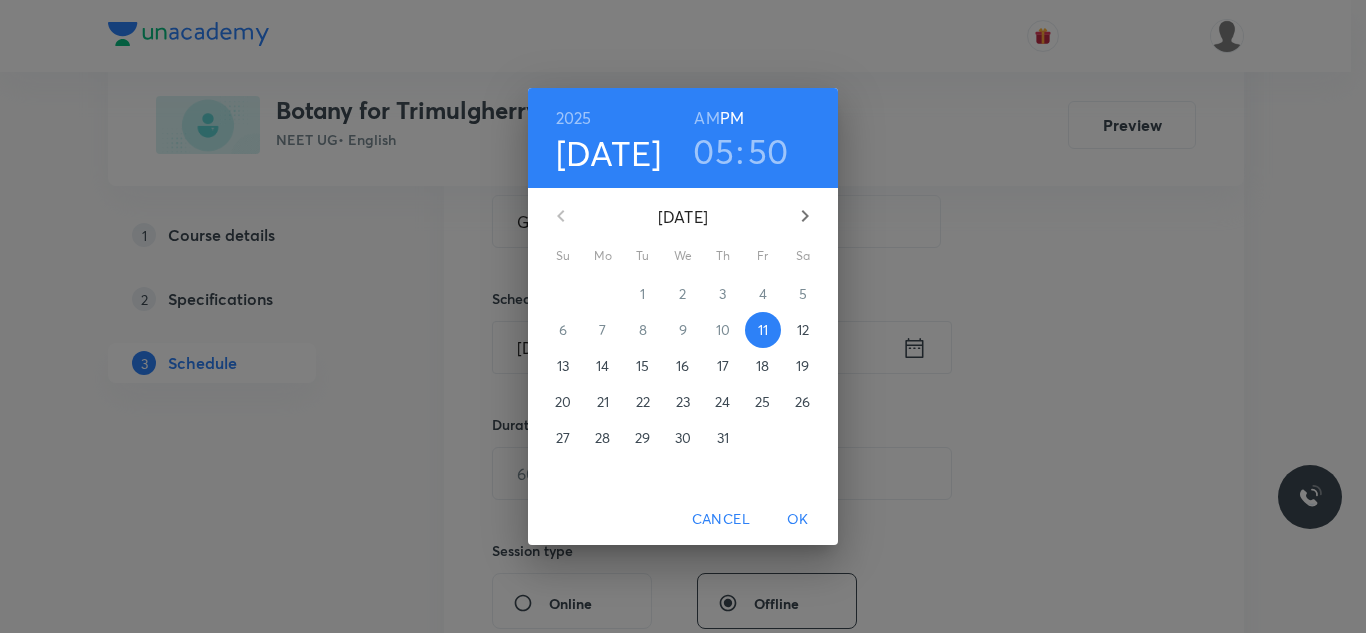 click on "12" at bounding box center [803, 330] 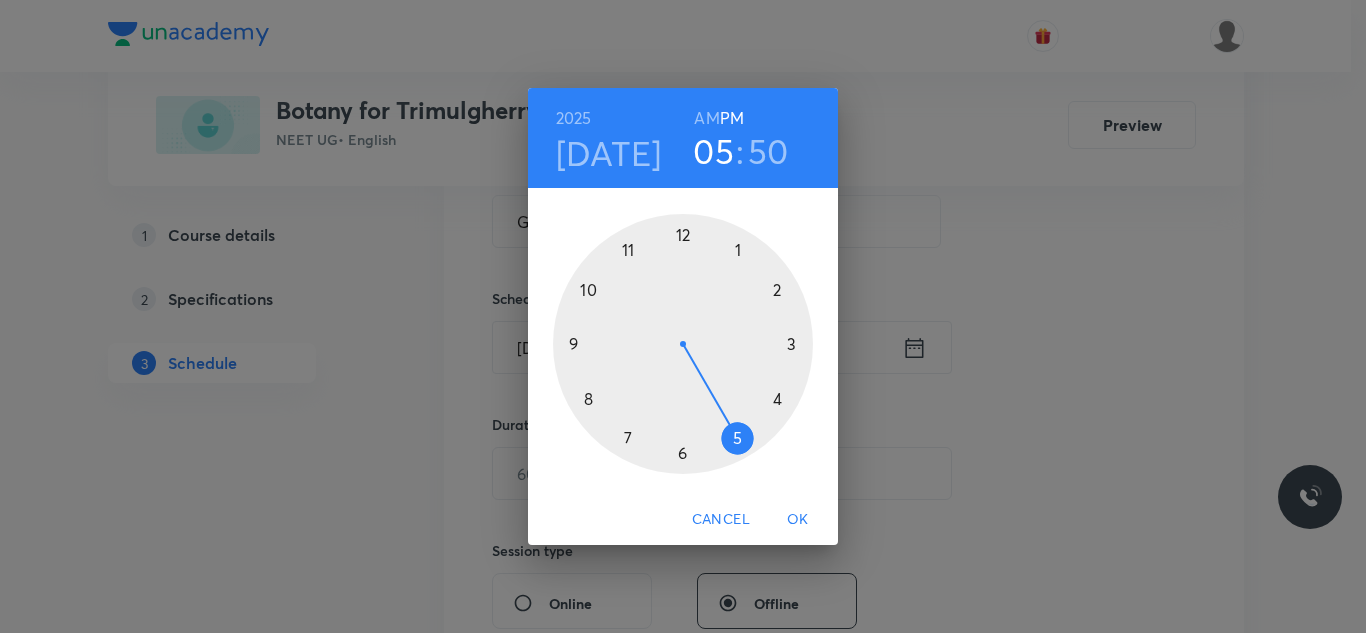 click on "AM" at bounding box center [706, 118] 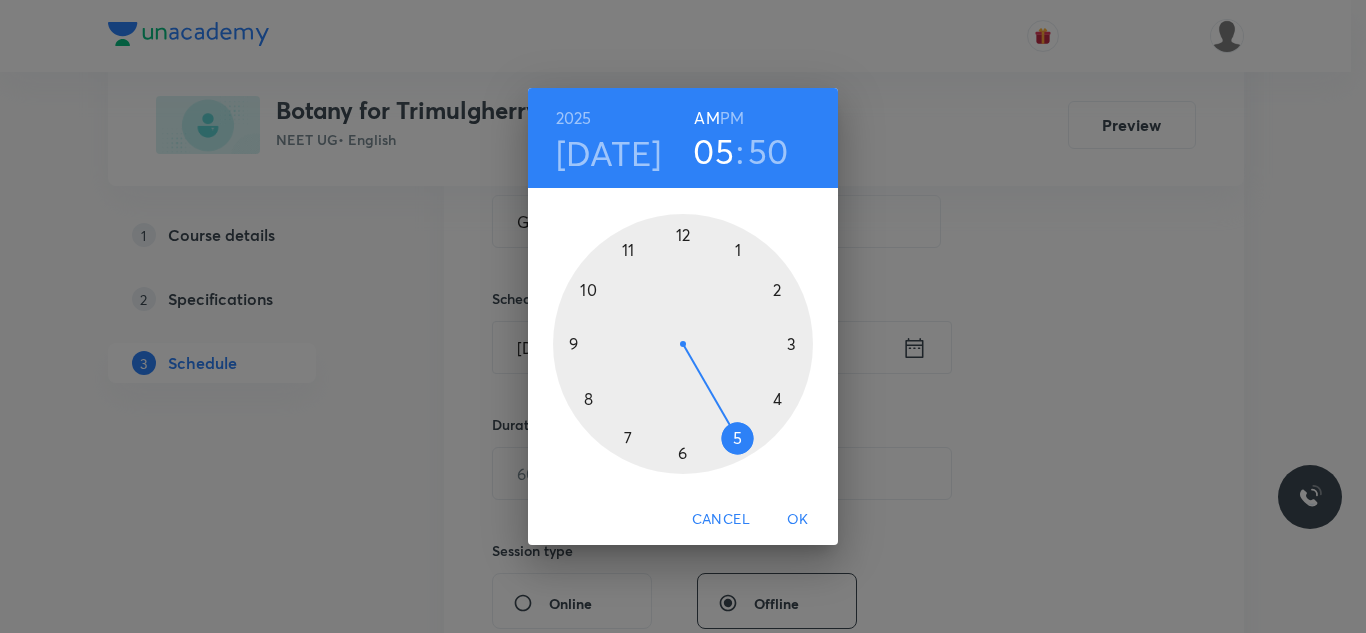 click at bounding box center [683, 344] 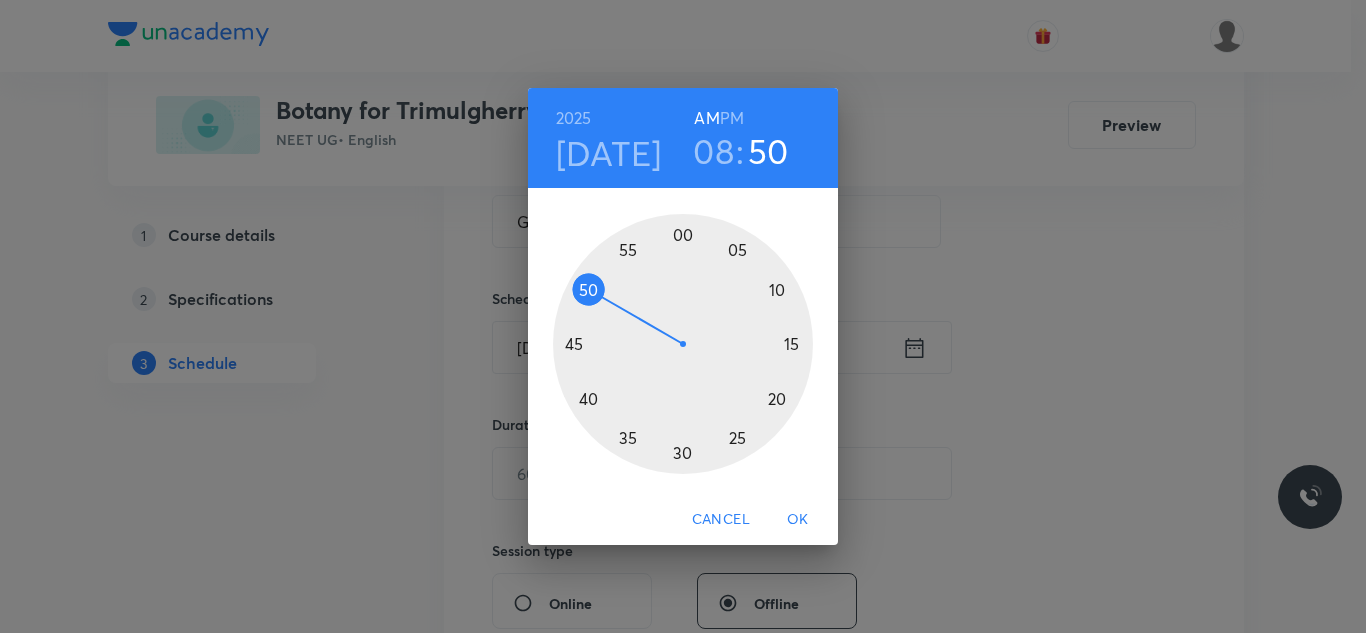 click at bounding box center [683, 344] 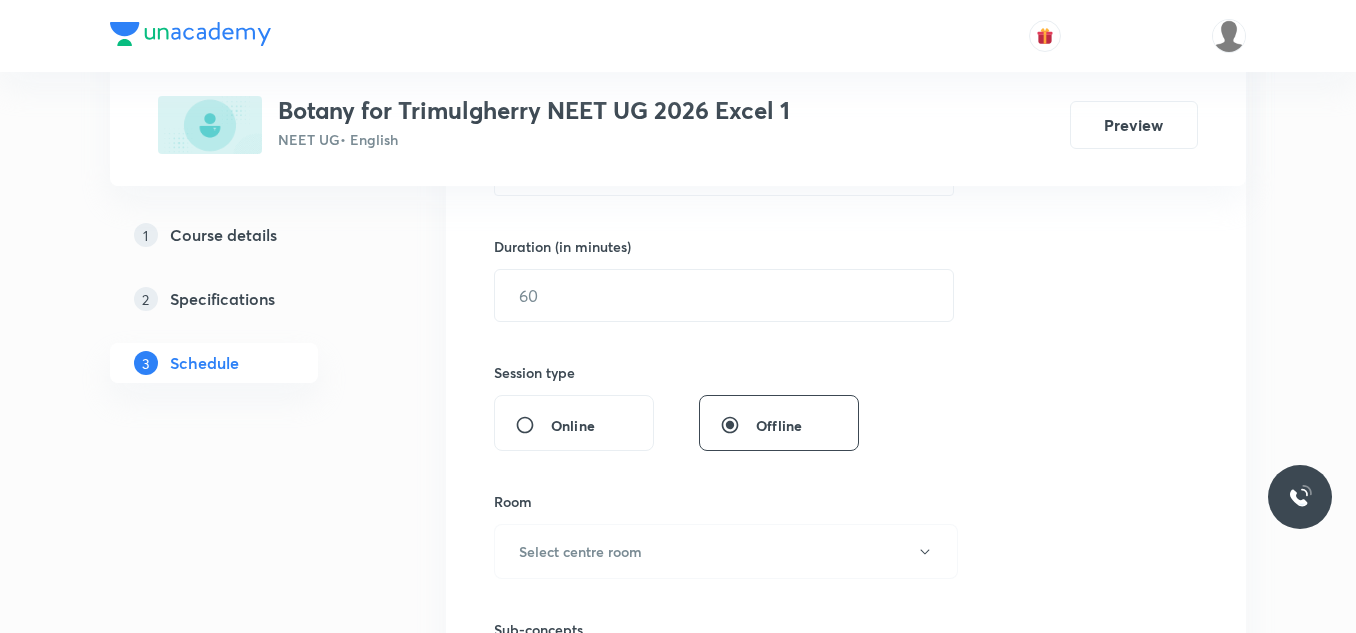 scroll, scrollTop: 605, scrollLeft: 0, axis: vertical 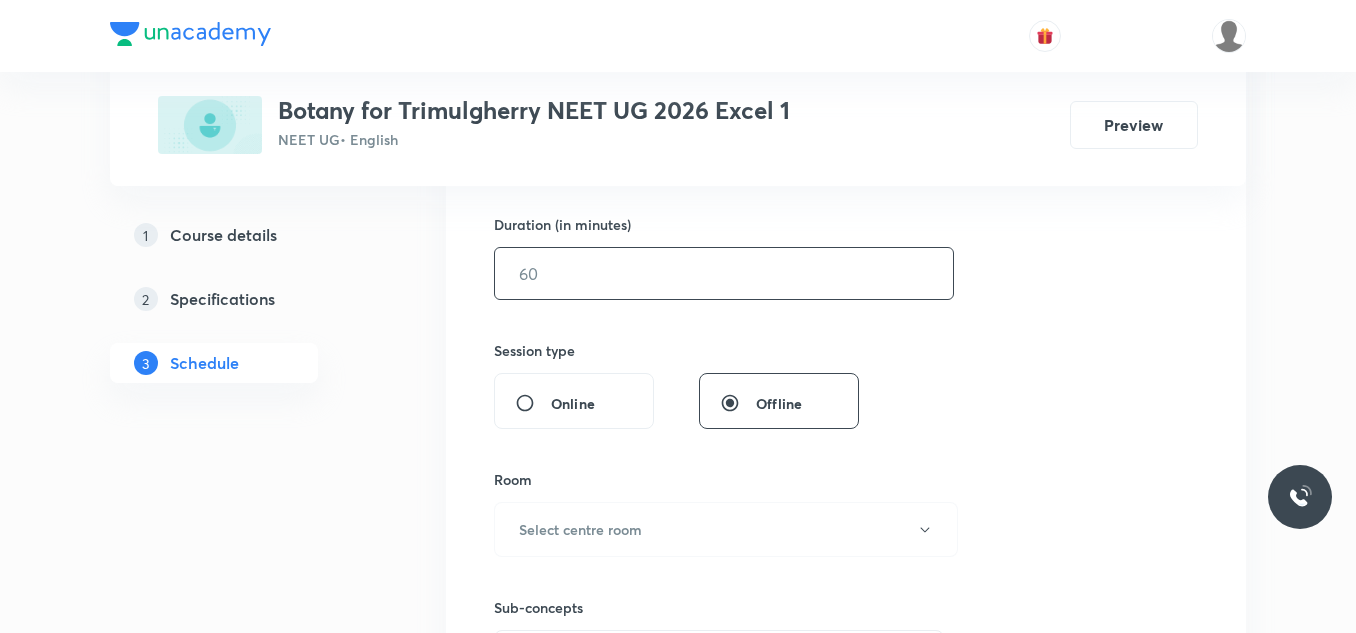 click at bounding box center [724, 273] 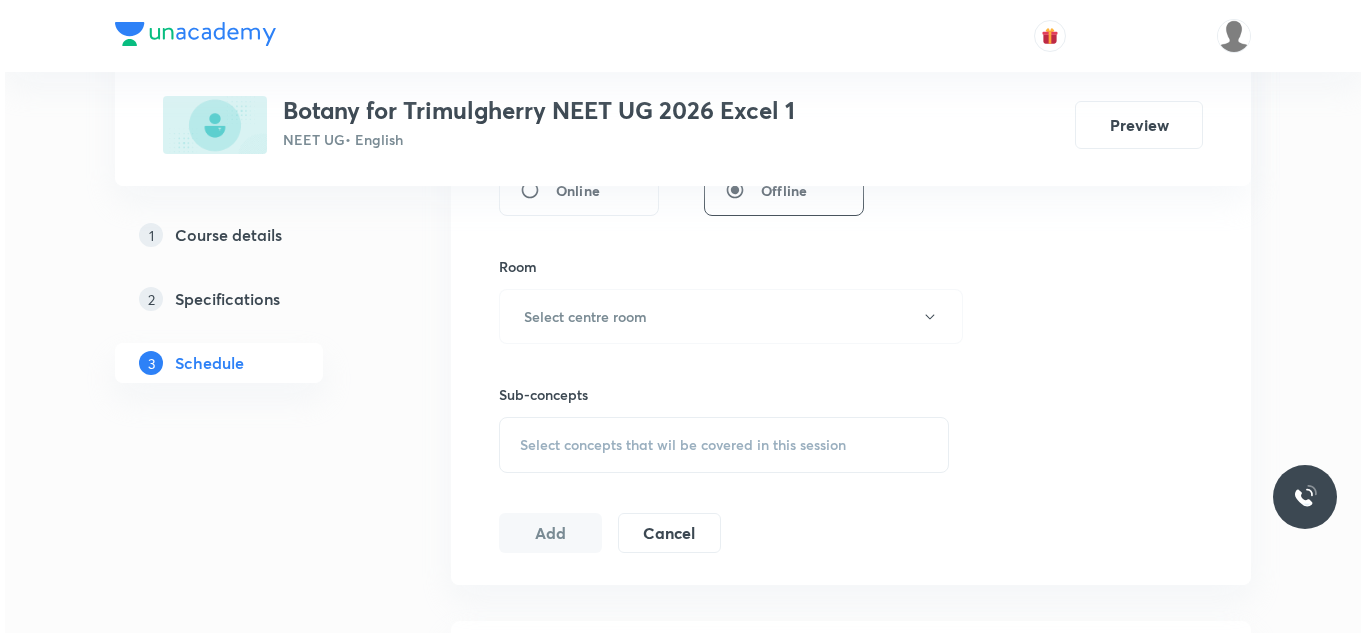 scroll, scrollTop: 905, scrollLeft: 0, axis: vertical 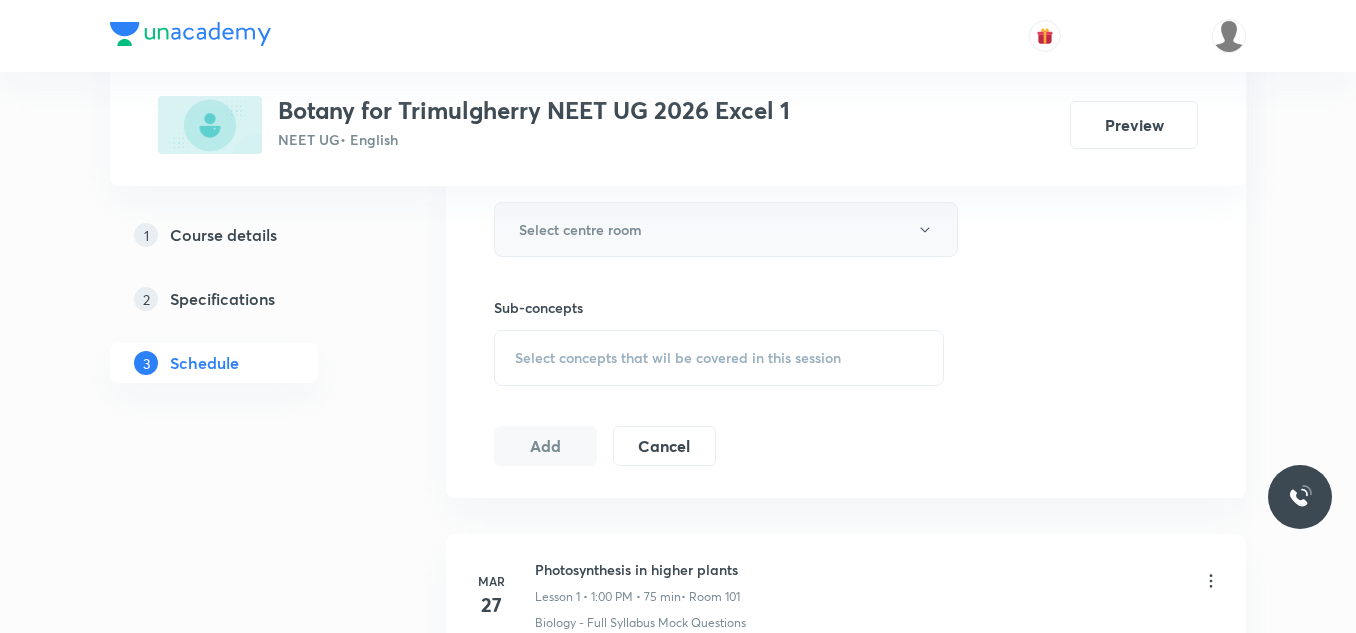 type on "90" 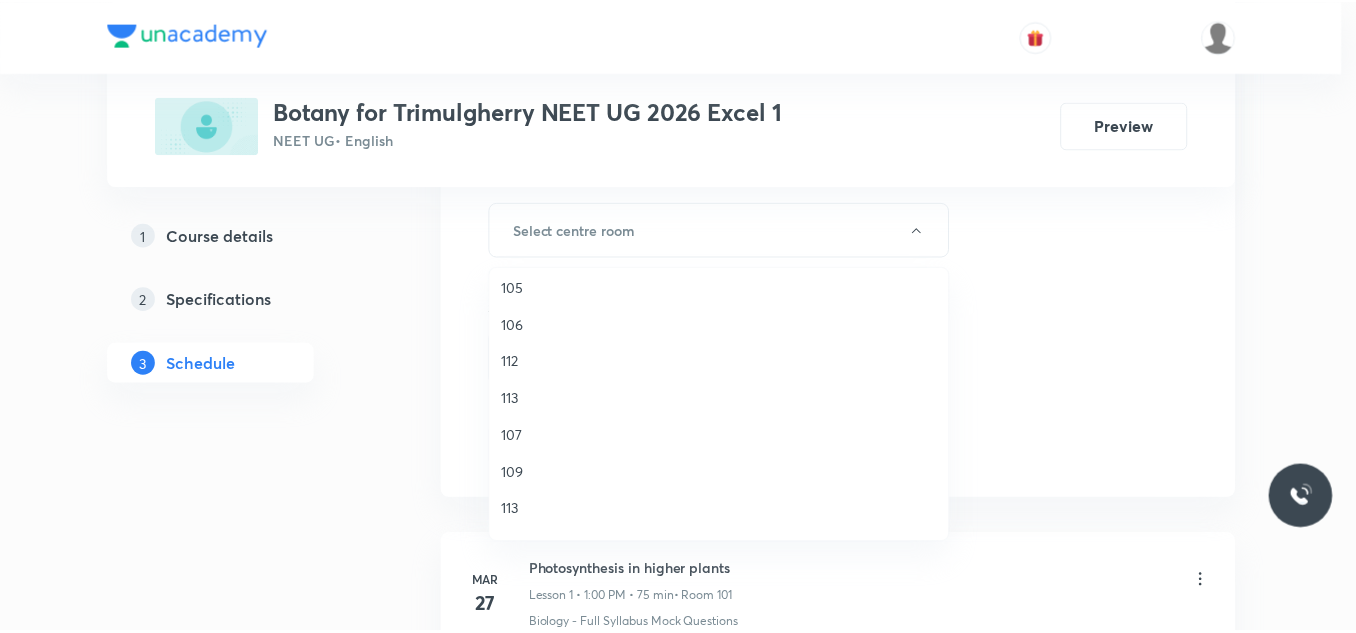 scroll, scrollTop: 300, scrollLeft: 0, axis: vertical 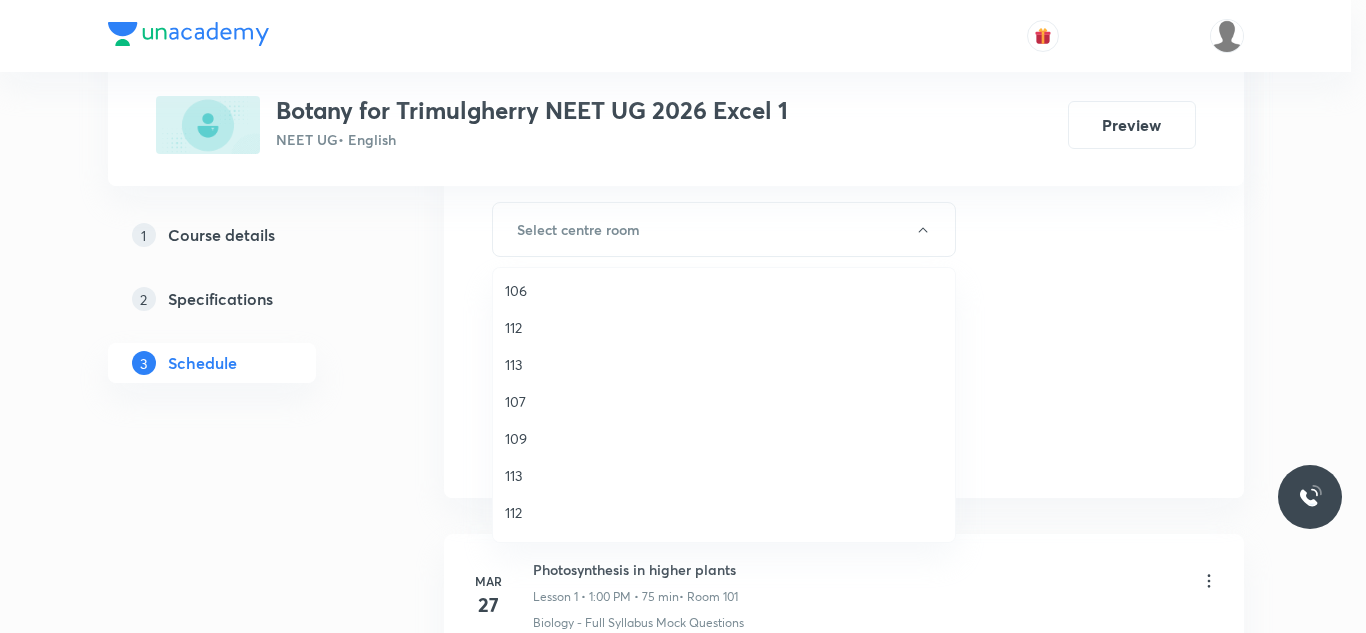 click on "109" at bounding box center [724, 438] 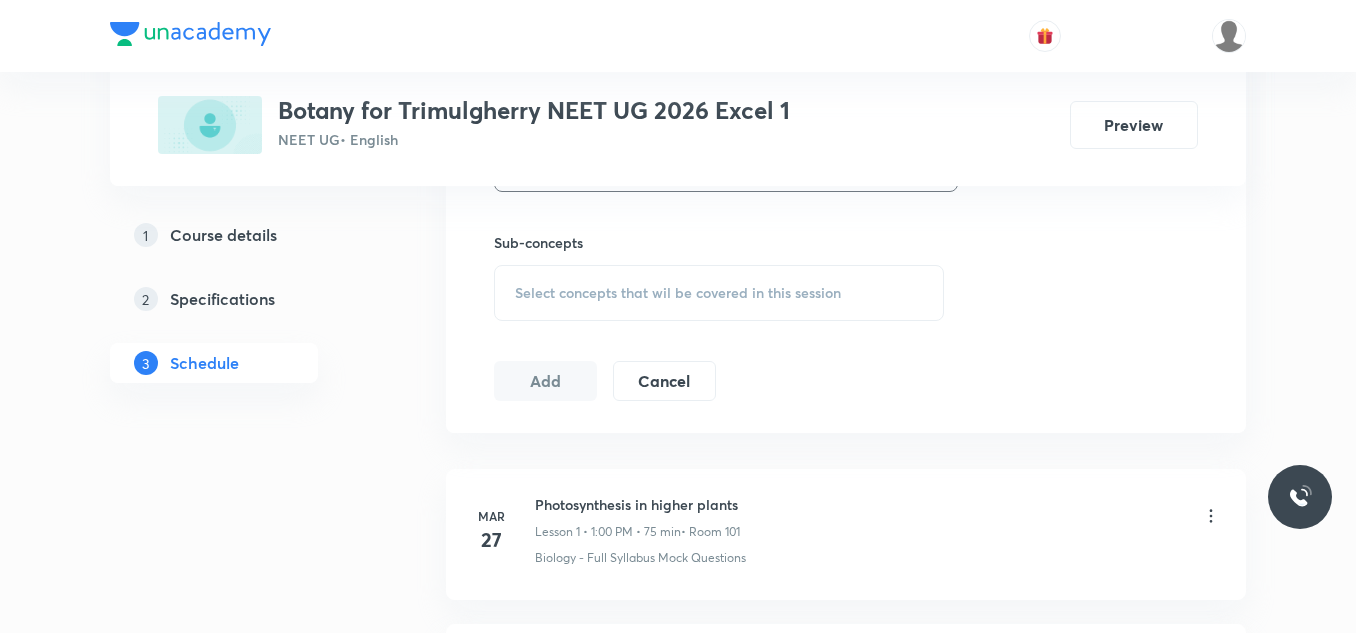 scroll, scrollTop: 1005, scrollLeft: 0, axis: vertical 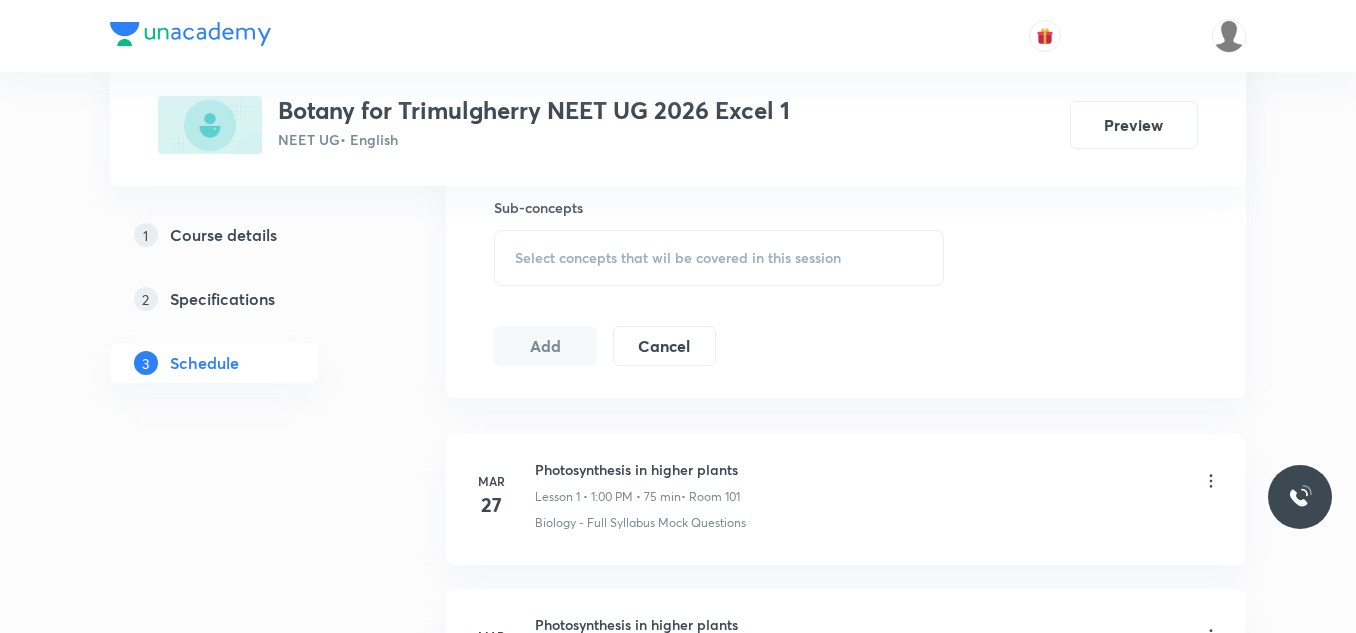 click on "Select concepts that wil be covered in this session" at bounding box center (678, 258) 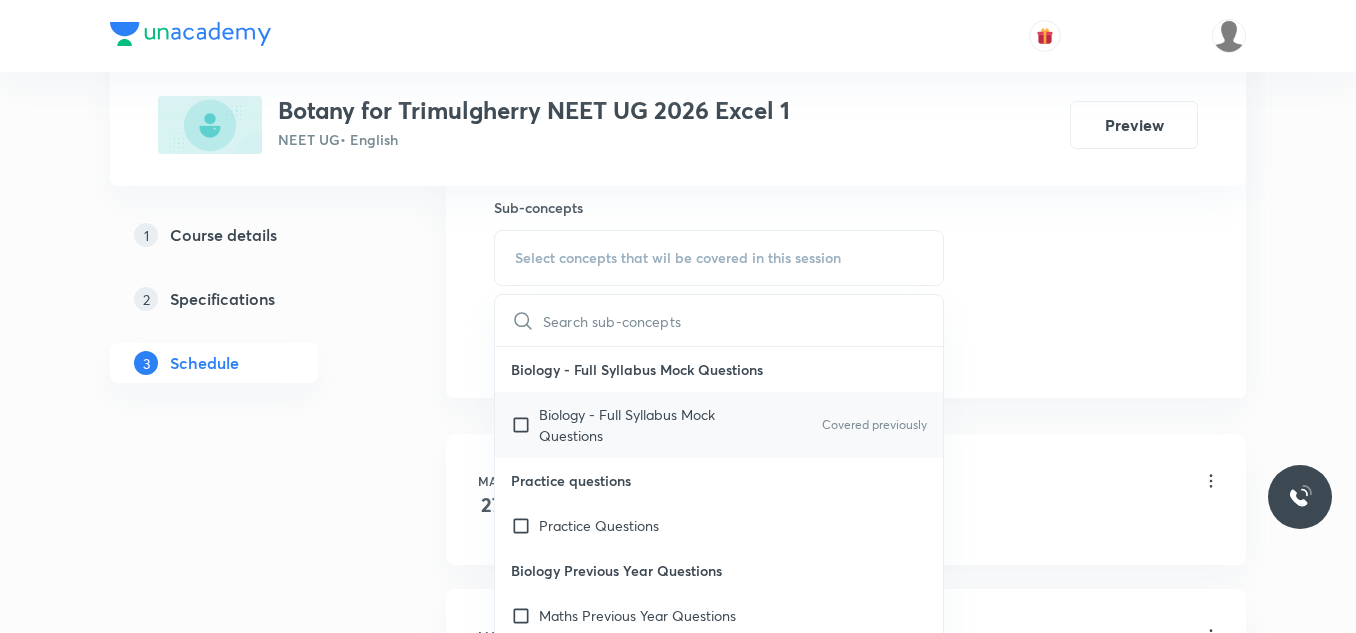 click at bounding box center (525, 425) 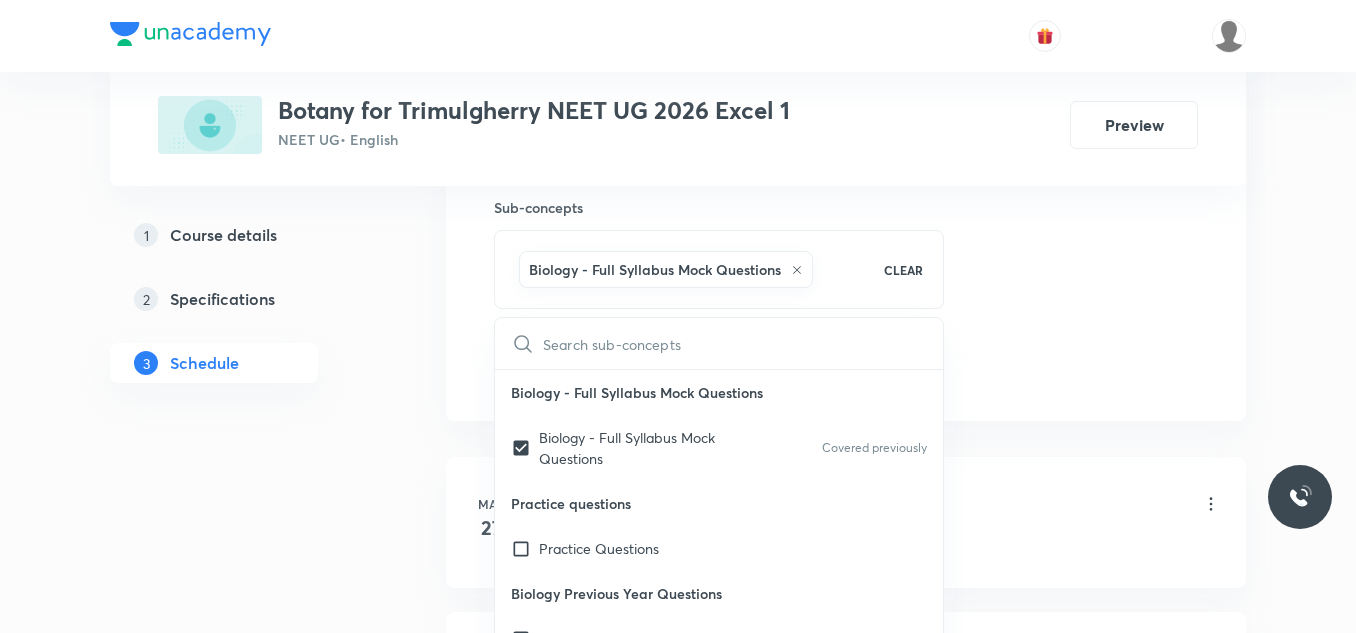 click on "1 Course details 2 Specifications 3 Schedule" at bounding box center [246, 4376] 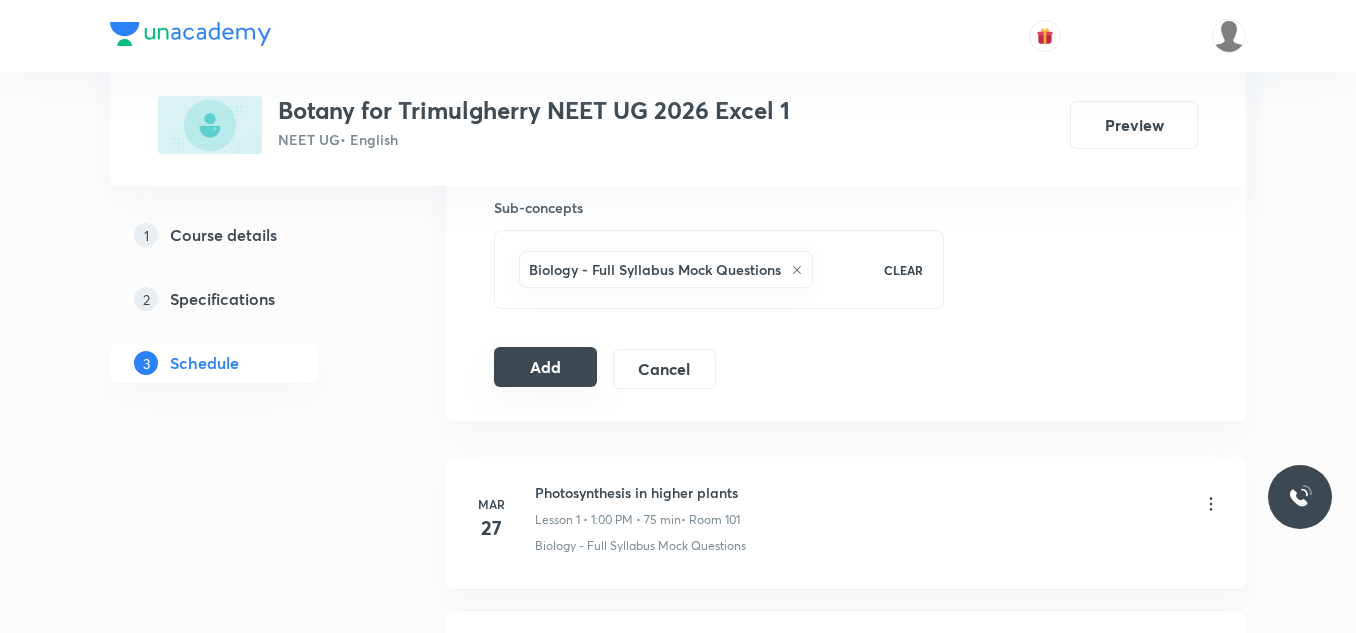 click on "Add" at bounding box center (545, 367) 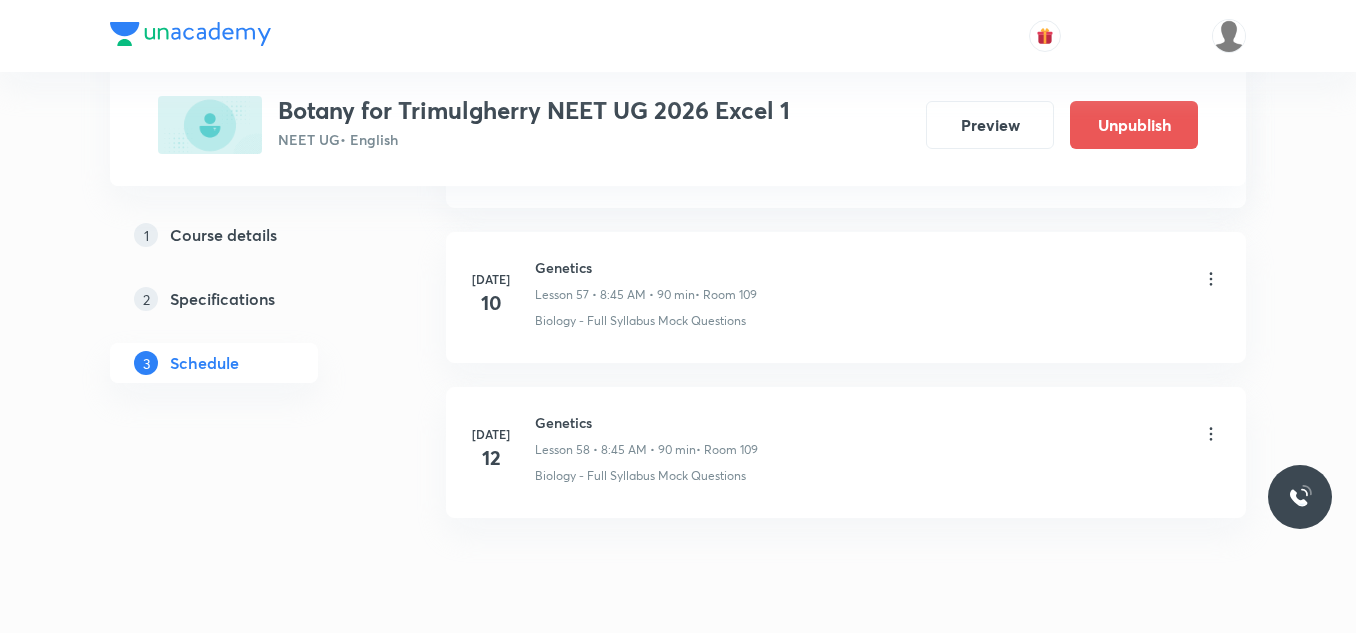 scroll, scrollTop: 9041, scrollLeft: 0, axis: vertical 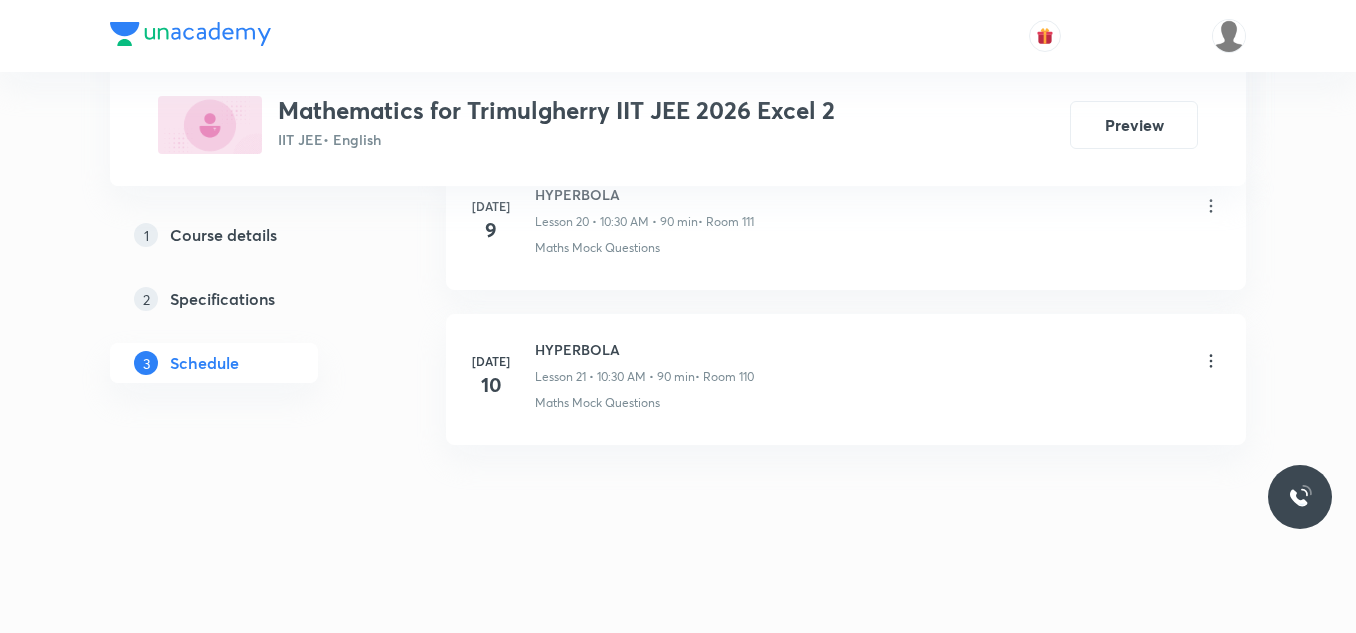 click on "HYPERBOLA" at bounding box center (644, 349) 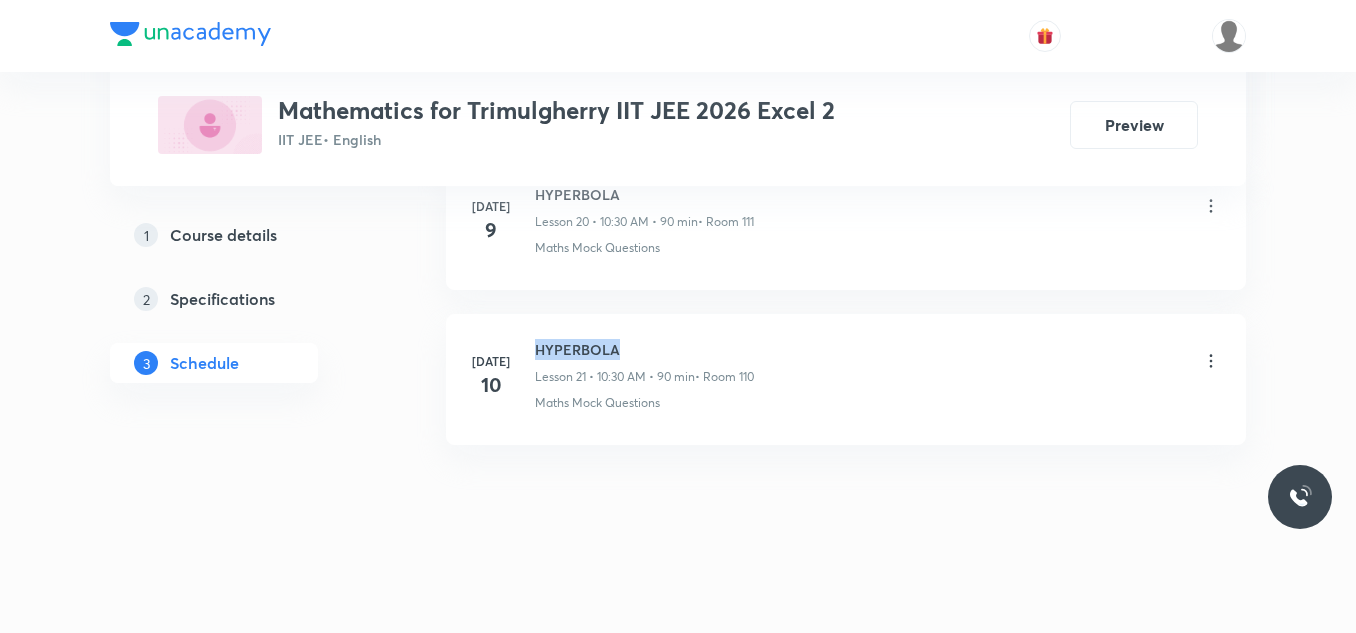 click on "HYPERBOLA" at bounding box center [644, 349] 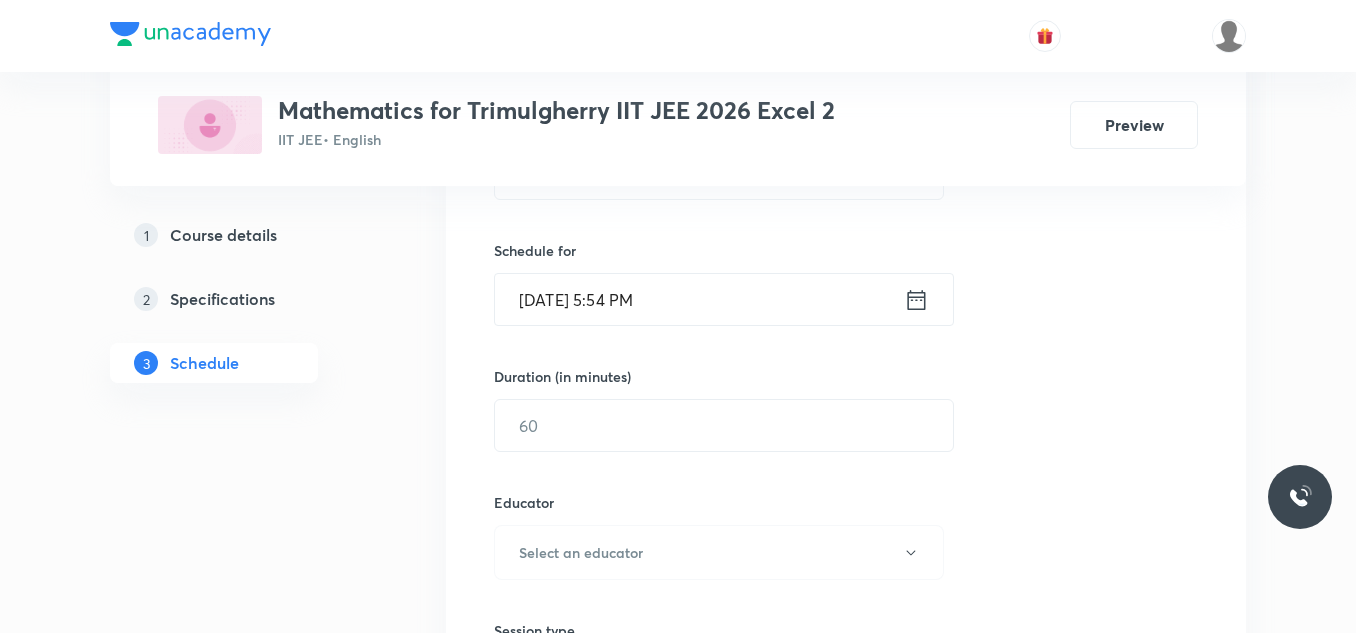 scroll, scrollTop: 353, scrollLeft: 0, axis: vertical 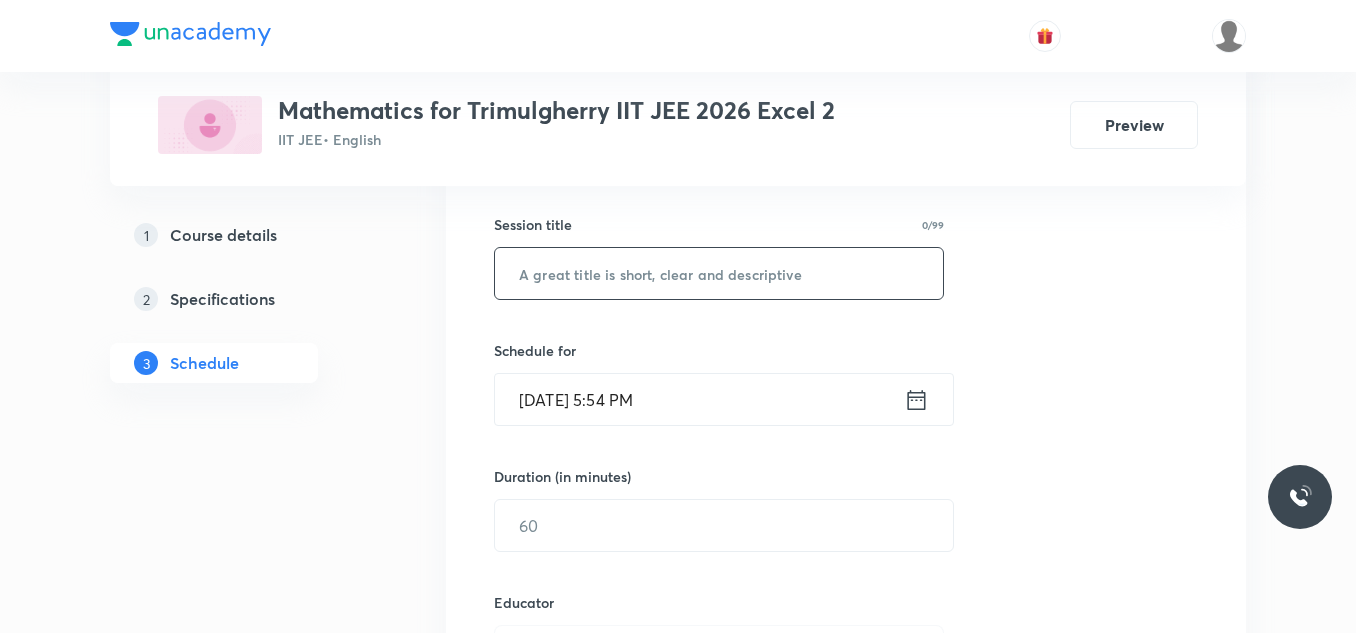 click at bounding box center (719, 273) 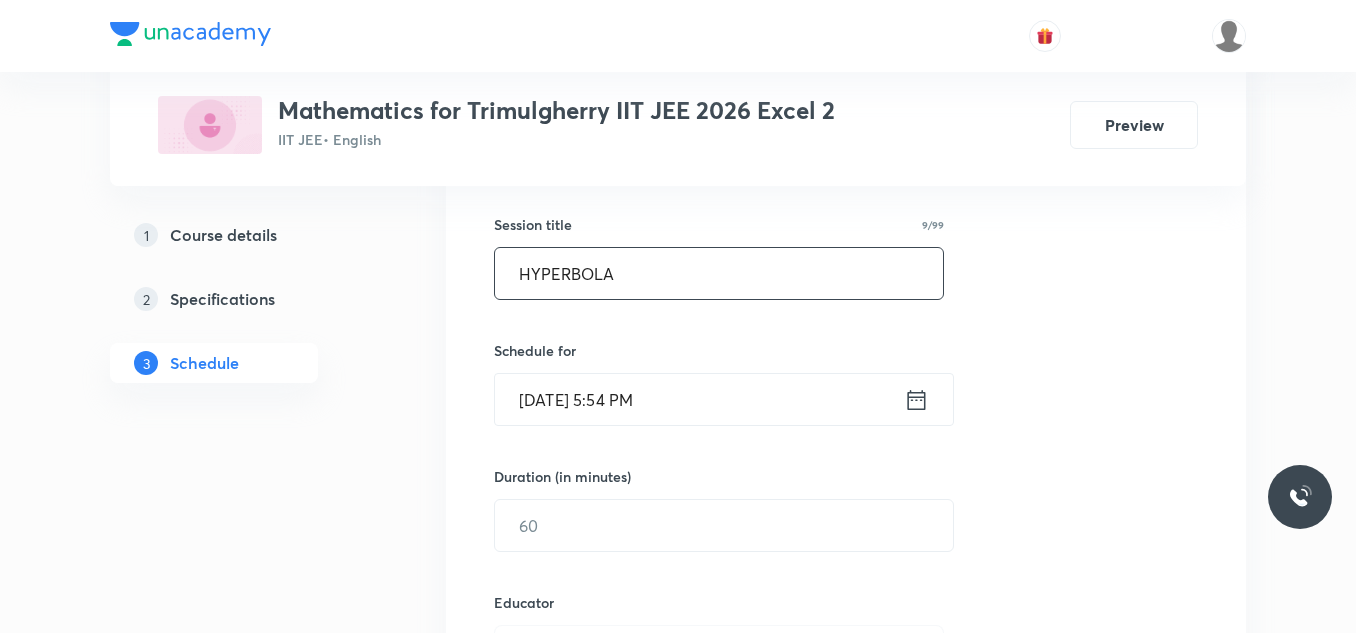 scroll, scrollTop: 453, scrollLeft: 0, axis: vertical 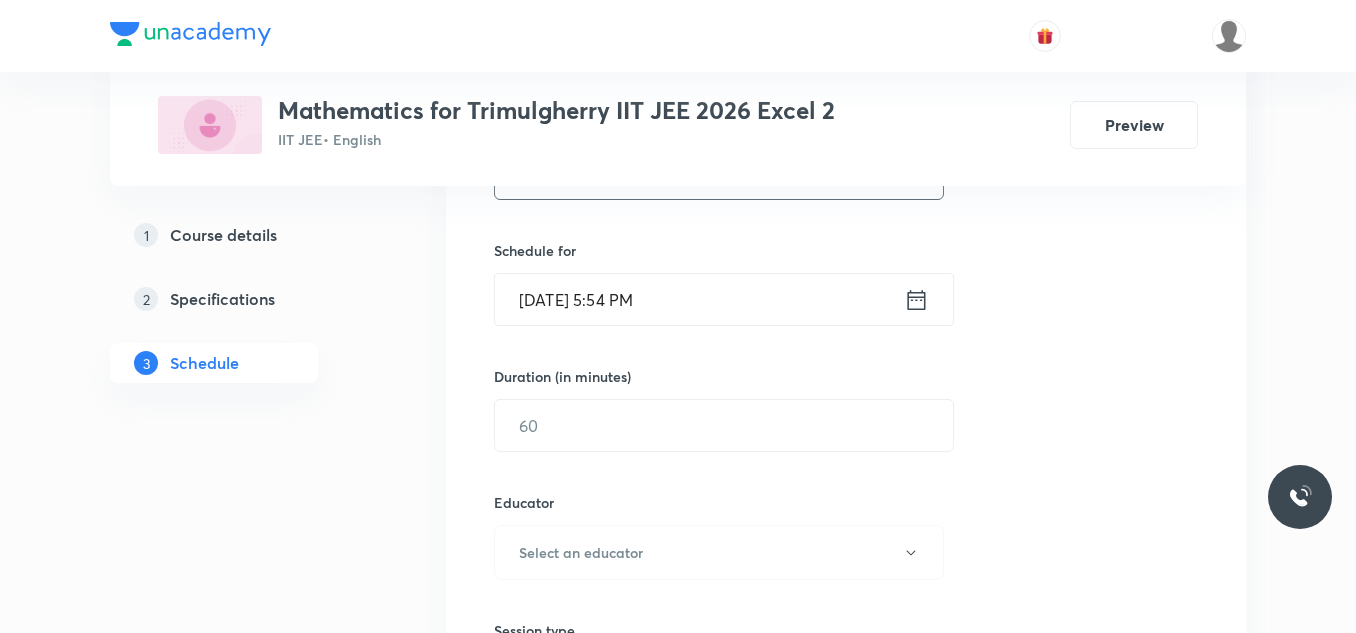 type on "HYPERBOLA" 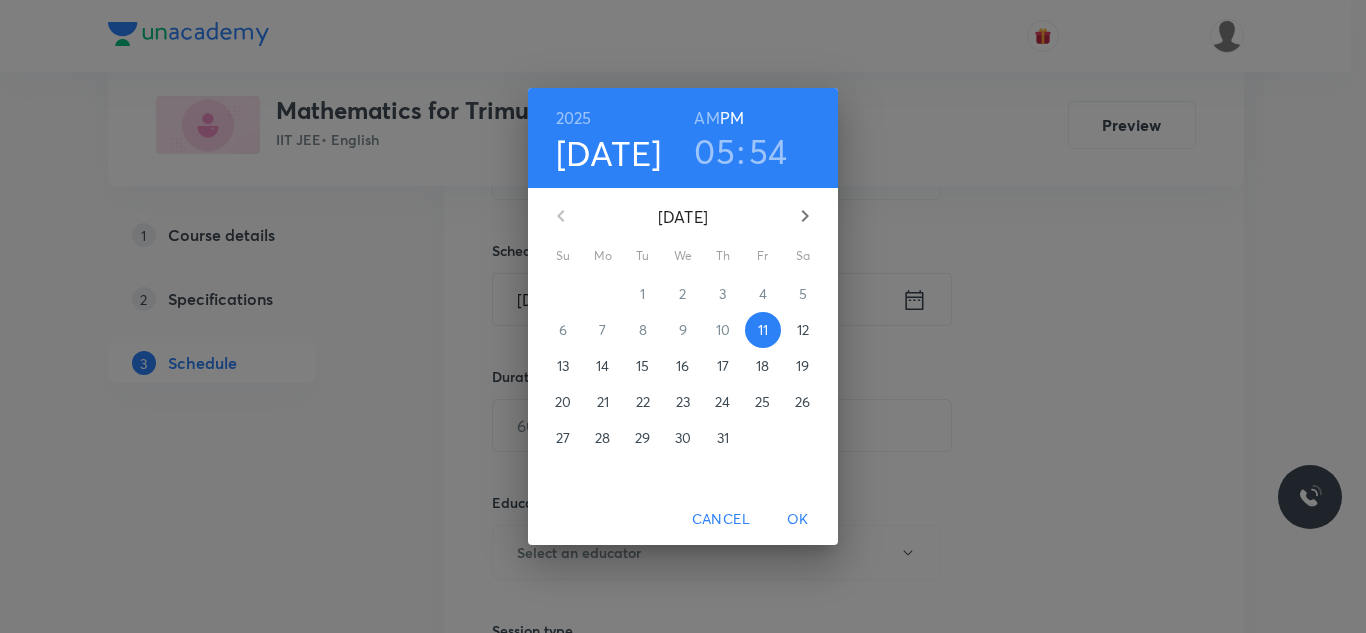click on "12" at bounding box center [803, 330] 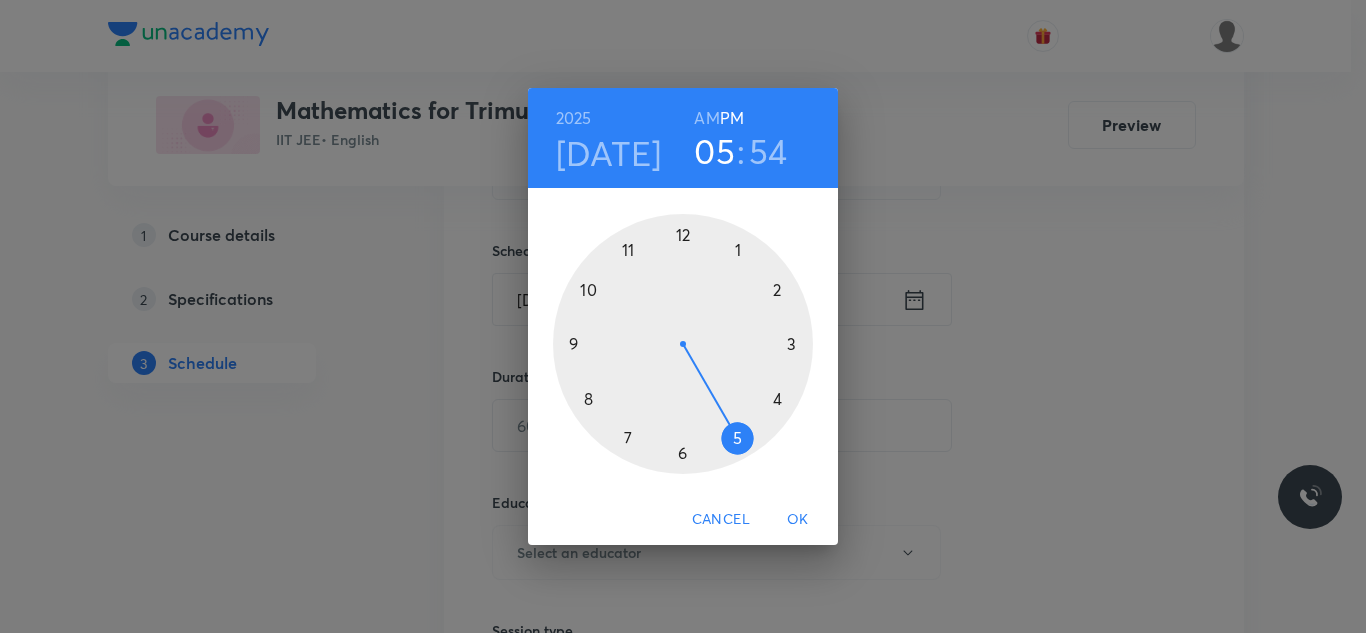 click on "AM" at bounding box center [706, 118] 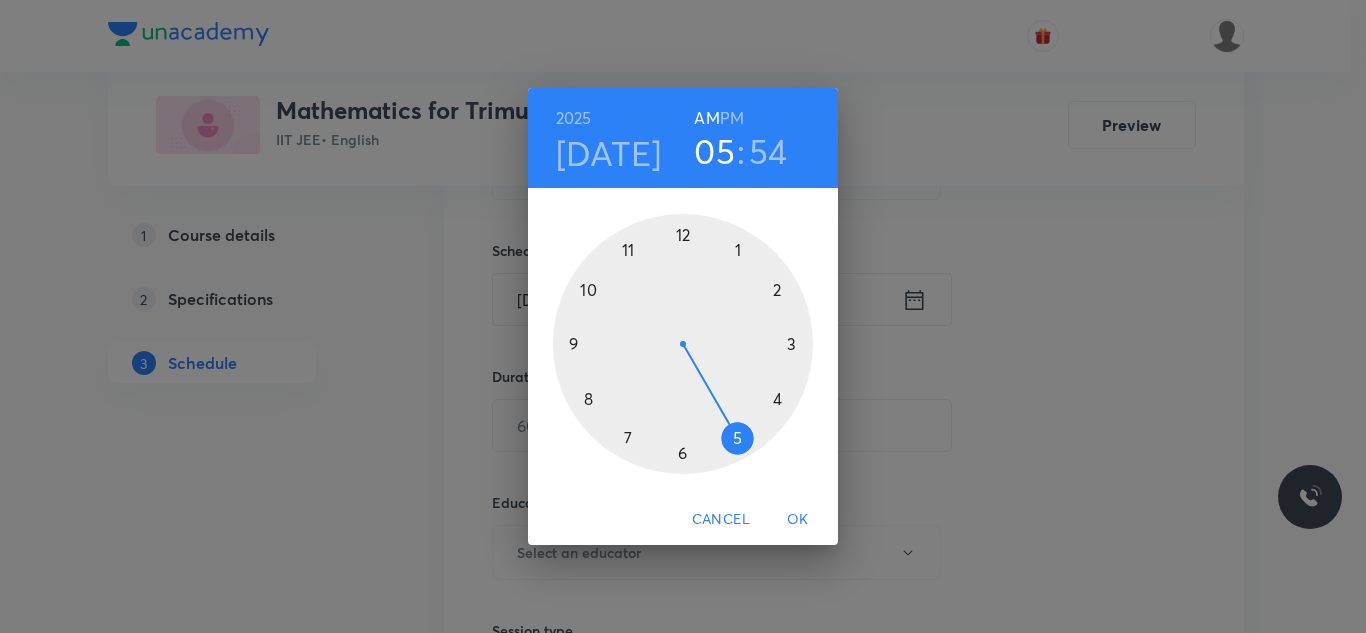 click at bounding box center [683, 344] 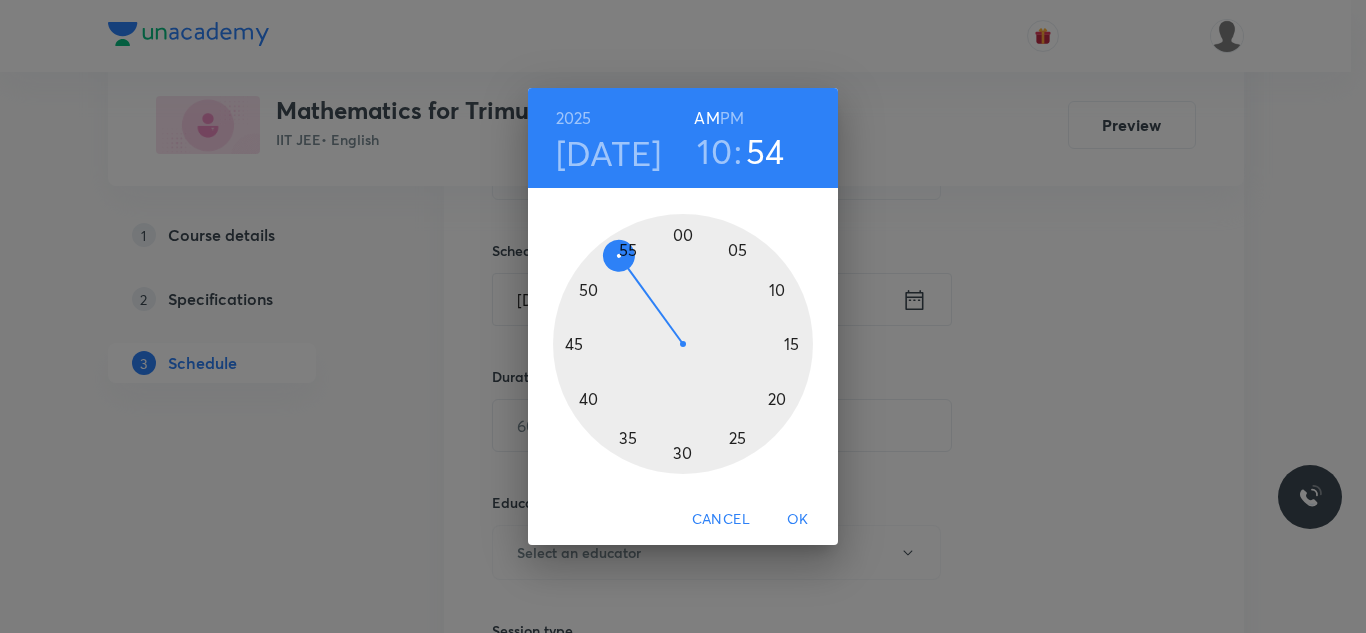click at bounding box center [683, 344] 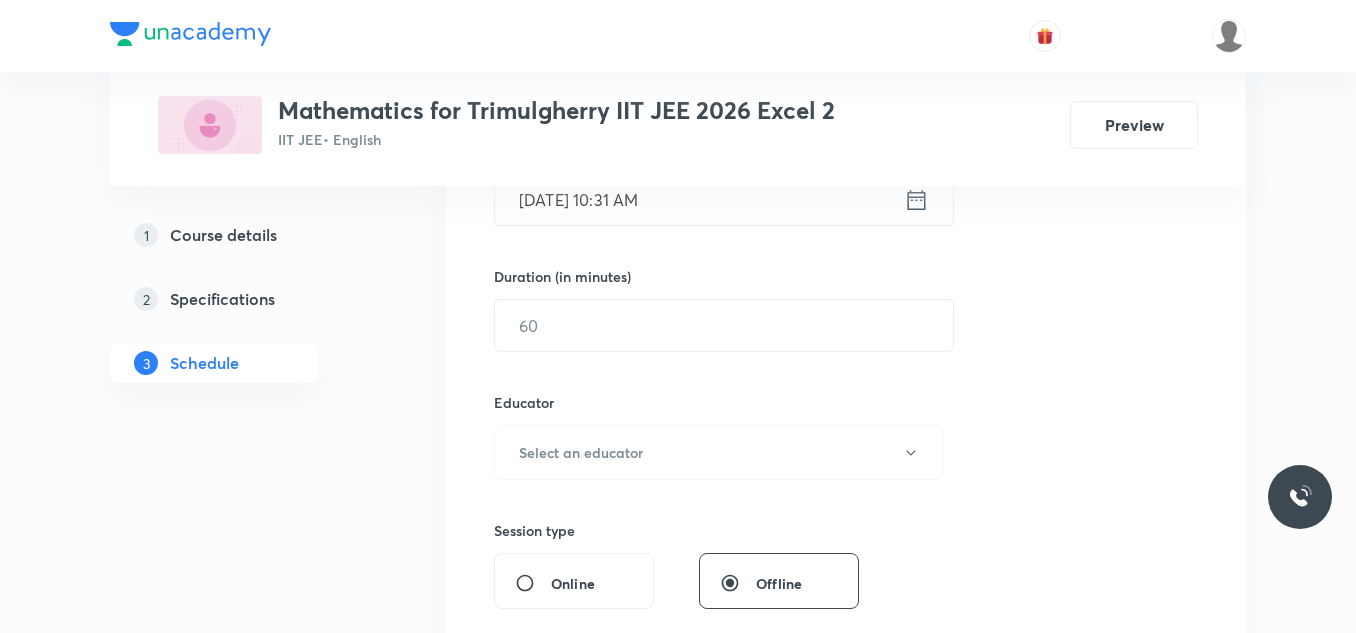 scroll, scrollTop: 453, scrollLeft: 0, axis: vertical 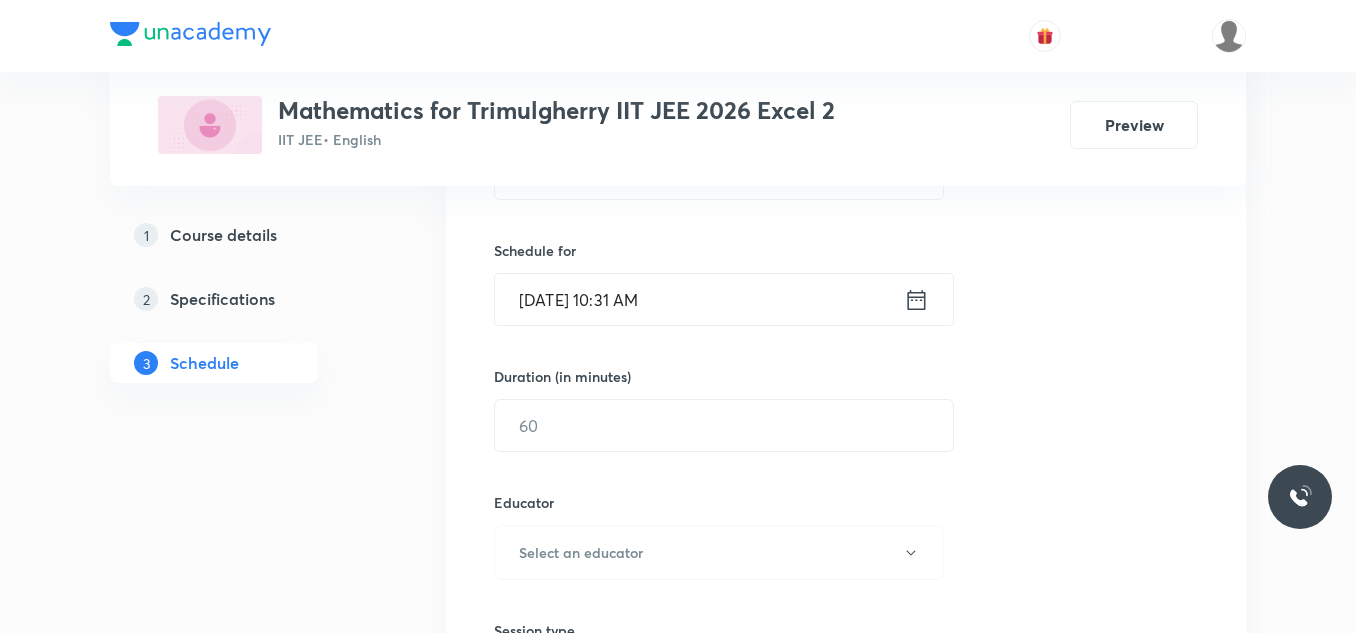 click 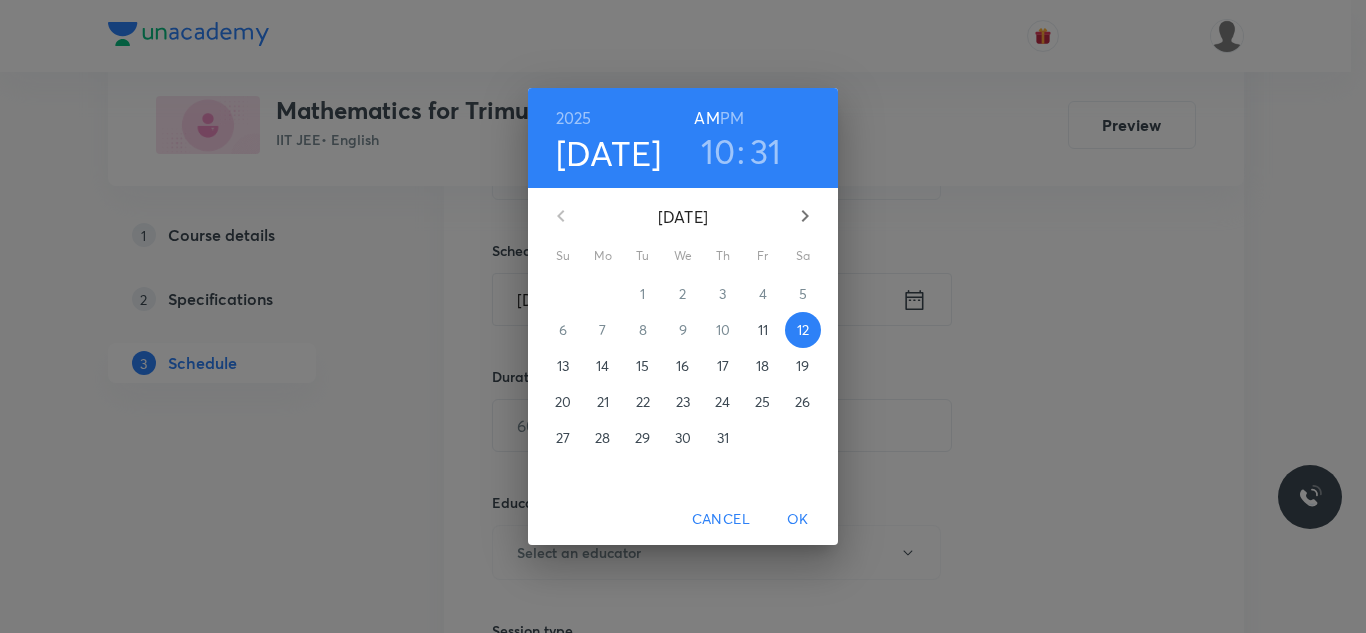 click on "31" at bounding box center (766, 151) 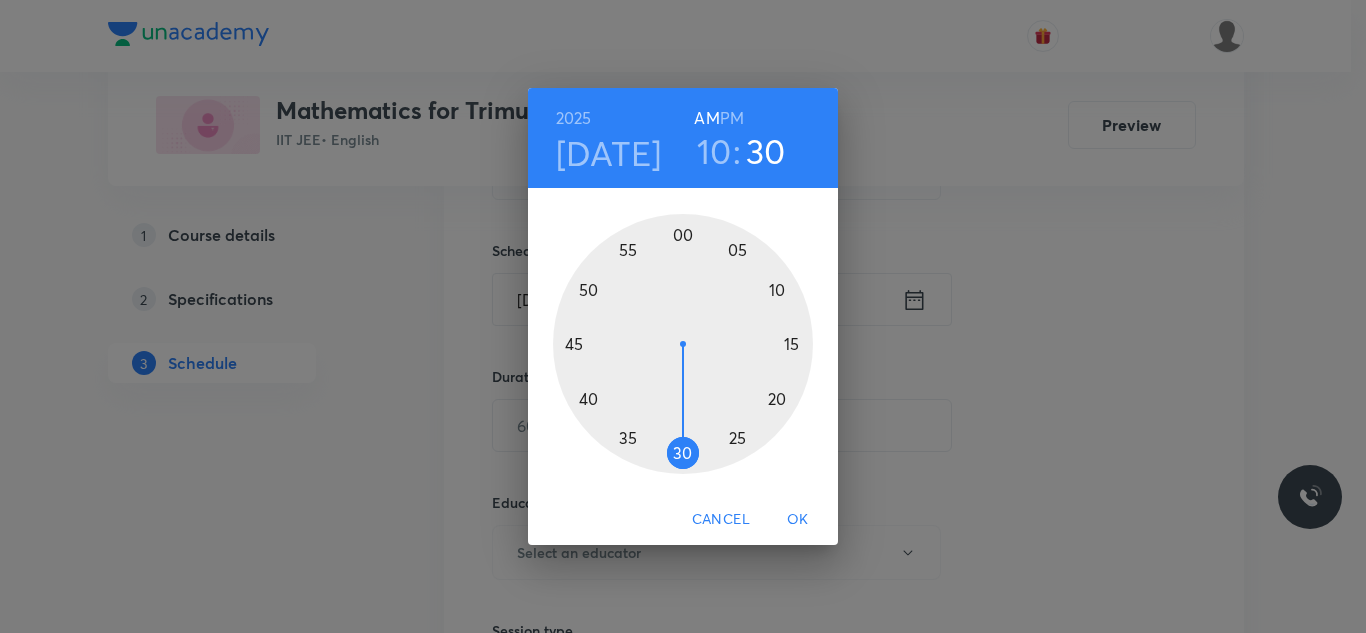 drag, startPoint x: 675, startPoint y: 447, endPoint x: 685, endPoint y: 448, distance: 10.049875 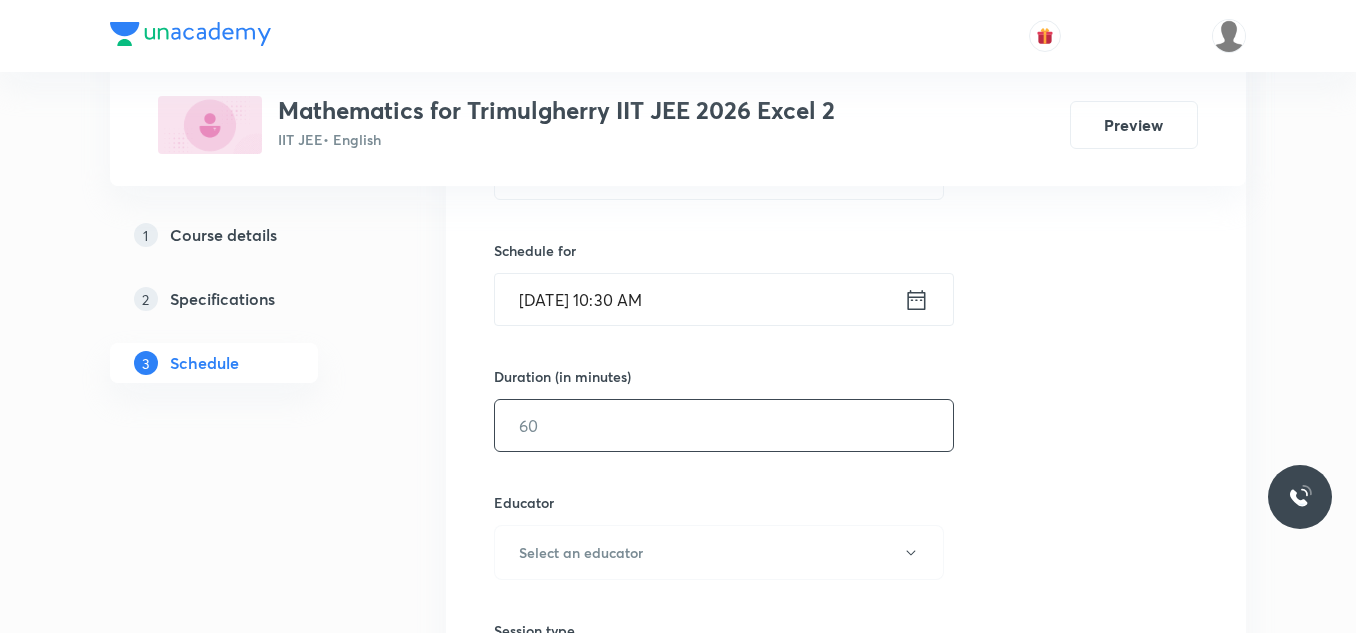 click at bounding box center (724, 425) 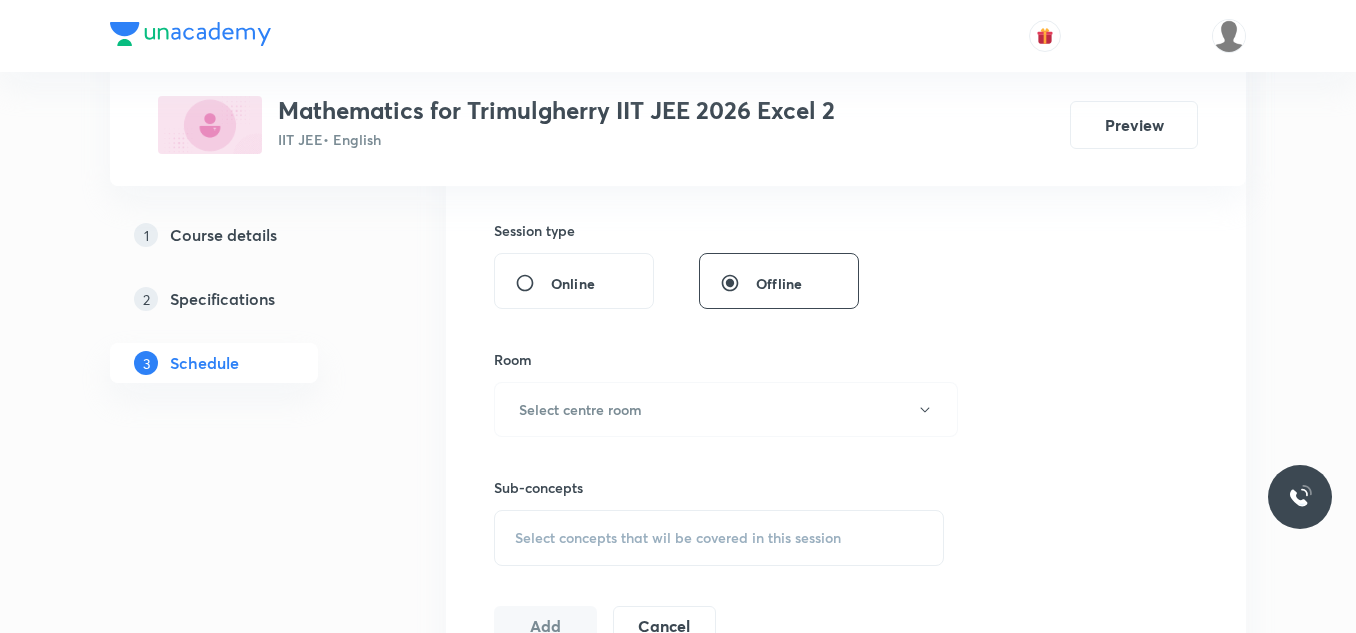 scroll, scrollTop: 753, scrollLeft: 0, axis: vertical 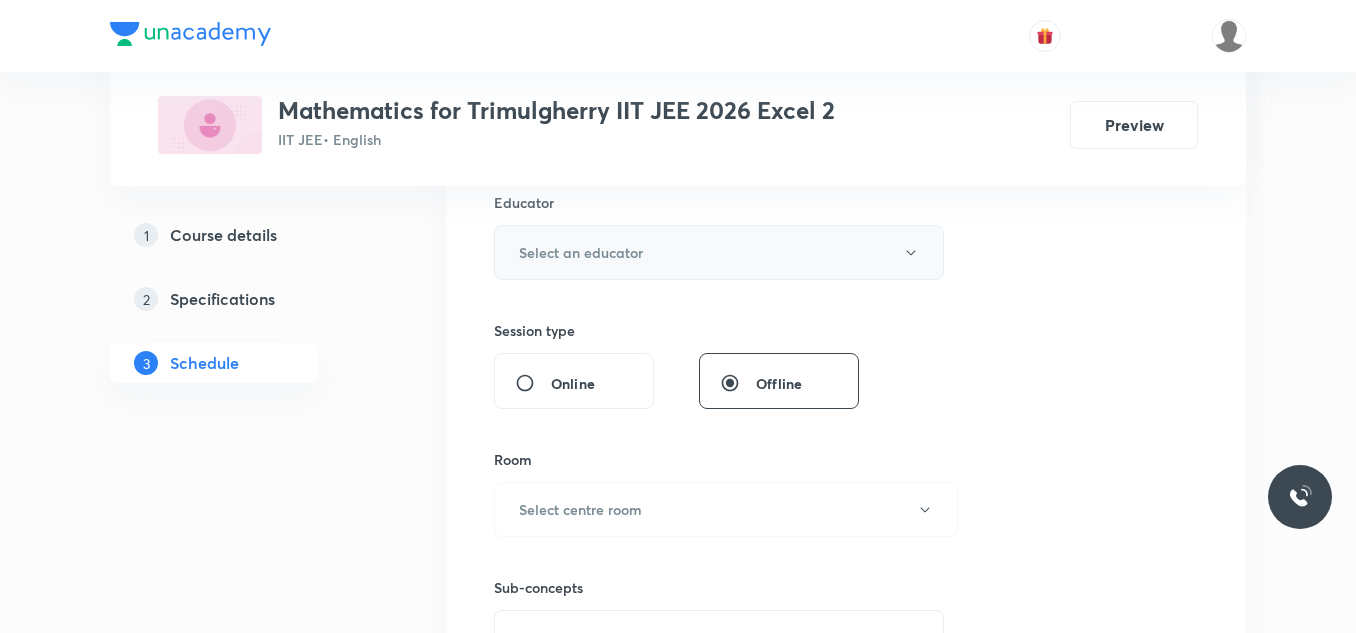 type on "90" 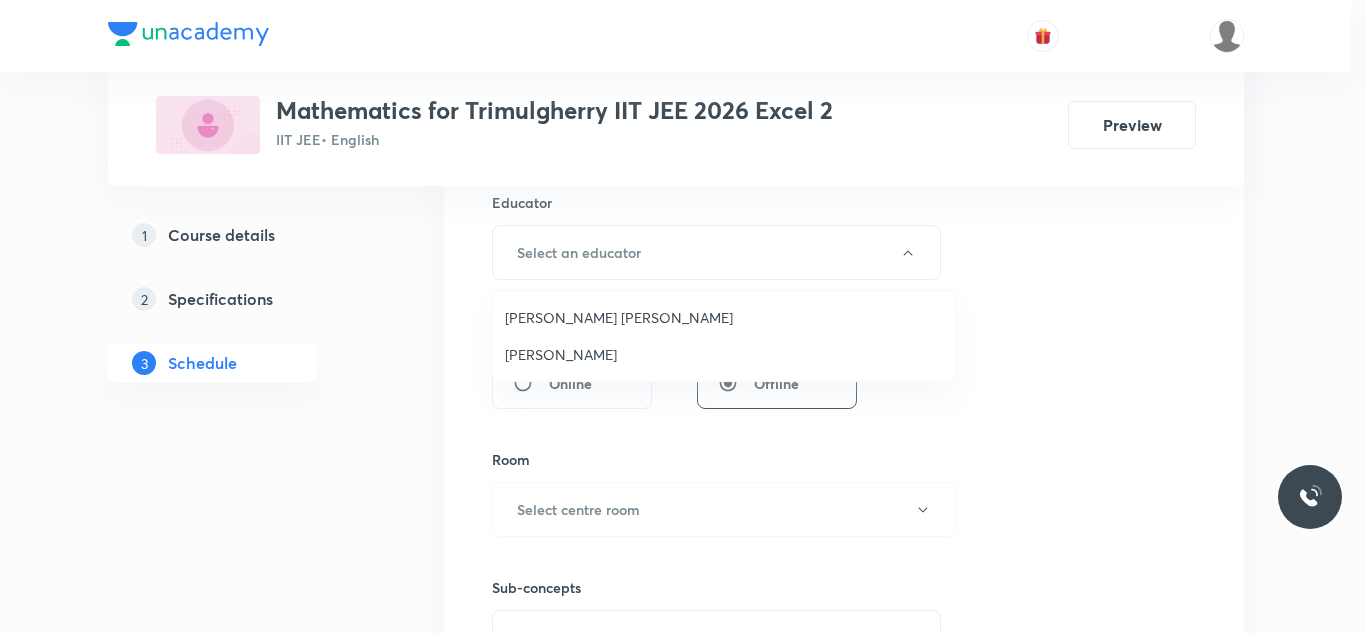 click on "Ravindar Bejugam" at bounding box center (724, 354) 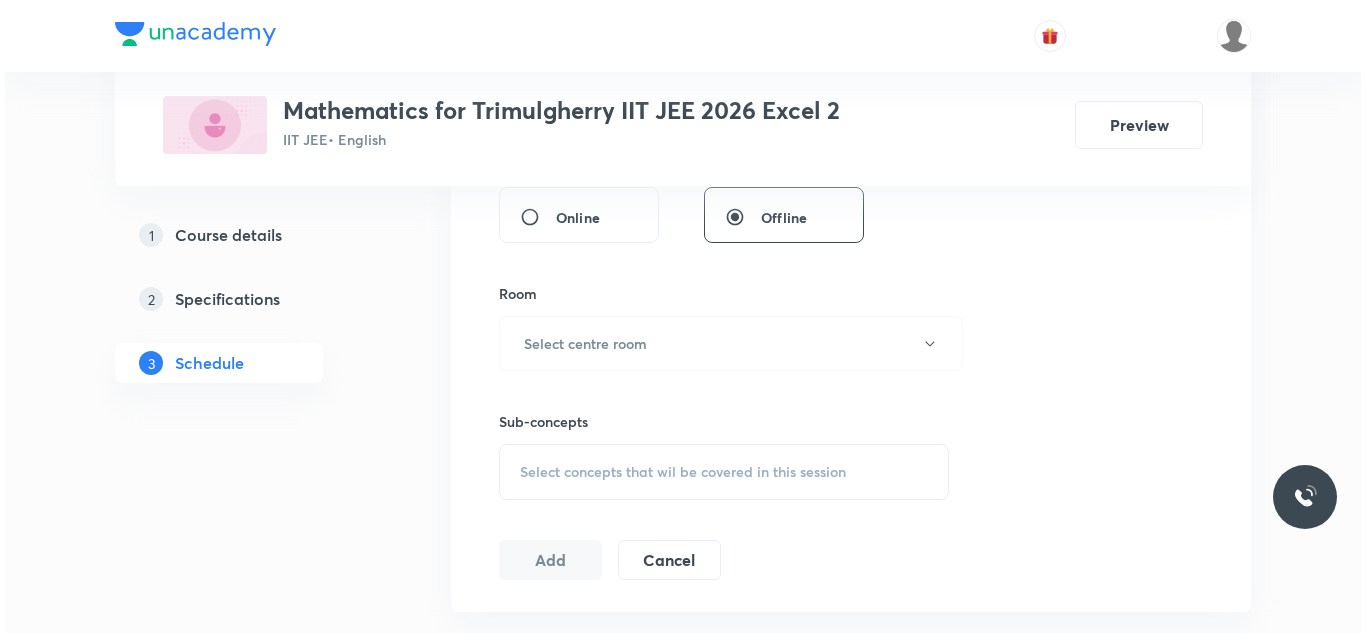 scroll, scrollTop: 953, scrollLeft: 0, axis: vertical 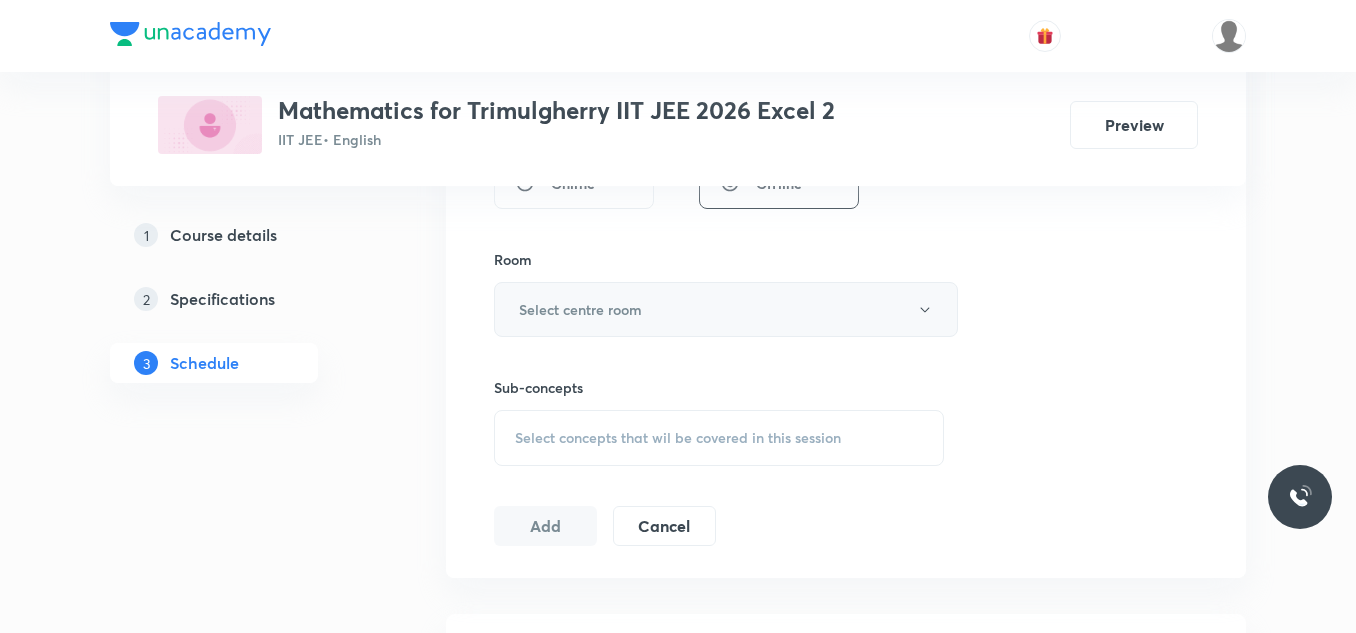 click on "Select centre room" at bounding box center [580, 309] 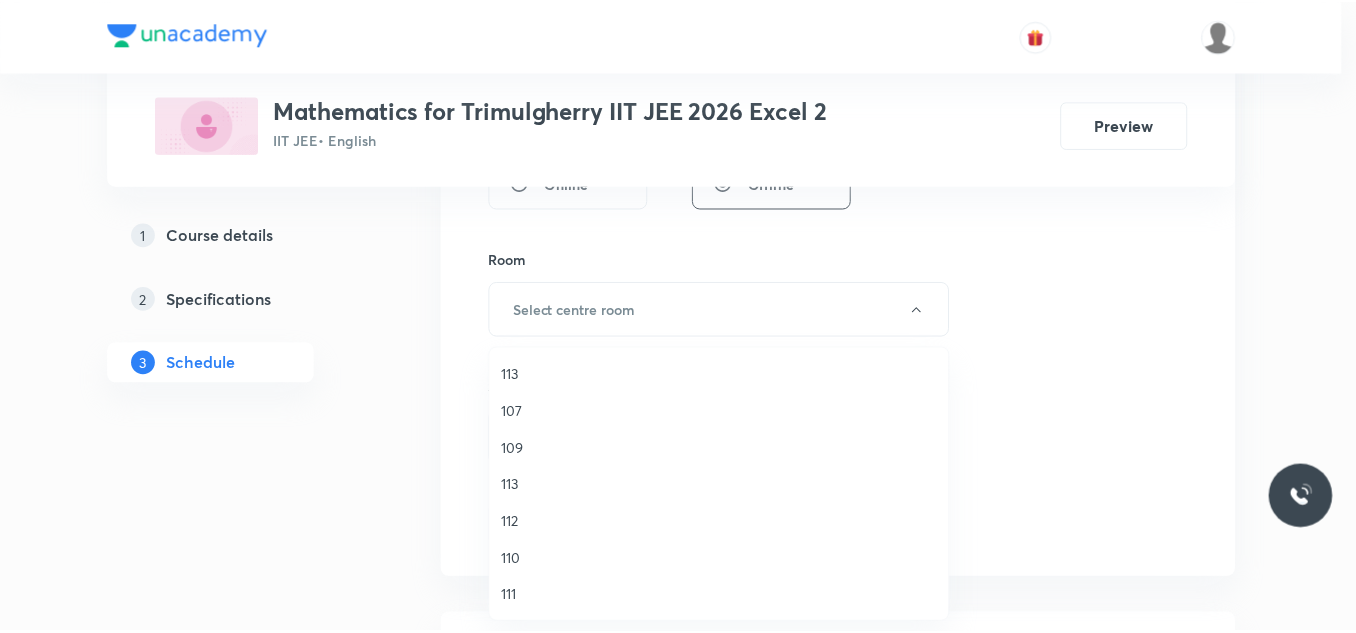 scroll, scrollTop: 371, scrollLeft: 0, axis: vertical 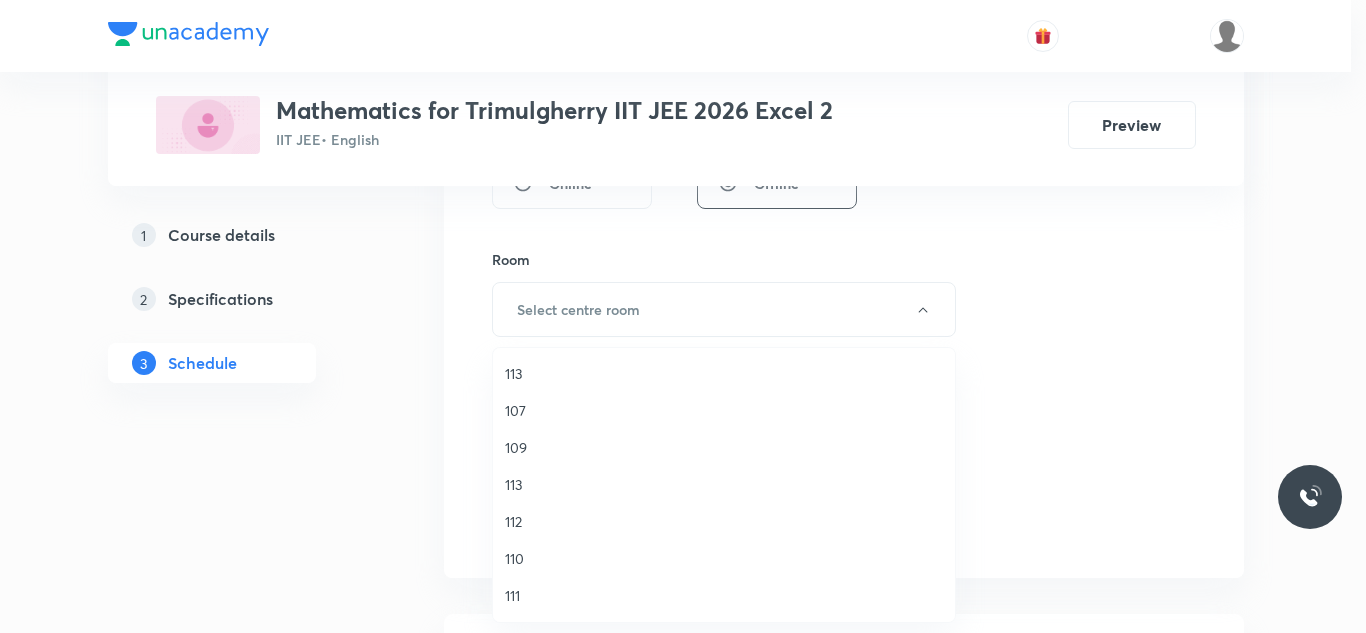 click on "111" at bounding box center (724, 595) 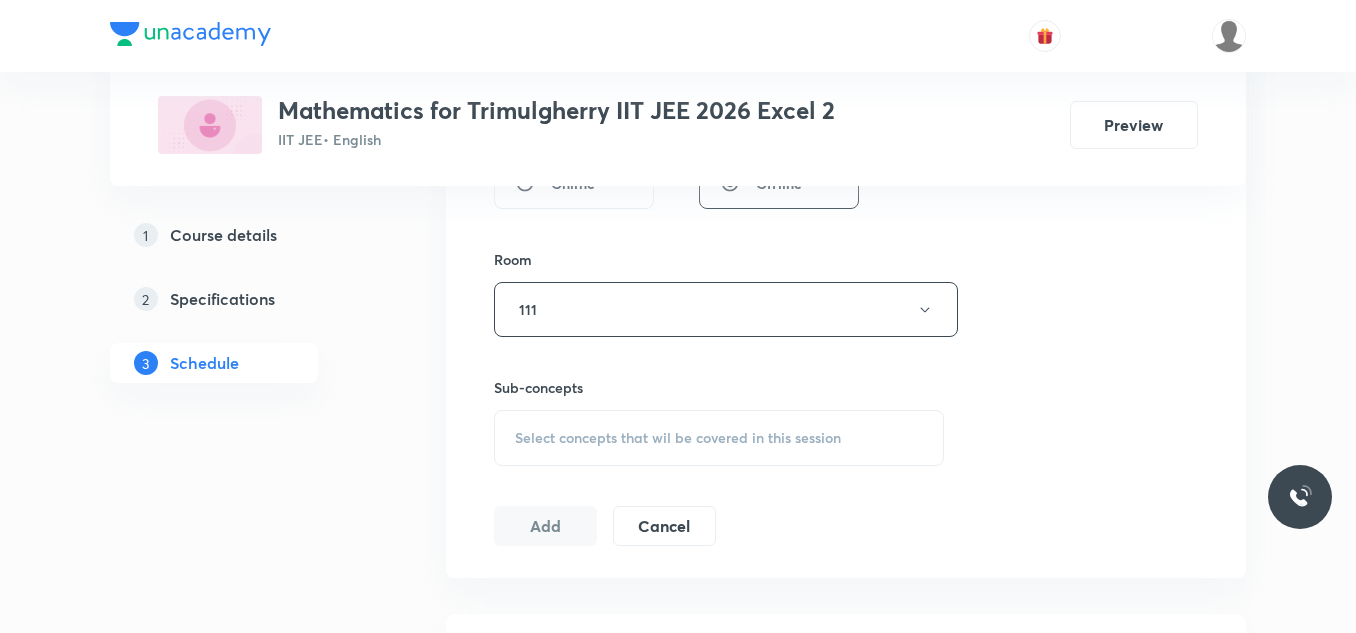 click on "Select concepts that wil be covered in this session" at bounding box center [719, 438] 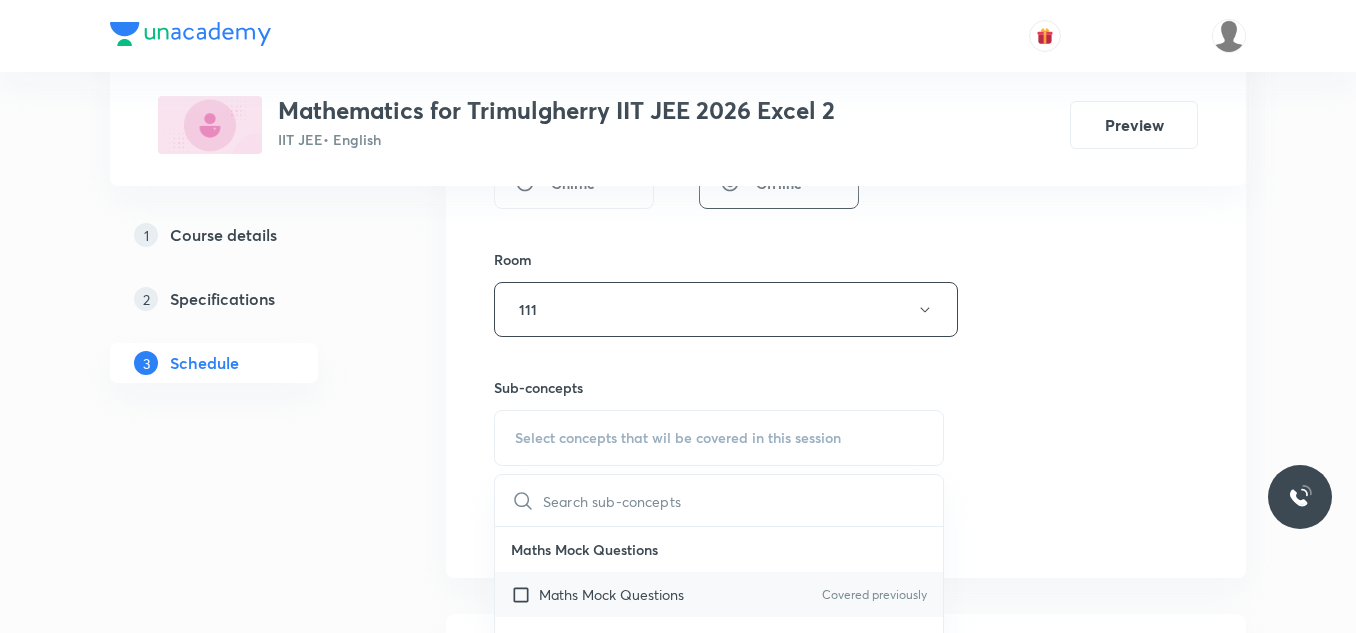 click at bounding box center [525, 594] 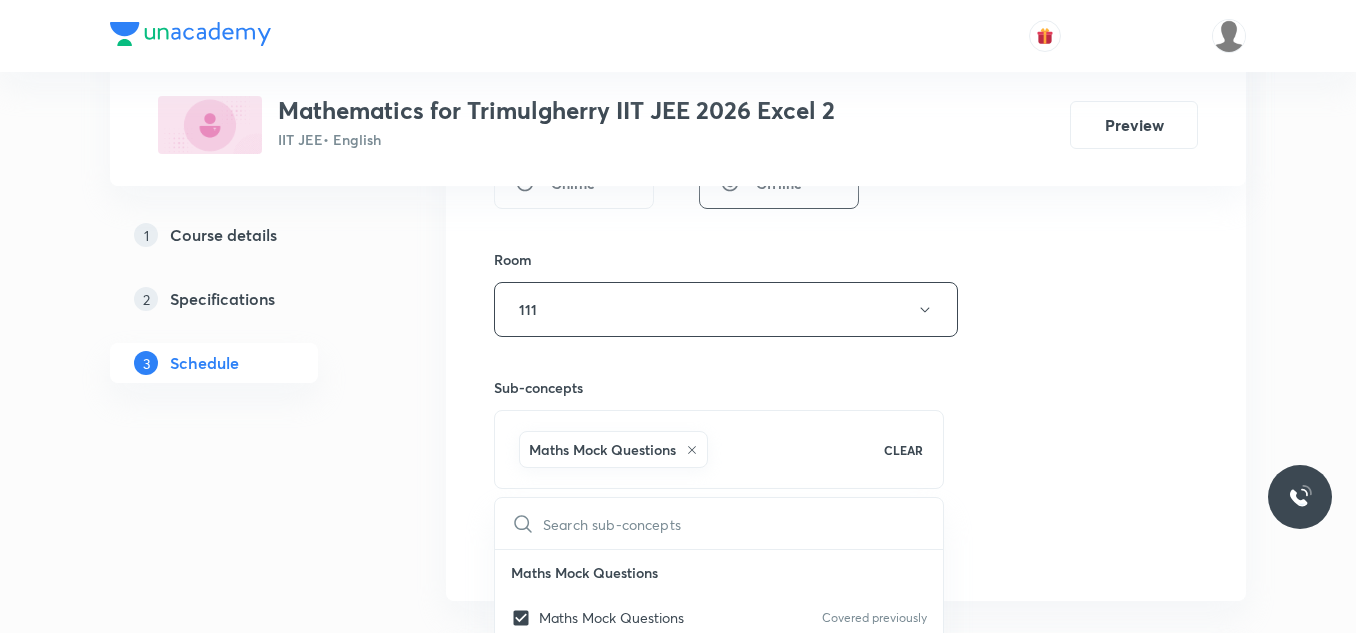 click on "Plus Courses Mathematics for Trimulgherry IIT JEE 2026 Excel 2 IIT JEE  • English Preview 1 Course details 2 Specifications 3 Schedule Schedule 21  classes Session  22 Live class Session title 9/99 HYPERBOLA ​ Schedule for Jul 12, 2025, 10:30 AM ​ Duration (in minutes) 90 ​ Educator Ravindar Bejugam   Session type Online Offline Room 111 Sub-concepts Maths Mock Questions CLEAR ​ Maths Mock Questions Maths Mock Questions Covered previously Maths Previous Year Questions Maths Previous Year Questions Theory of equations Degree, Value Based & Equation Geometrical Meaning of the Zeroes of a Polynomial Location of roots Geometrical meaning of Roots of an equation Points in solving an equation Graph of Quadratic Expression & its Analysis Range of Quadratic Equation Remainder and factor theorems Identity Quadratic equations Common Roots Location of Roots General Equation of Second Degree in Variable x and y Theory of Equations Relation Between Roots and Coefficients Quadratic with Complex Co-efficient Mode" at bounding box center [678, 1589] 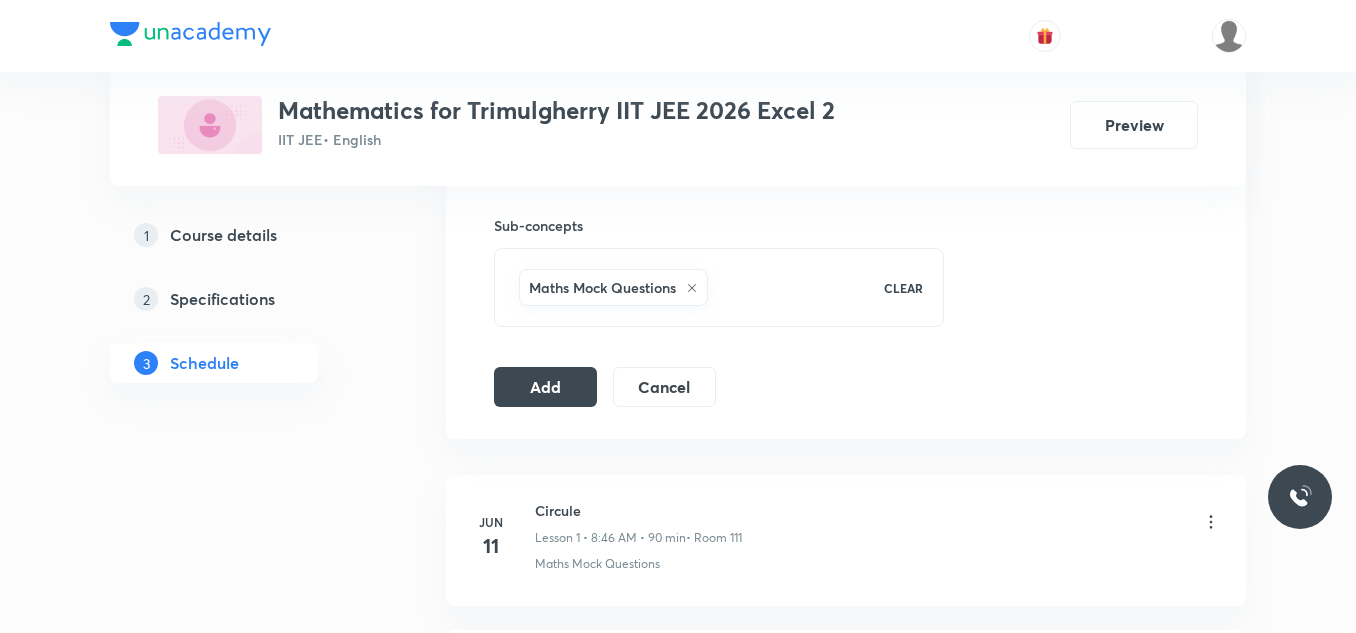 scroll, scrollTop: 1153, scrollLeft: 0, axis: vertical 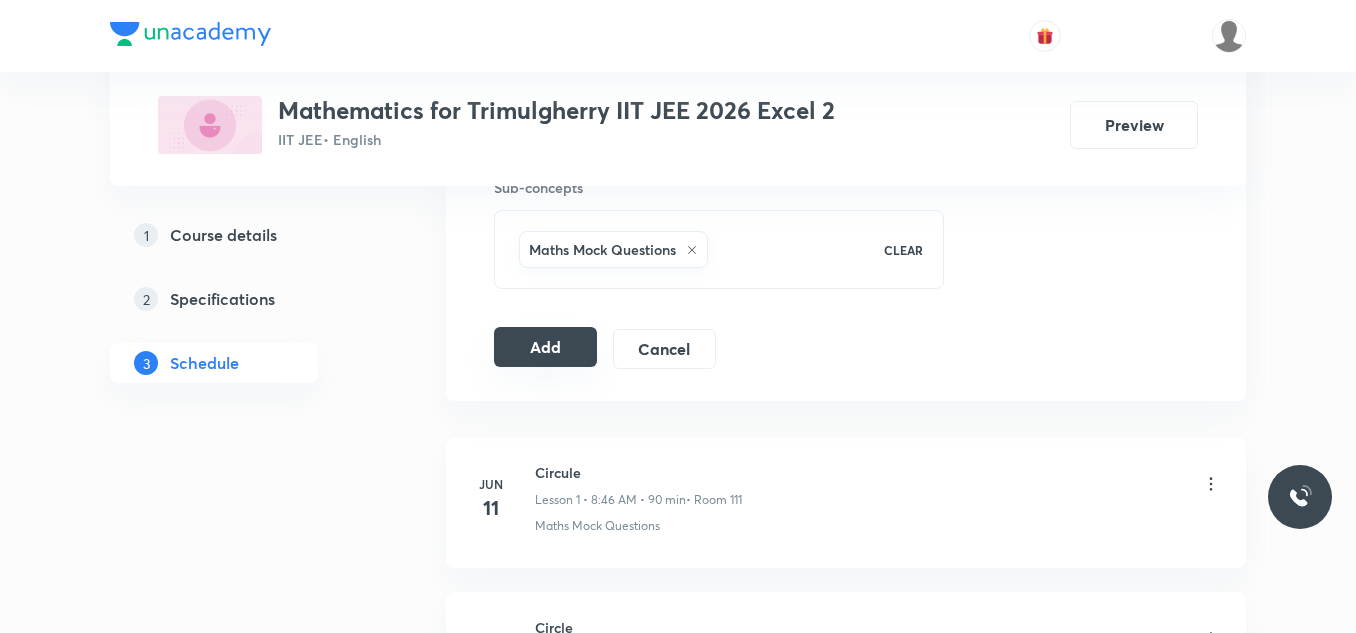 click on "Add" at bounding box center (545, 347) 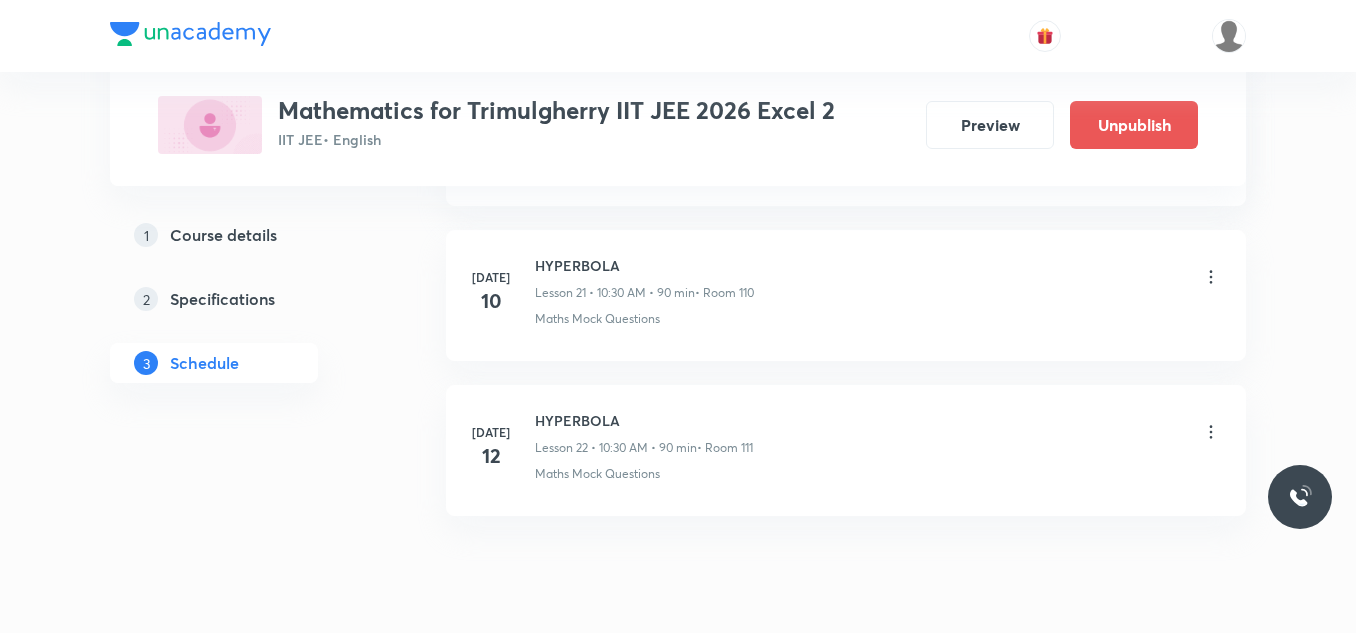 scroll, scrollTop: 3461, scrollLeft: 0, axis: vertical 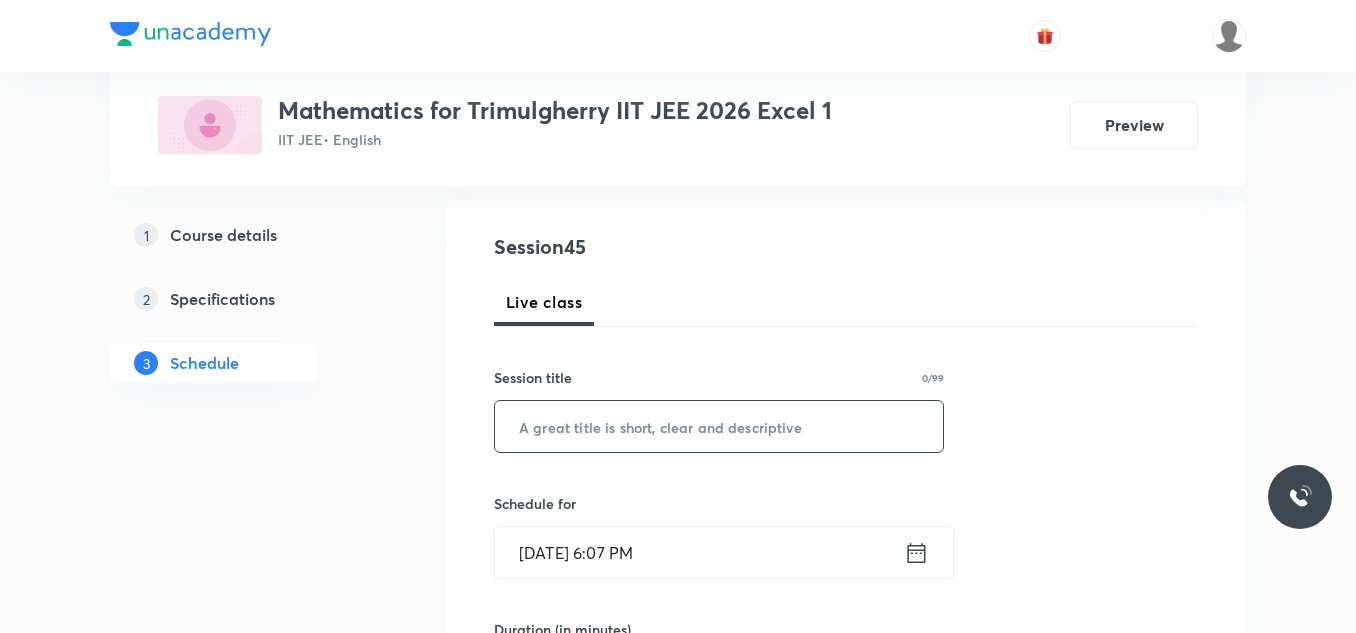 click at bounding box center (719, 426) 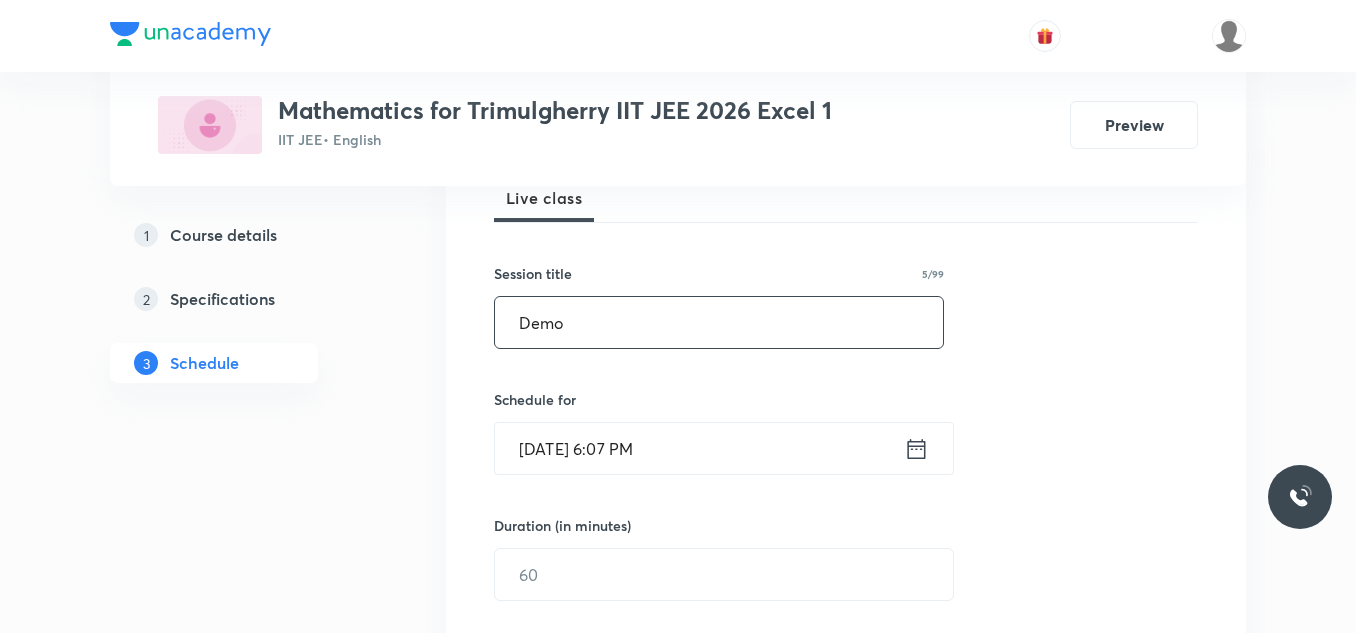 scroll, scrollTop: 400, scrollLeft: 0, axis: vertical 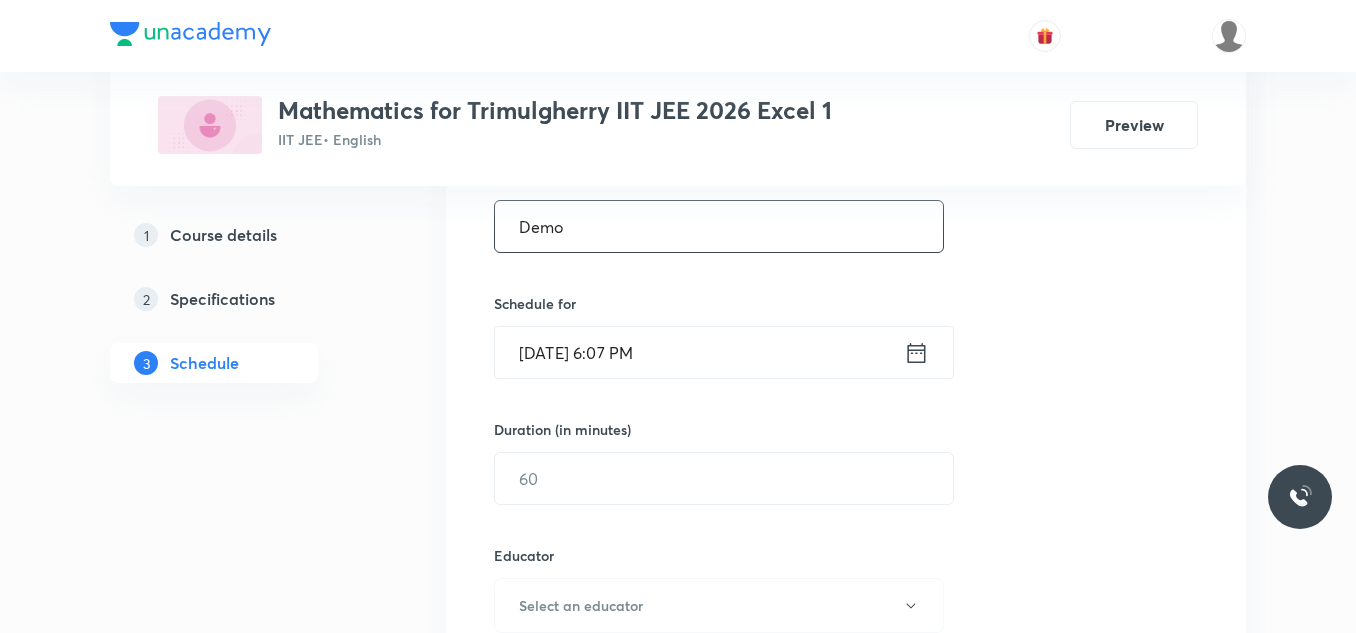 type on "Demo" 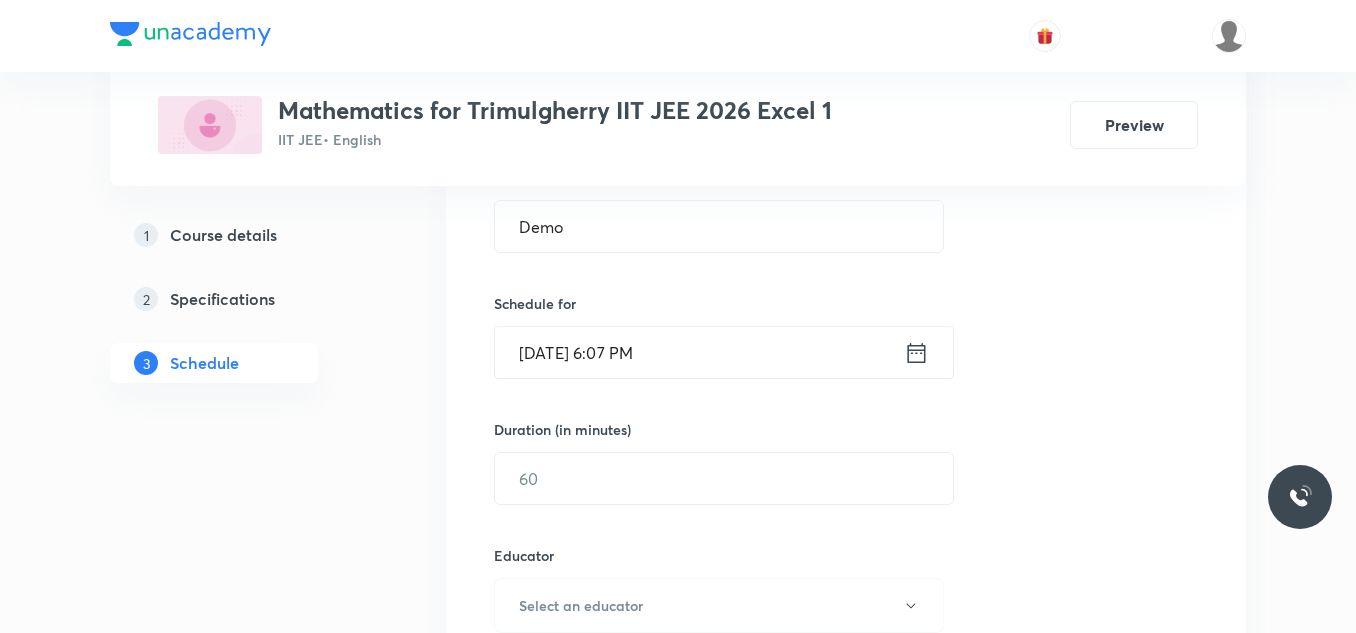 click 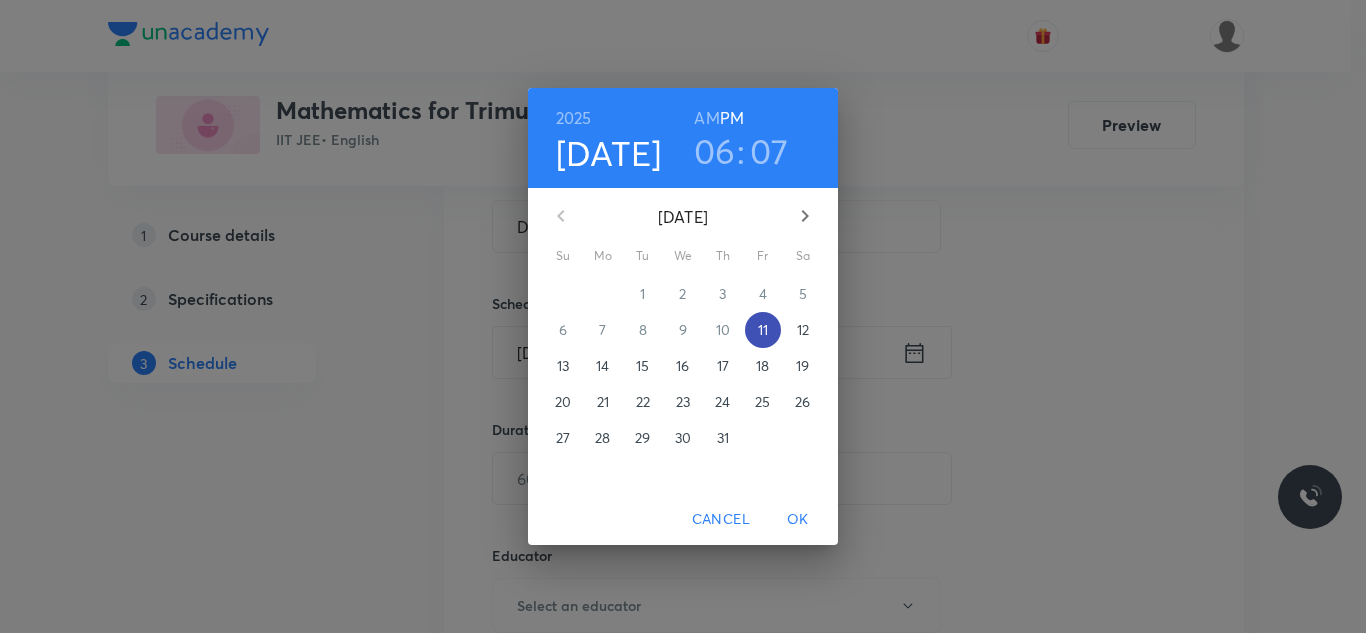 click on "11" at bounding box center (763, 330) 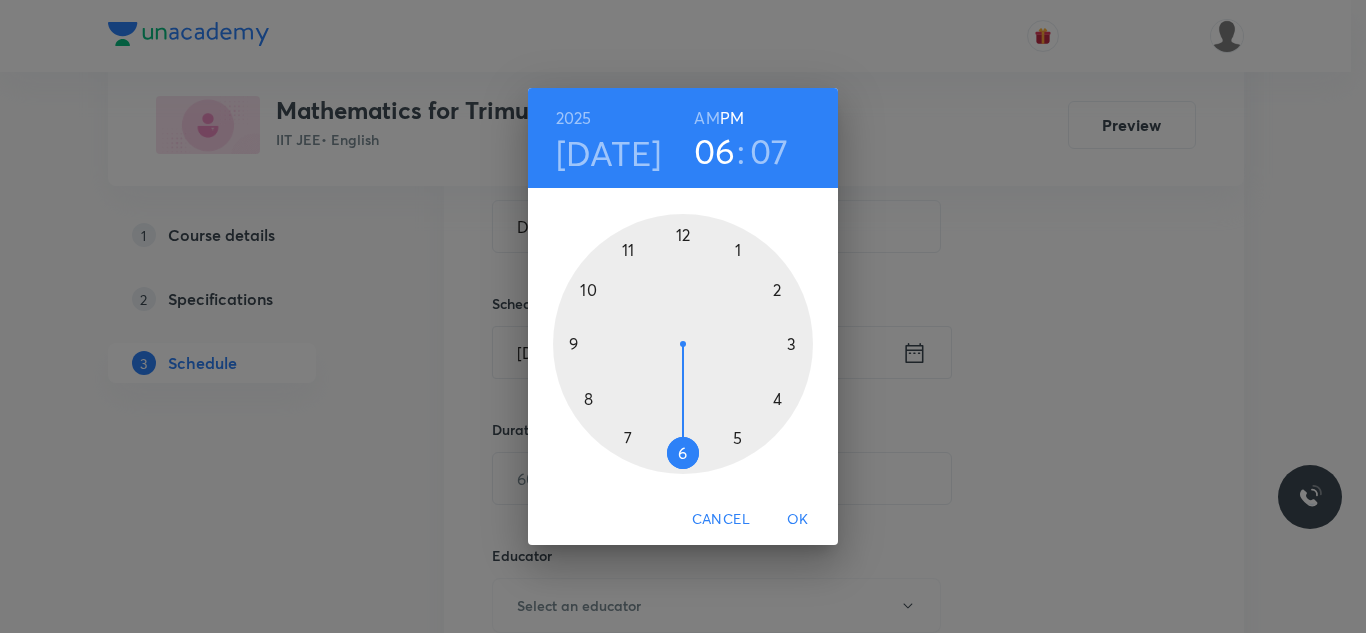 click at bounding box center (683, 344) 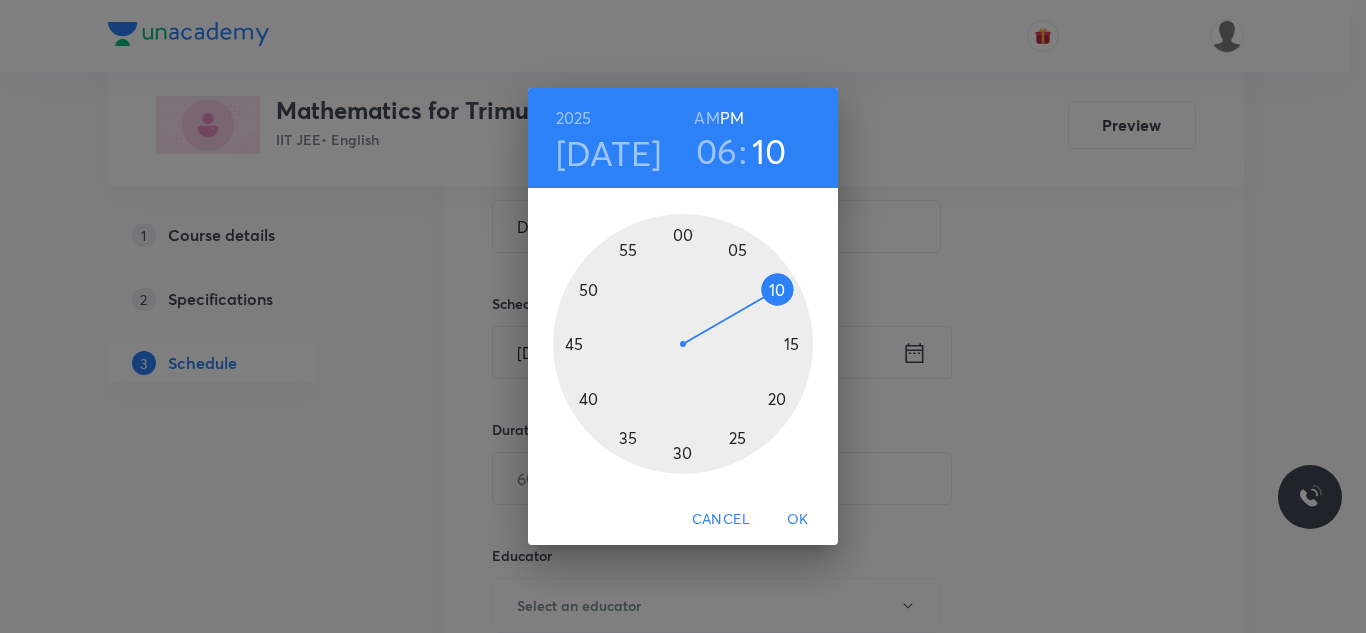 drag, startPoint x: 759, startPoint y: 267, endPoint x: 767, endPoint y: 300, distance: 33.955853 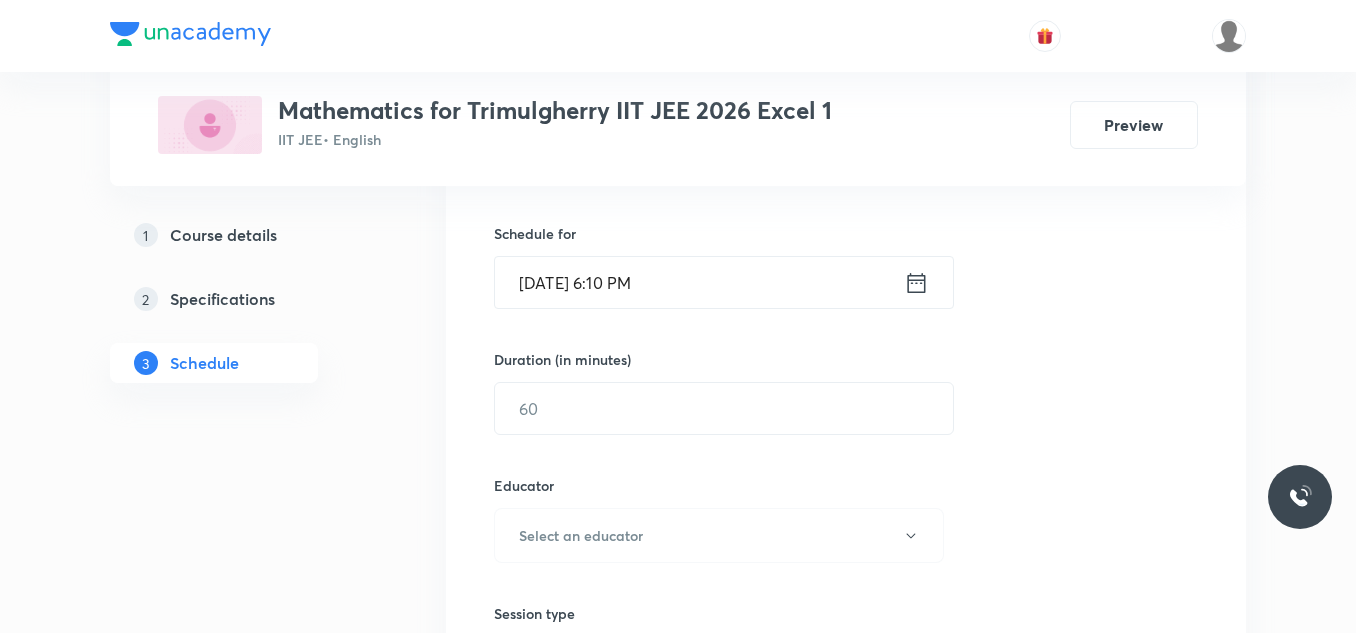 scroll, scrollTop: 600, scrollLeft: 0, axis: vertical 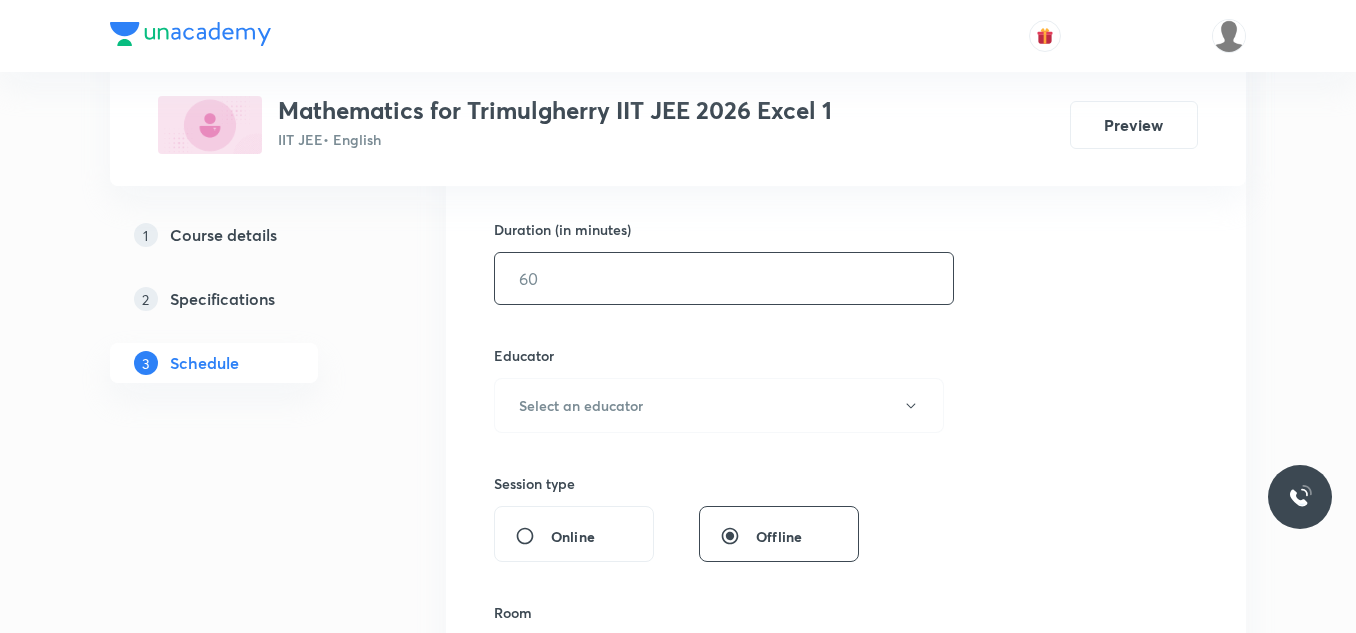 click at bounding box center [724, 278] 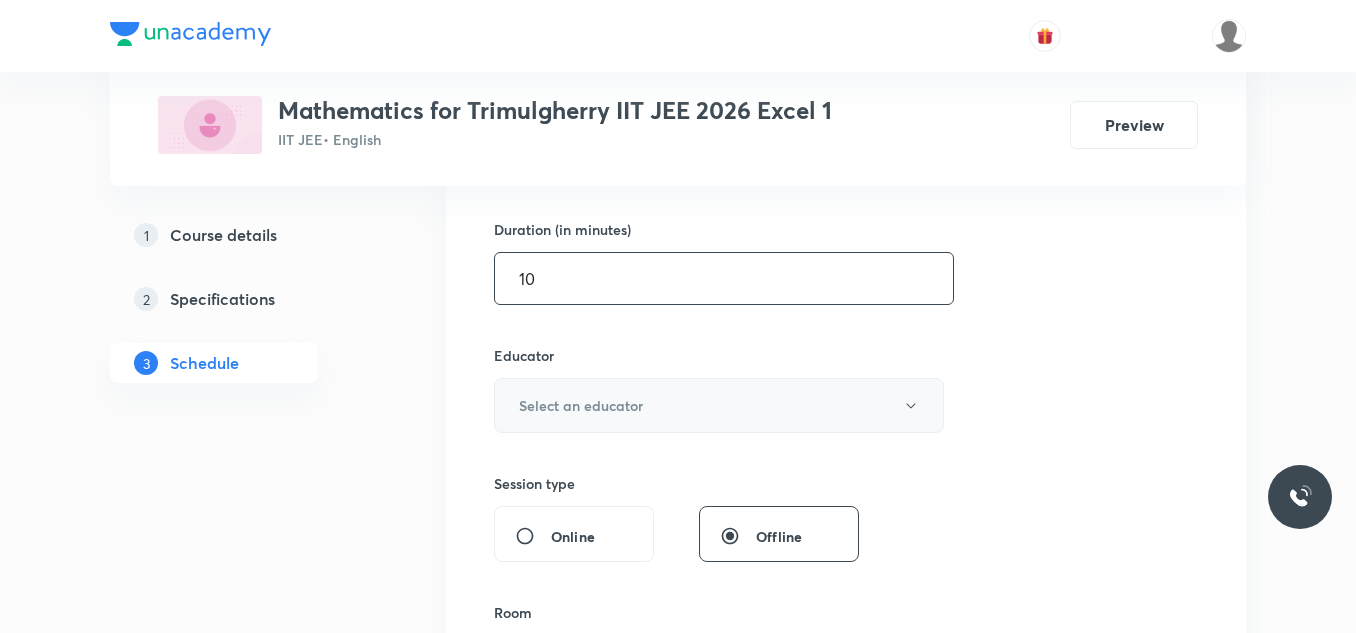 type on "10" 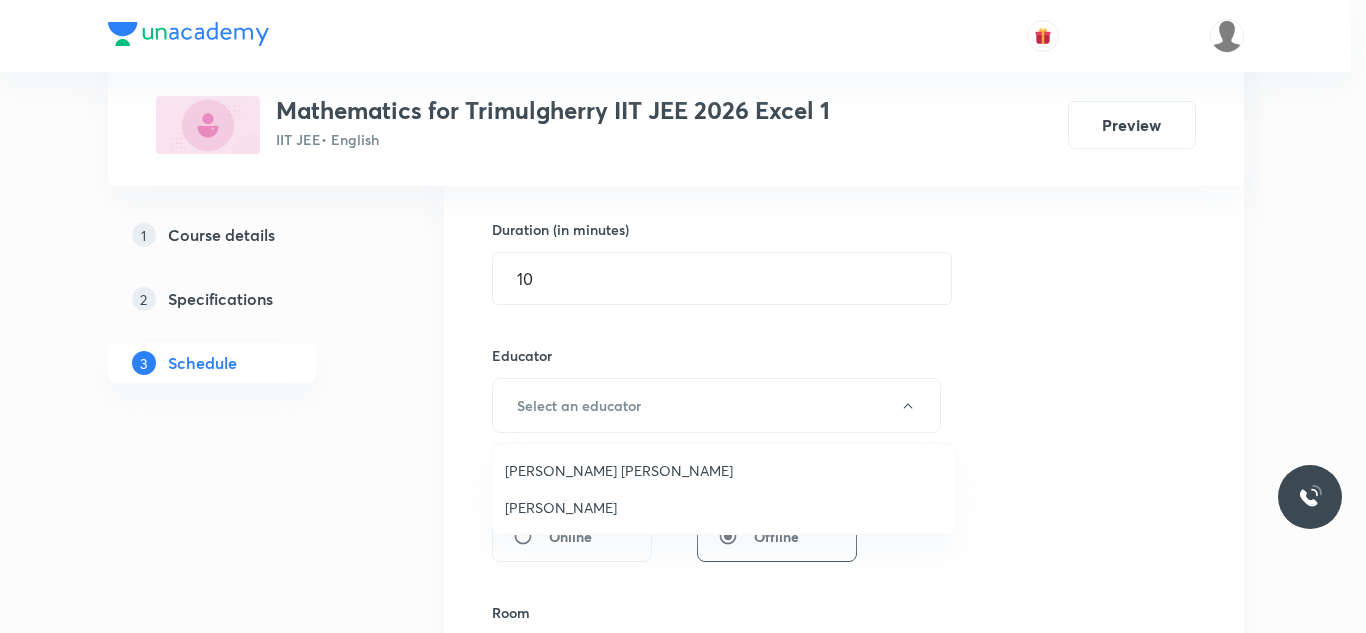 click on "[PERSON_NAME] [PERSON_NAME]" at bounding box center [724, 470] 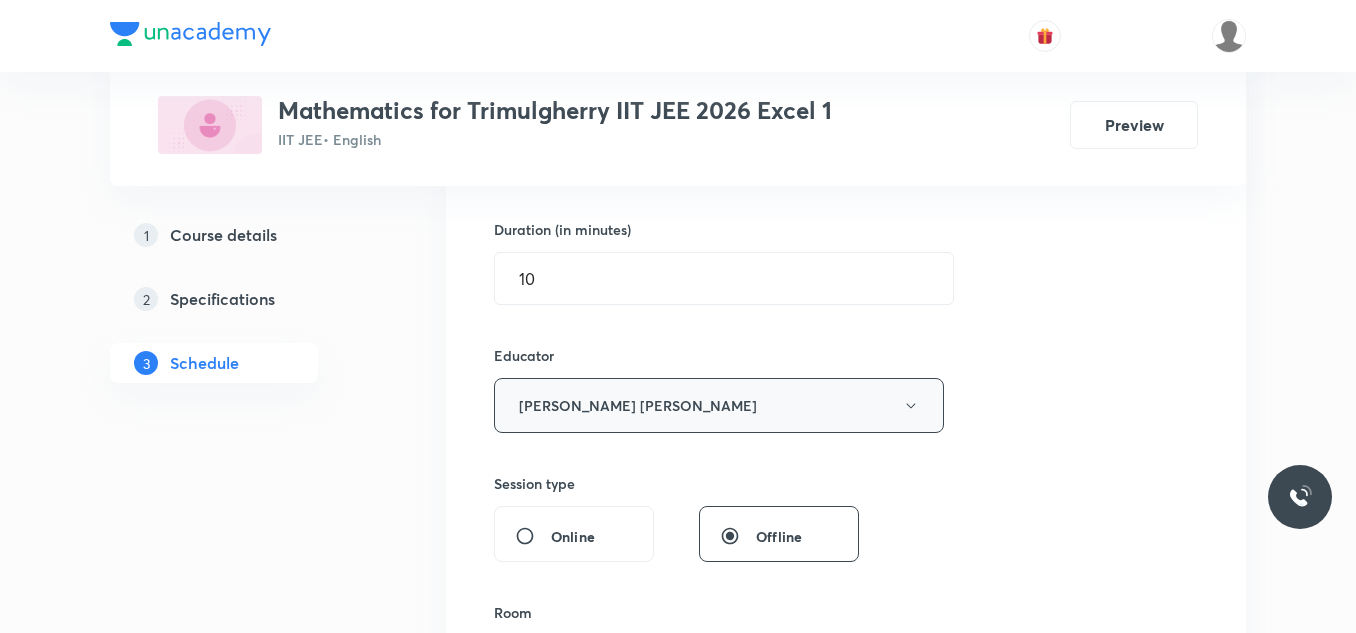 click on "[PERSON_NAME] [PERSON_NAME]" at bounding box center [719, 405] 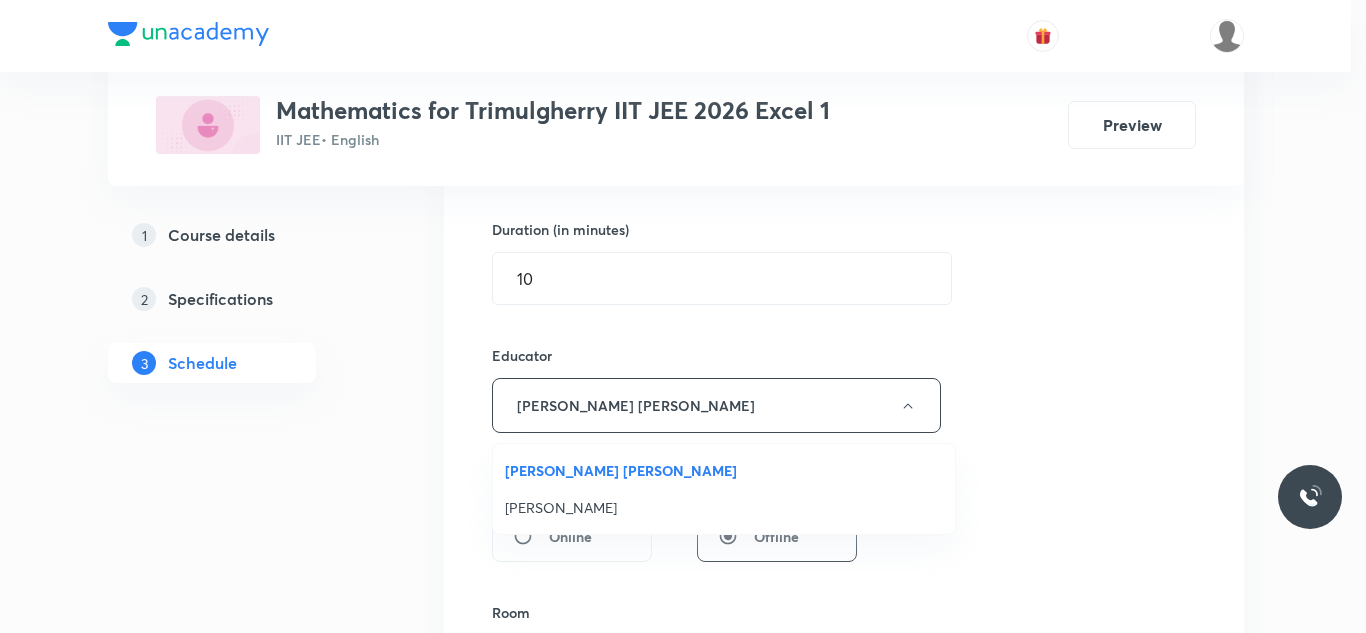 click on "[PERSON_NAME]" at bounding box center (724, 507) 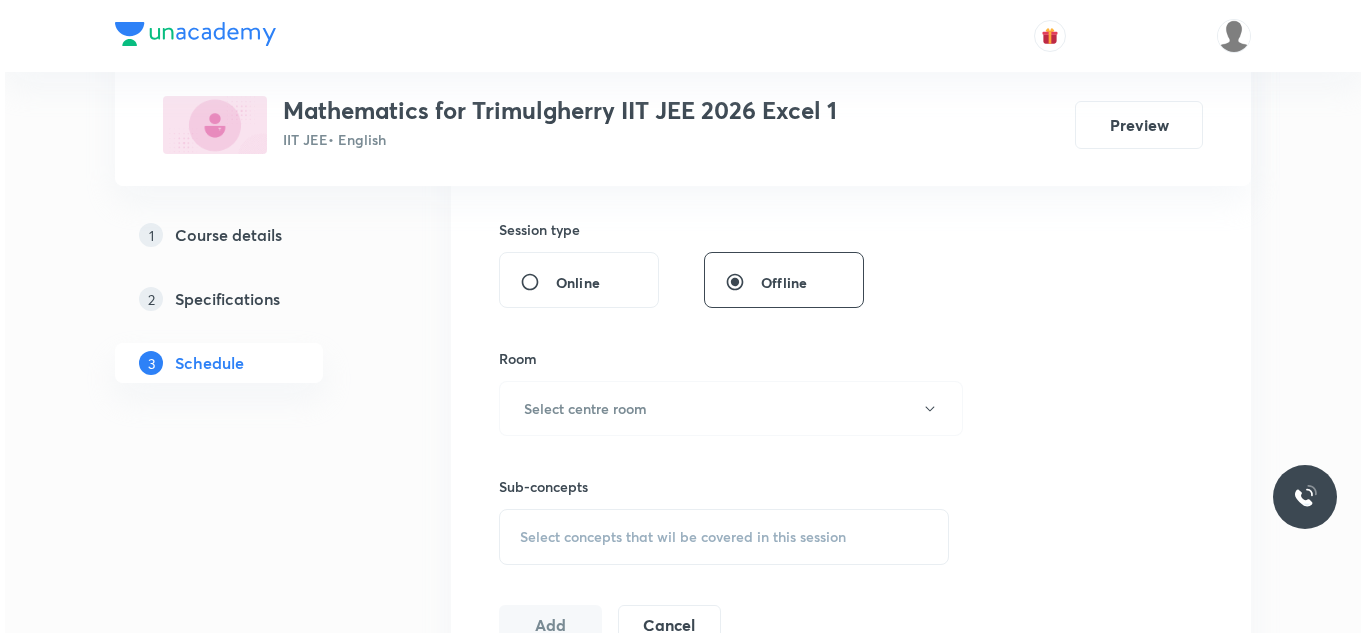scroll, scrollTop: 900, scrollLeft: 0, axis: vertical 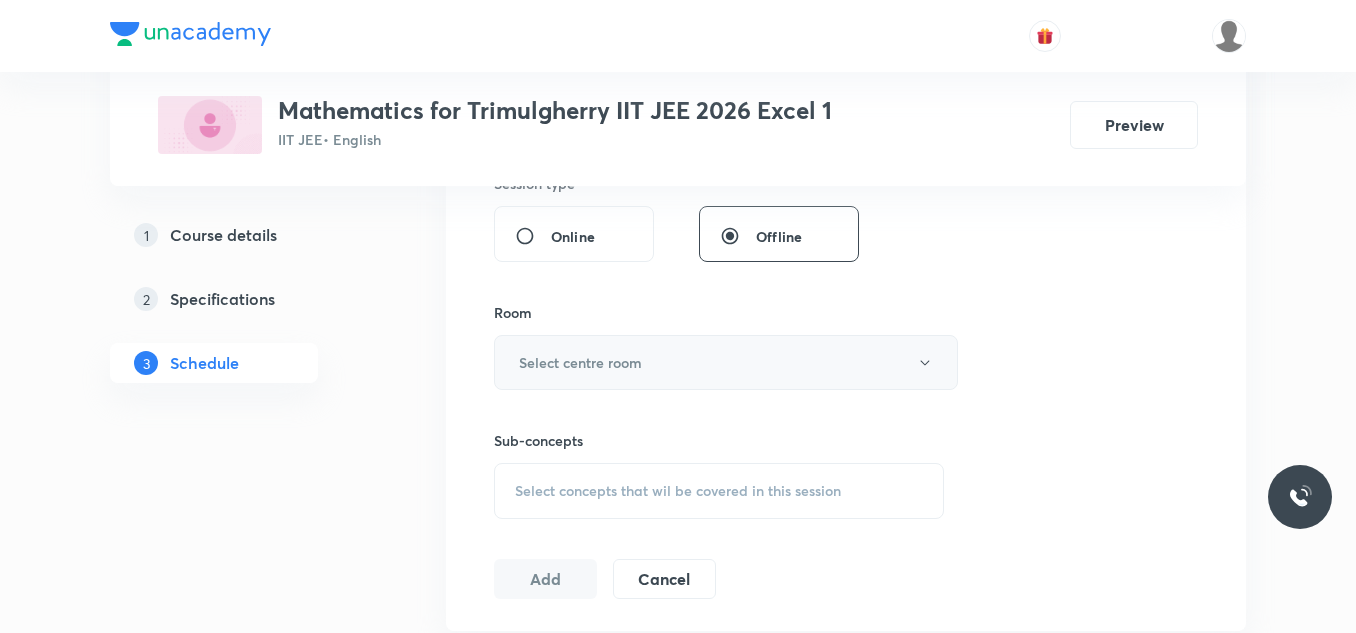 click on "Select centre room" at bounding box center [580, 362] 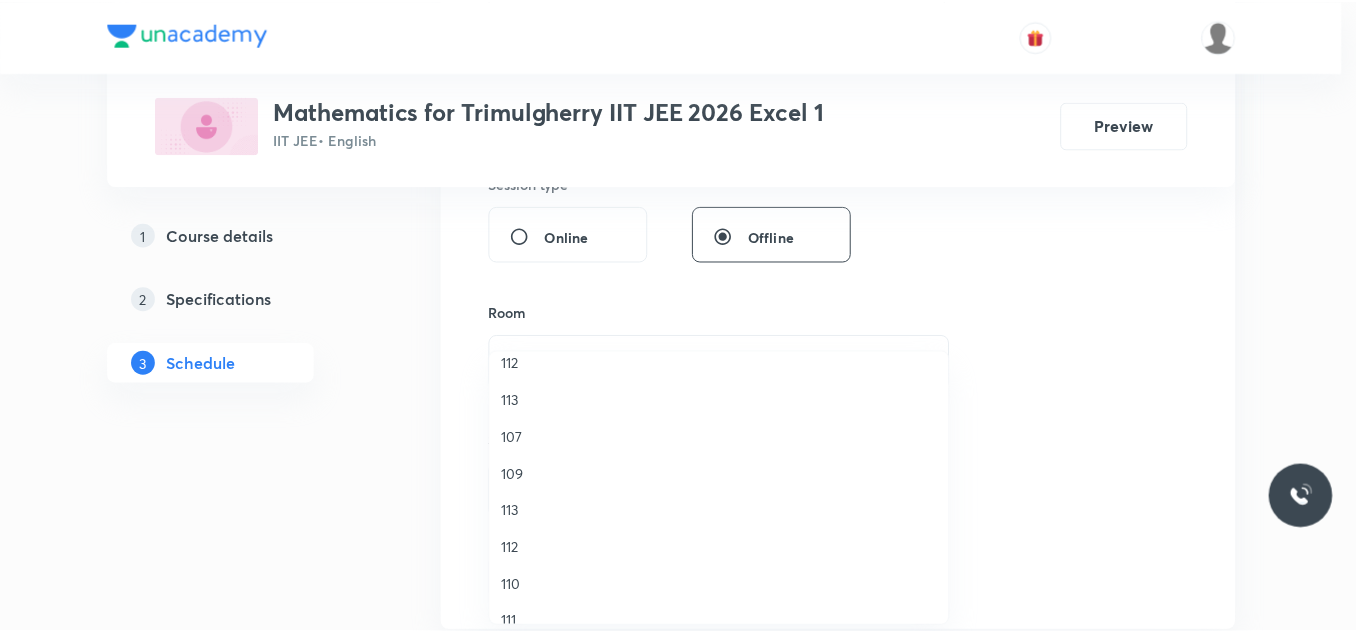 scroll, scrollTop: 371, scrollLeft: 0, axis: vertical 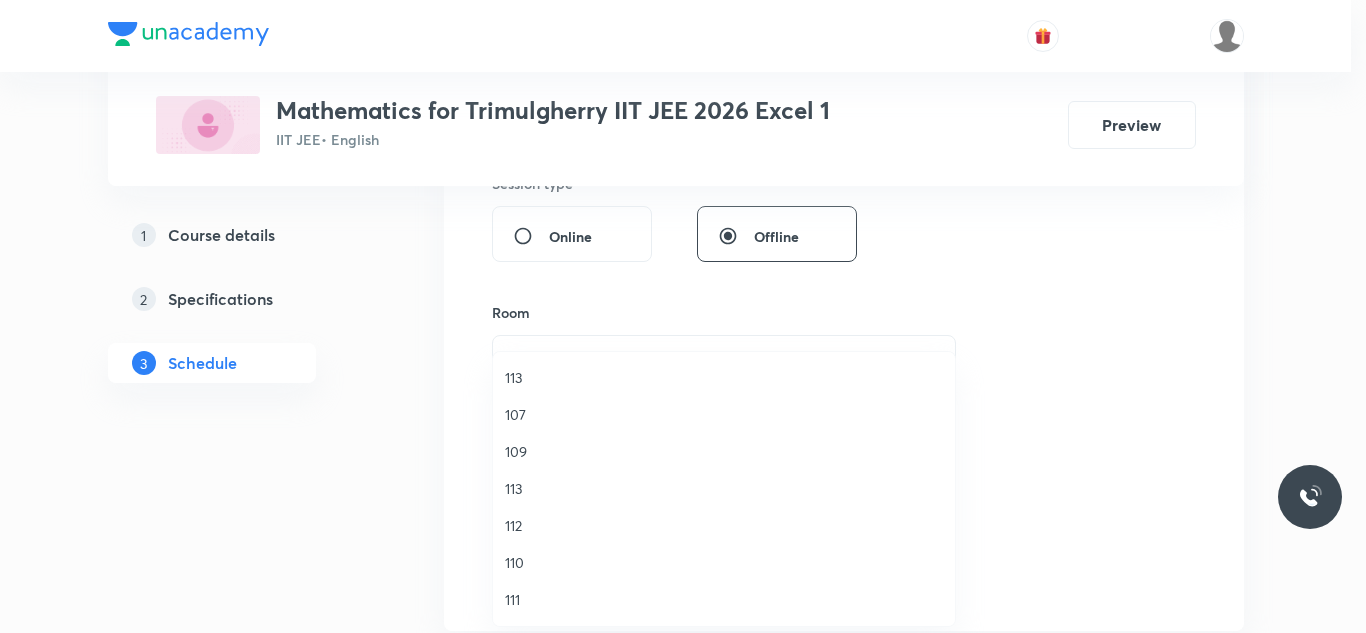 click on "110" at bounding box center (724, 562) 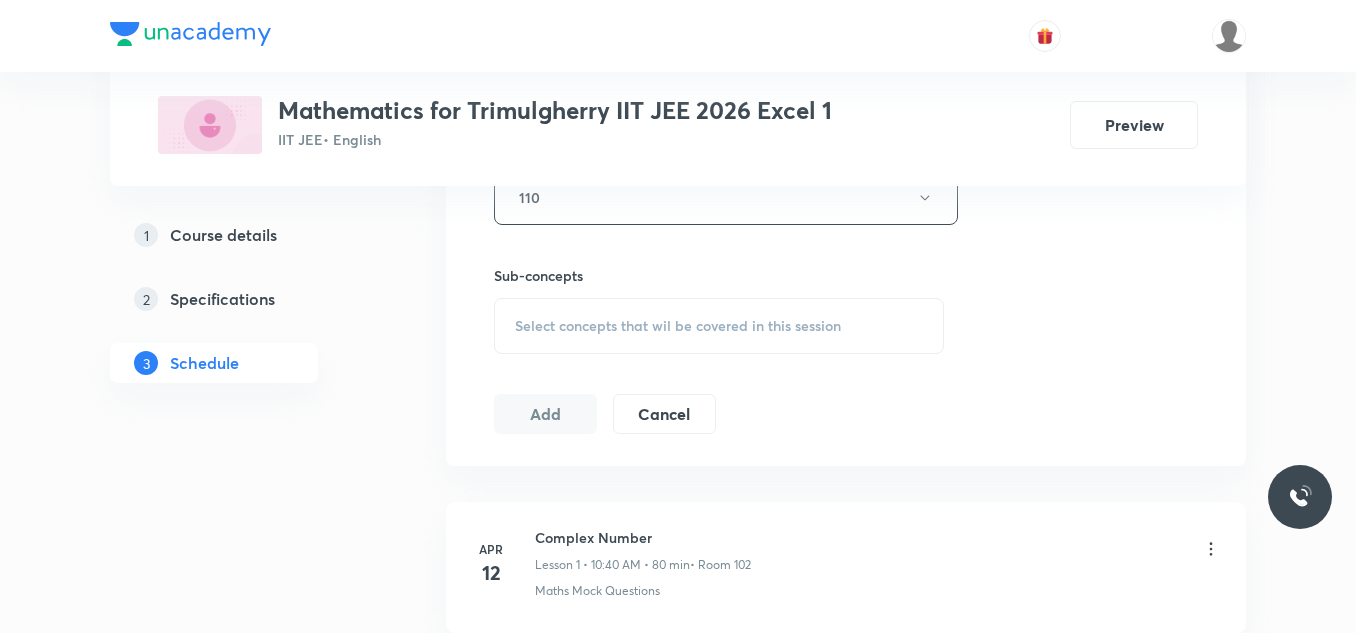 scroll, scrollTop: 1100, scrollLeft: 0, axis: vertical 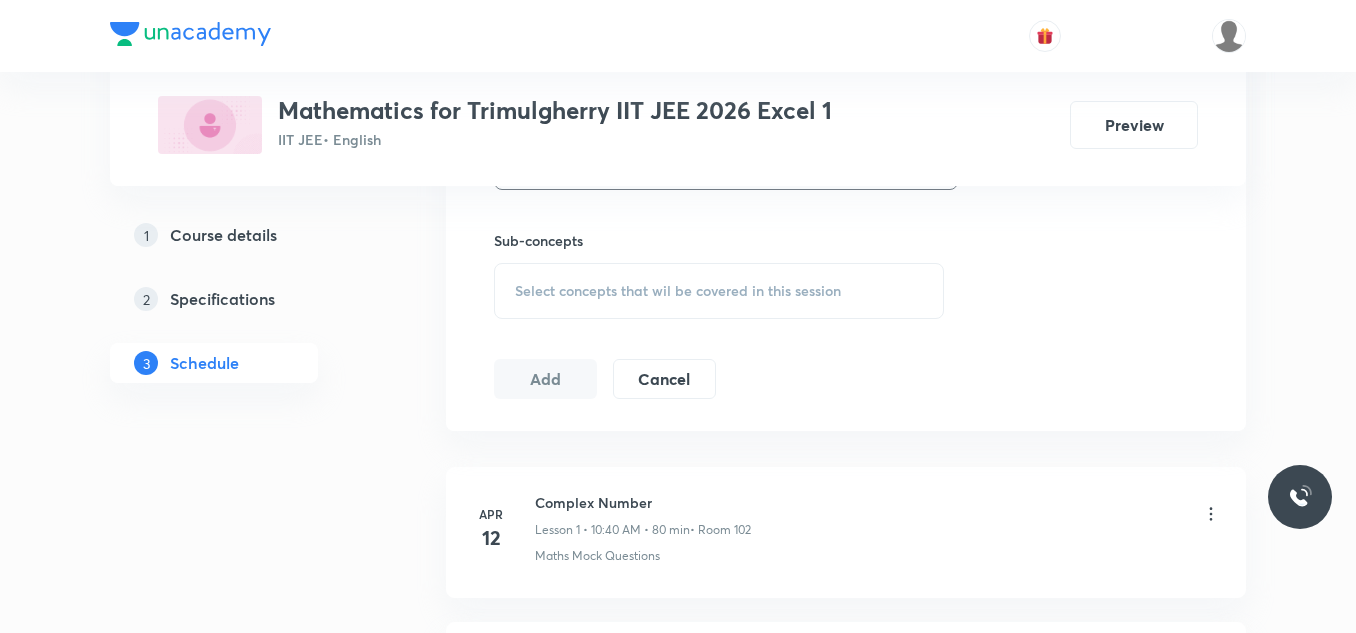 click on "Select concepts that wil be covered in this session" at bounding box center [678, 291] 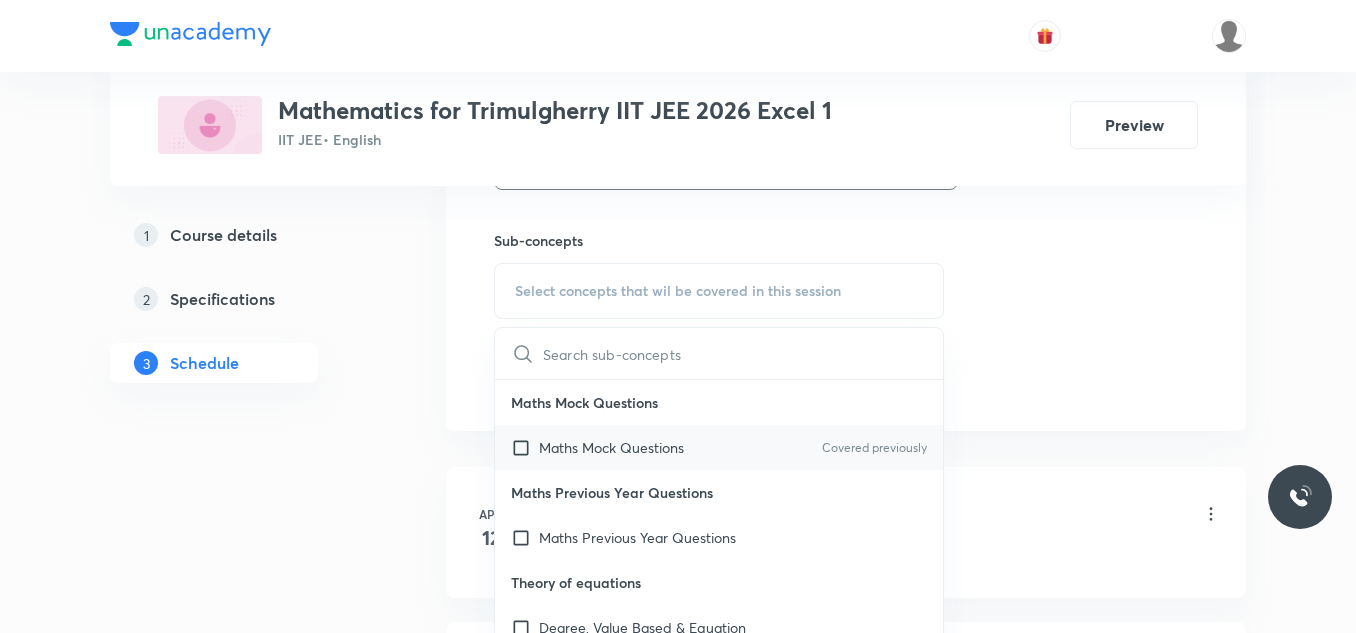 click at bounding box center (525, 447) 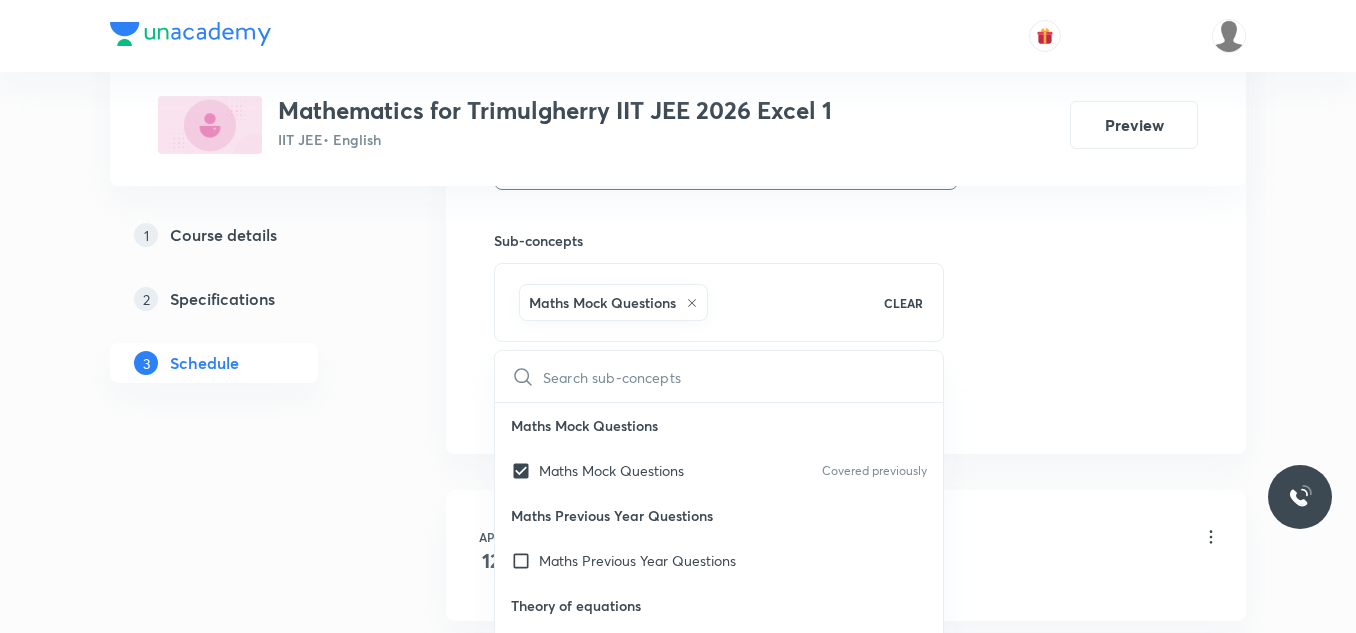 click on "Plus Courses Mathematics for Trimulgherry IIT JEE 2026 Excel 1 IIT JEE  • English Preview 1 Course details 2 Specifications 3 Schedule Schedule 44  classes Session  45 Live class Session title 5/99 Demo ​ Schedule for Jul 11, 2025, 6:10 PM ​ Duration (in minutes) 10 ​ Educator Ravindar Bejugam   Session type Online Offline Room 110 Sub-concepts Maths Mock Questions CLEAR ​ Maths Mock Questions Maths Mock Questions Covered previously Maths Previous Year Questions Maths Previous Year Questions Theory of equations Degree, Value Based & Equation Geometrical Meaning of the Zeroes of a Polynomial Location of roots Geometrical meaning of Roots of an equation Points in solving an equation Graph of Quadratic Expression & its Analysis Range of Quadratic Equation Remainder and factor theorems Identity Quadratic equations Common Roots Location of Roots General Equation of Second Degree in Variable x and y Theory of Equations Relation Between Roots and Coefficients Nature of Roots: Real, Imaginary, and Integer 2" at bounding box center (678, 3225) 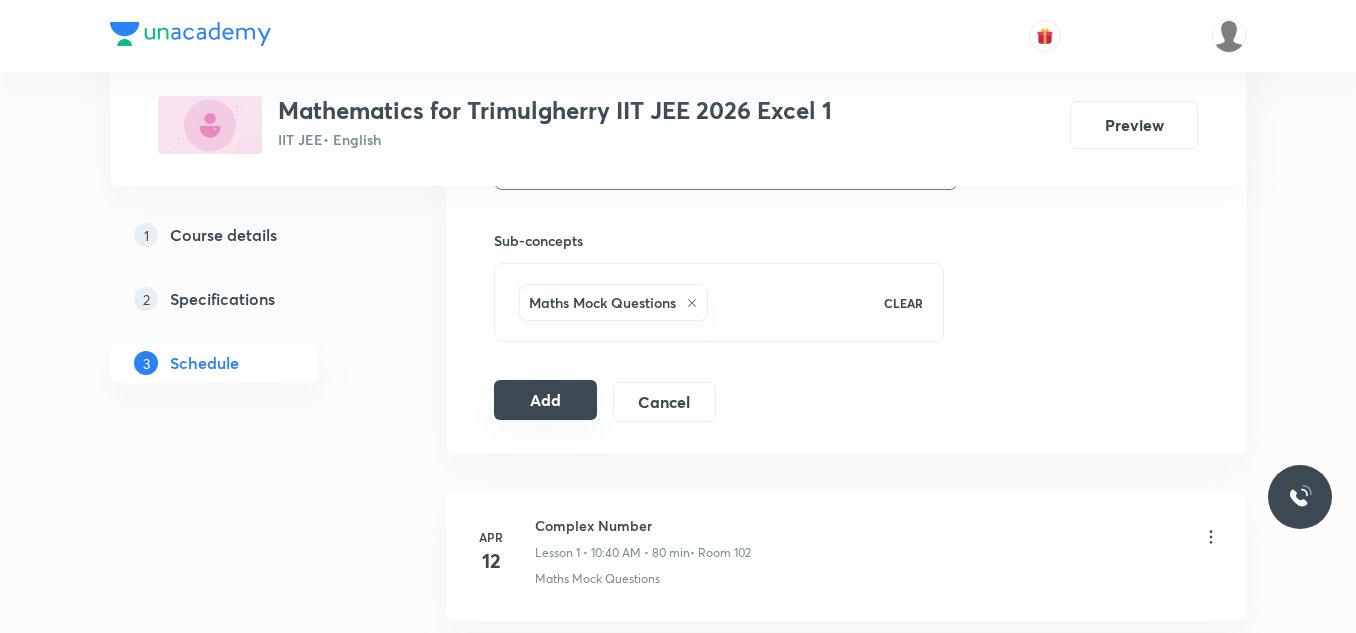 click on "Add" at bounding box center (545, 400) 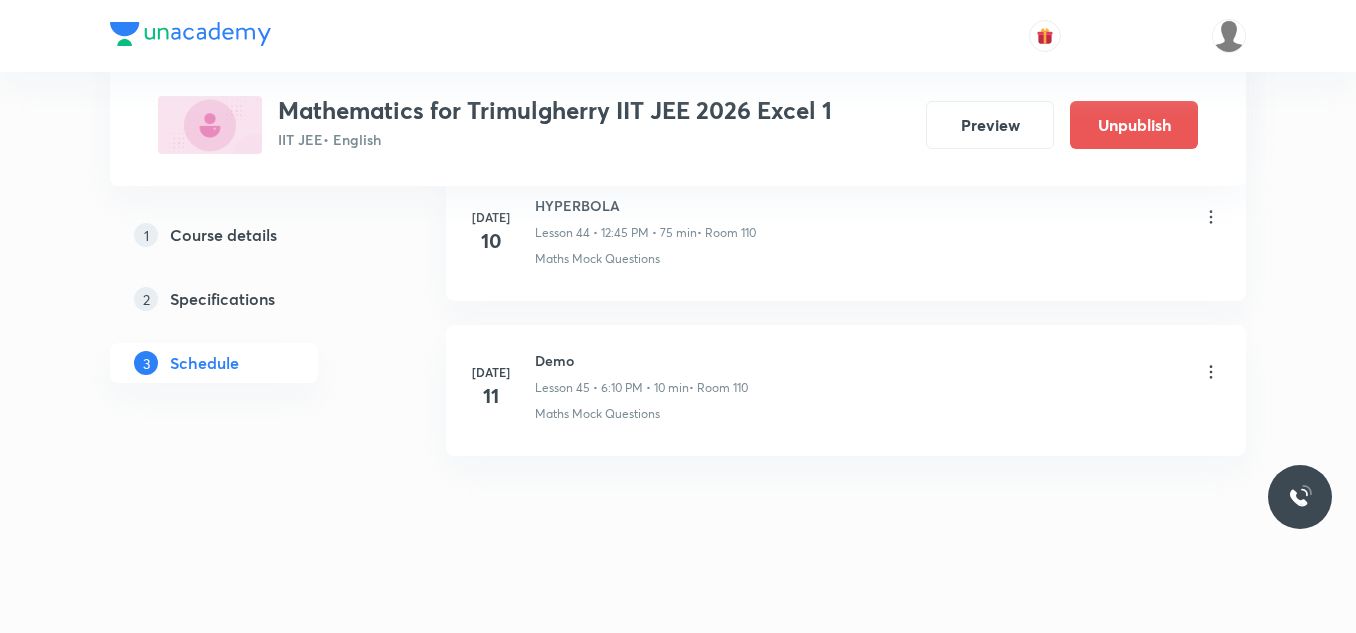scroll, scrollTop: 7026, scrollLeft: 0, axis: vertical 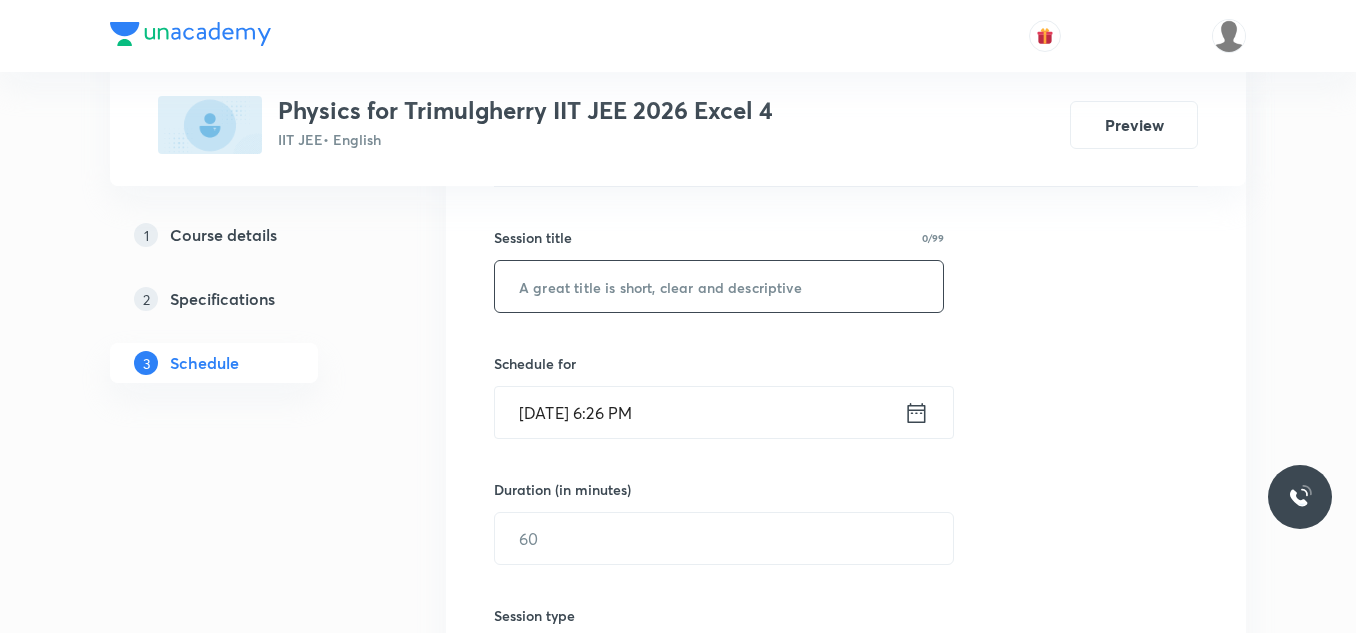 click at bounding box center (719, 286) 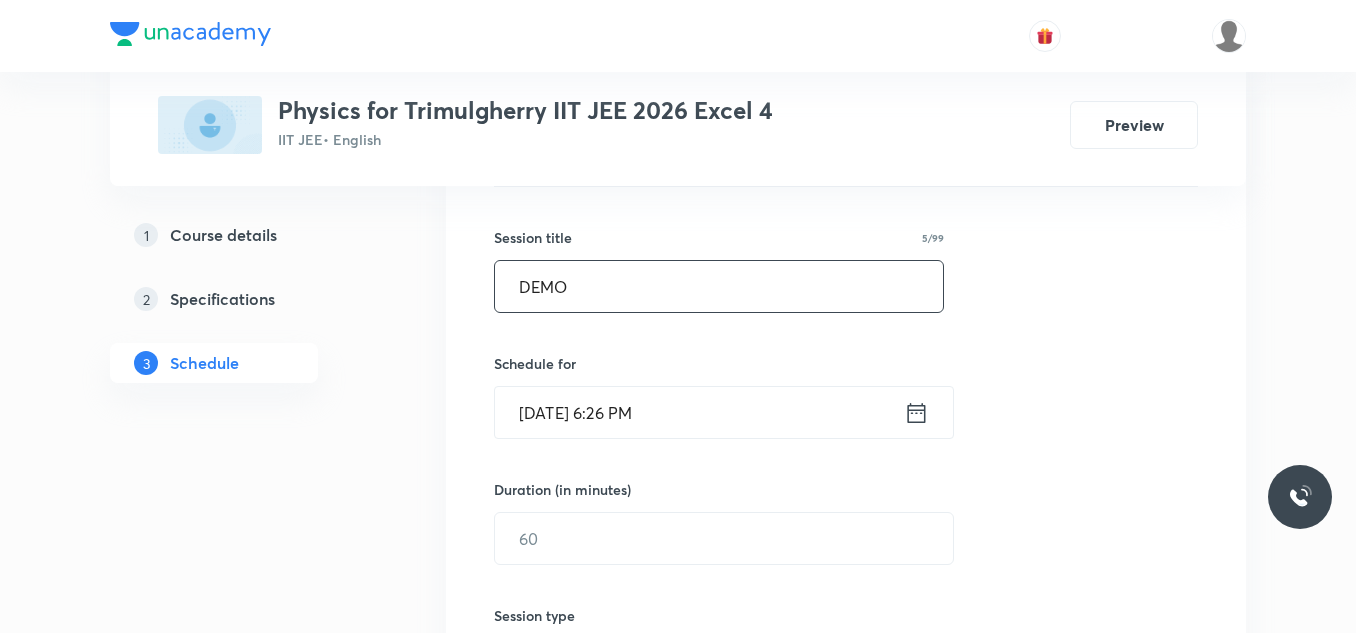 type on "DEMO" 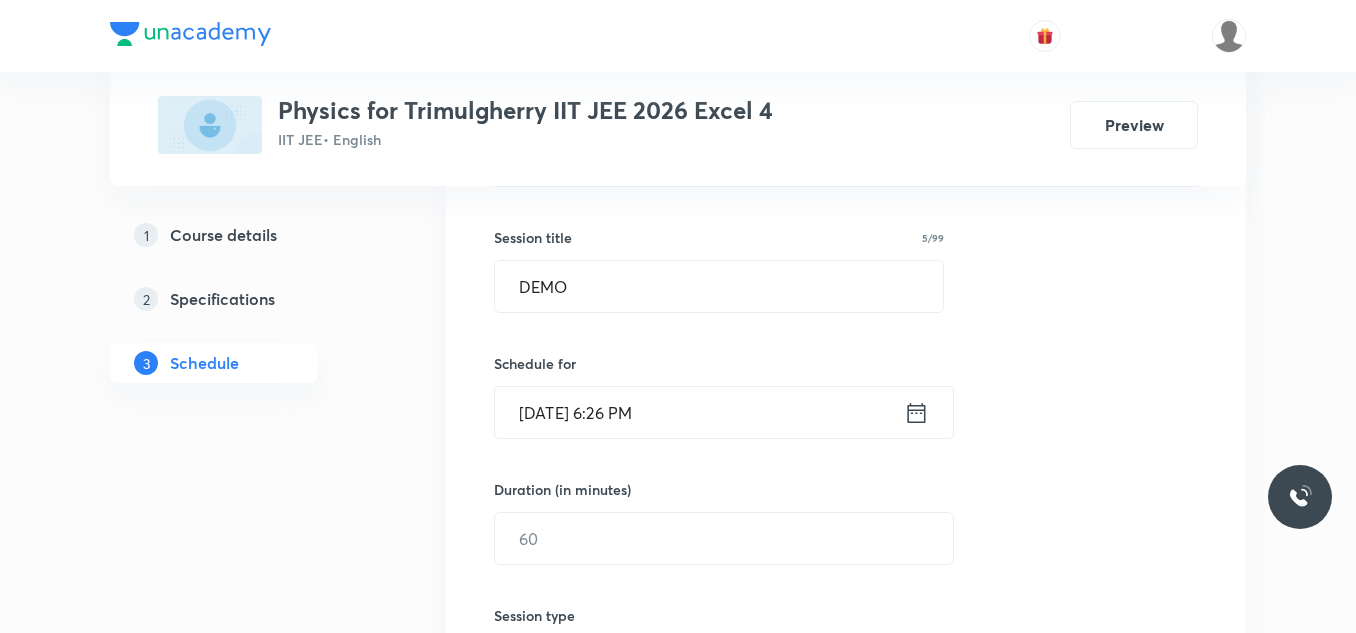 click 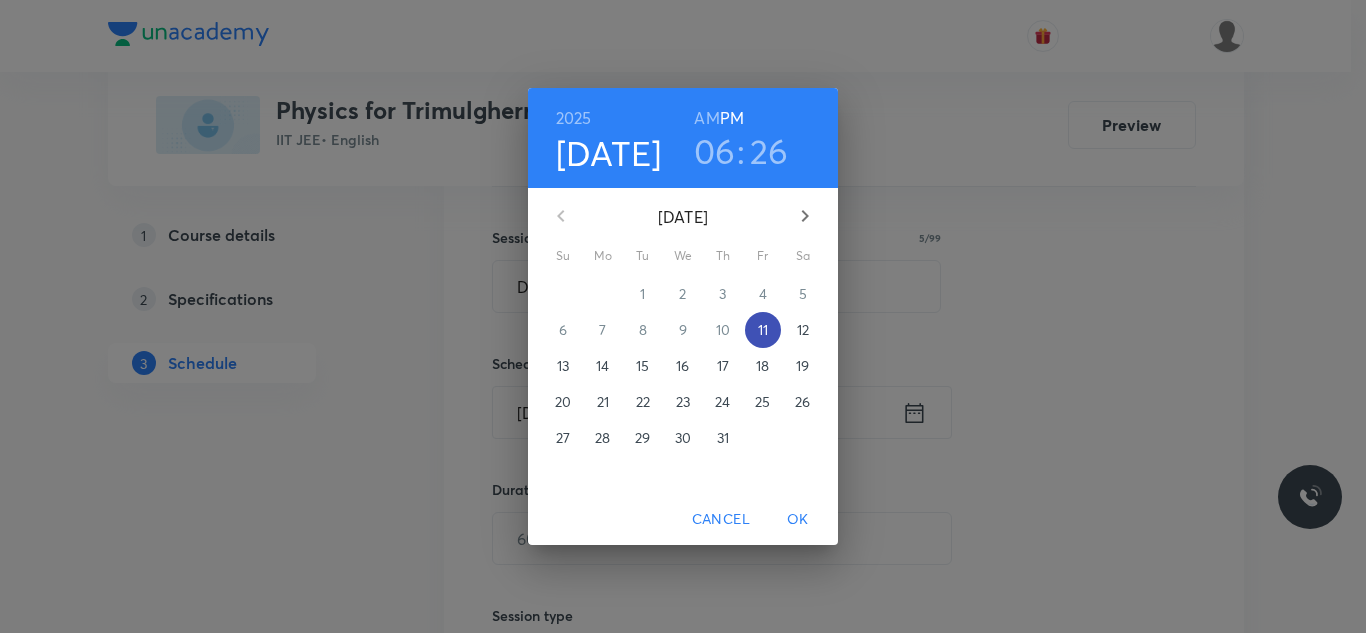 click on "11" at bounding box center [763, 330] 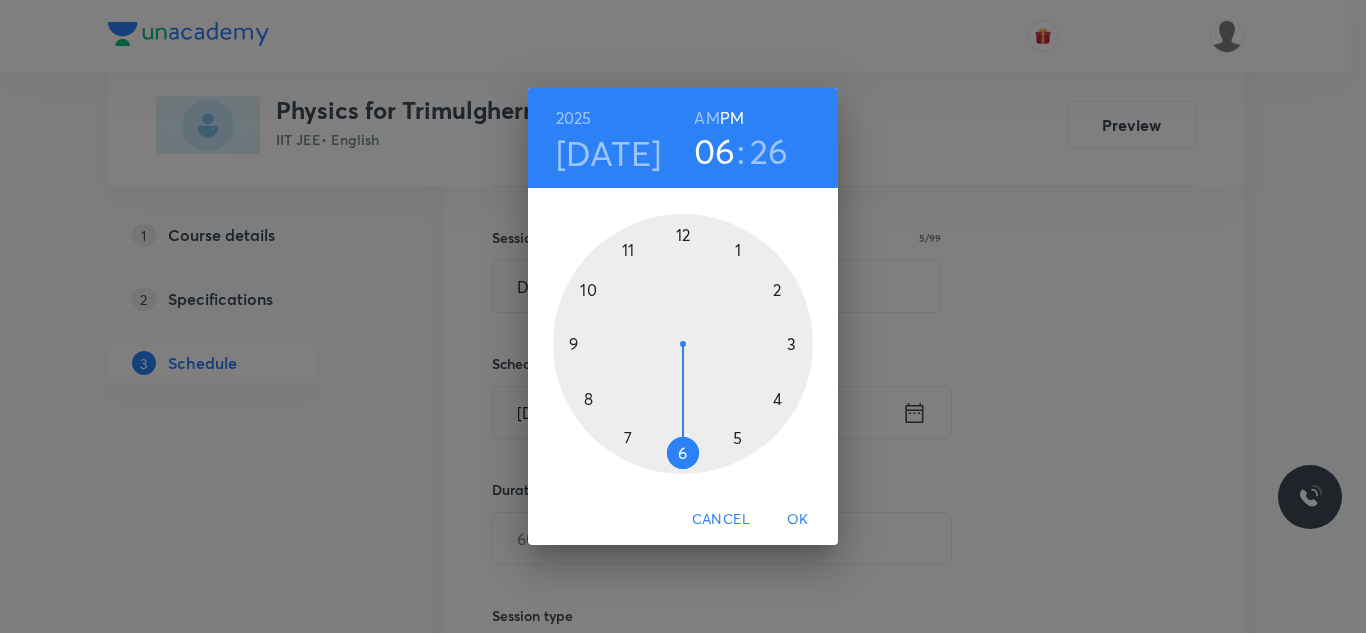 click on "26" at bounding box center (769, 151) 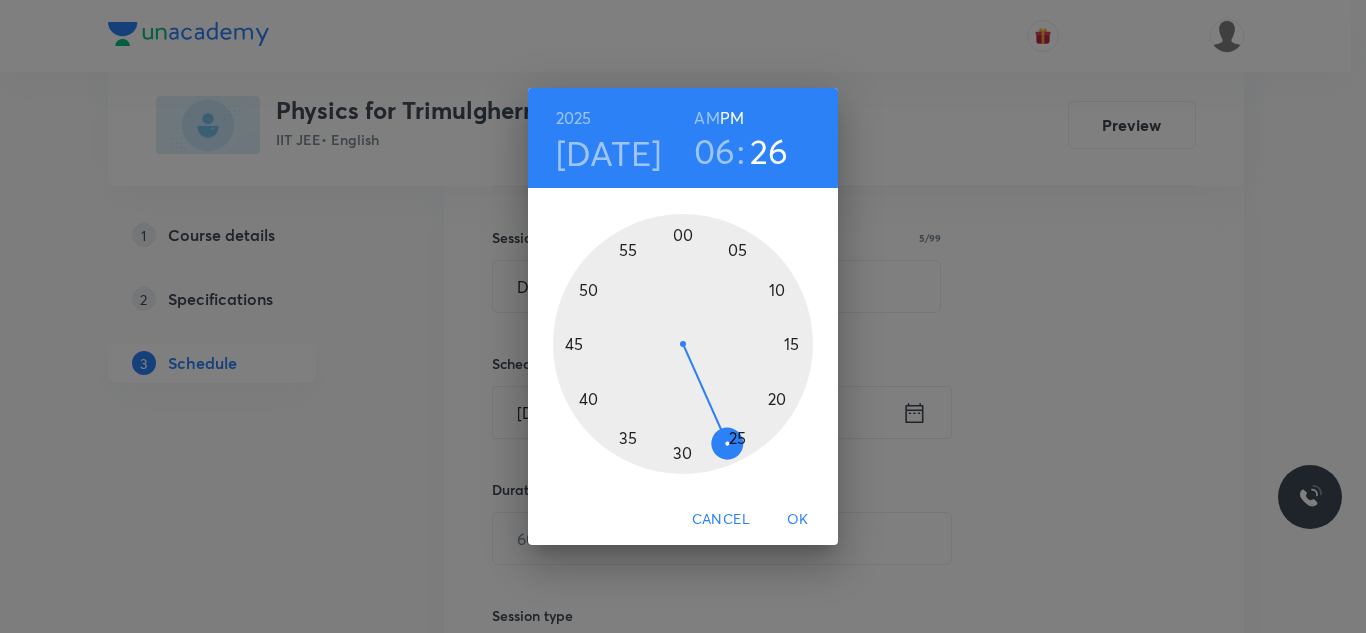 click at bounding box center [683, 344] 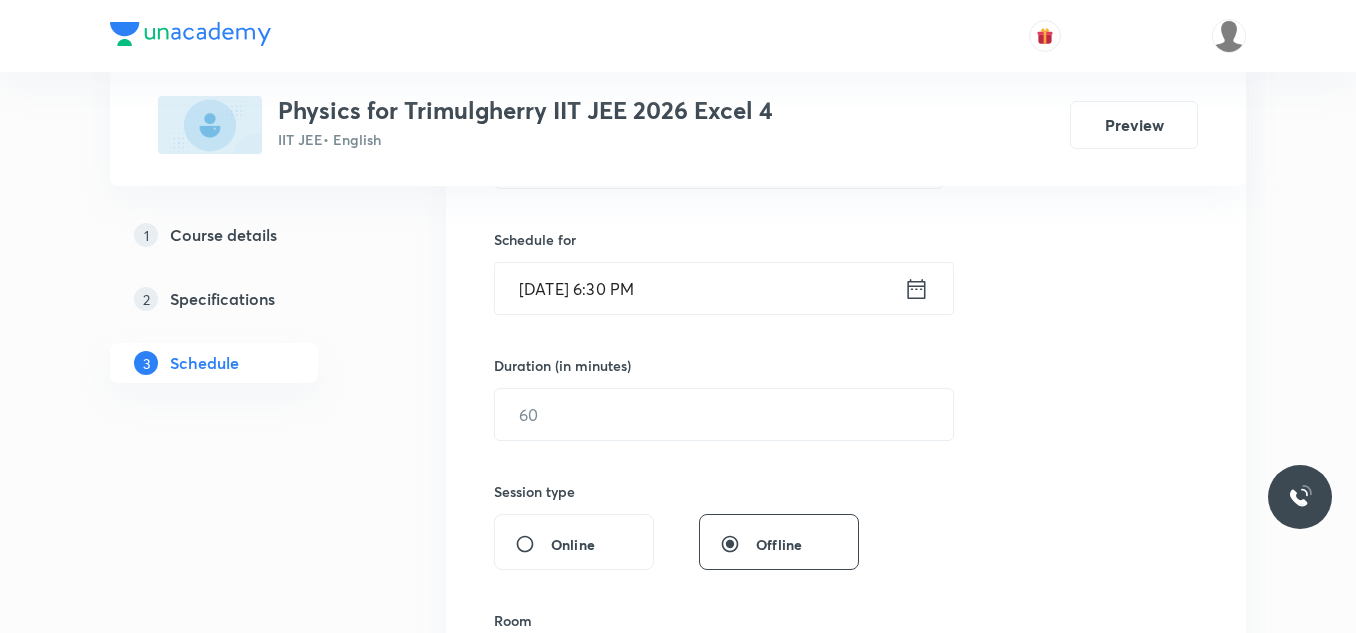 scroll, scrollTop: 470, scrollLeft: 0, axis: vertical 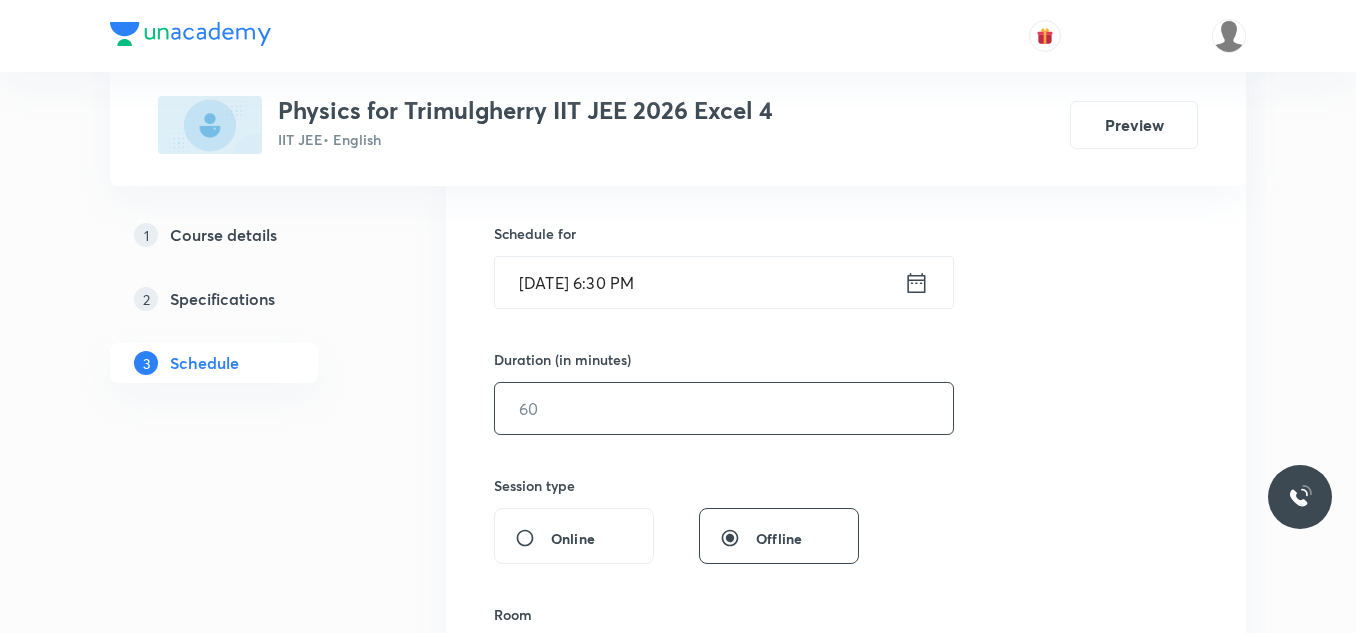 click at bounding box center (724, 408) 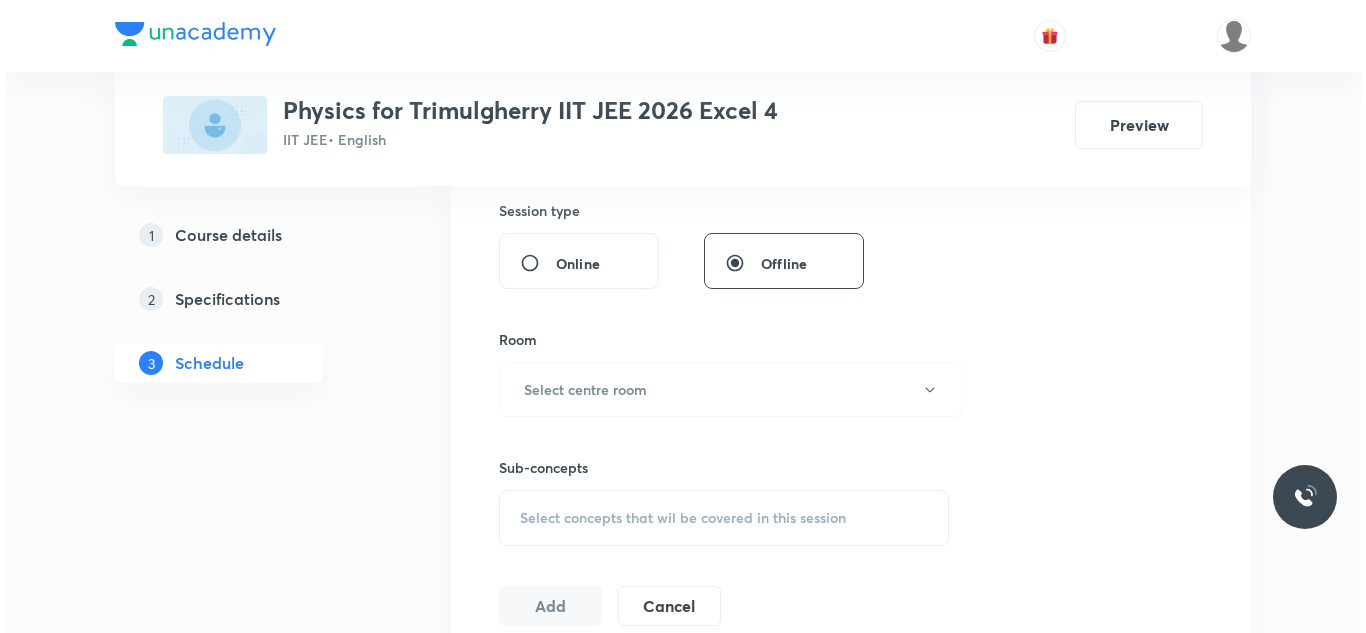 scroll, scrollTop: 746, scrollLeft: 0, axis: vertical 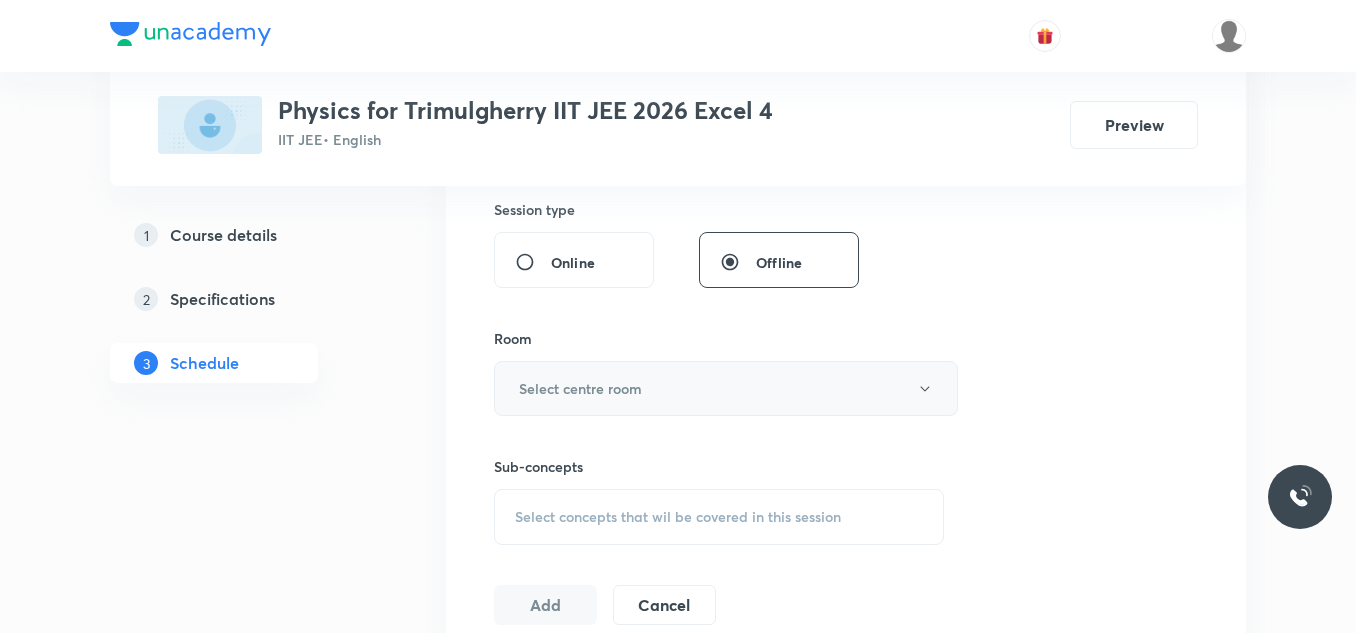 type on "10" 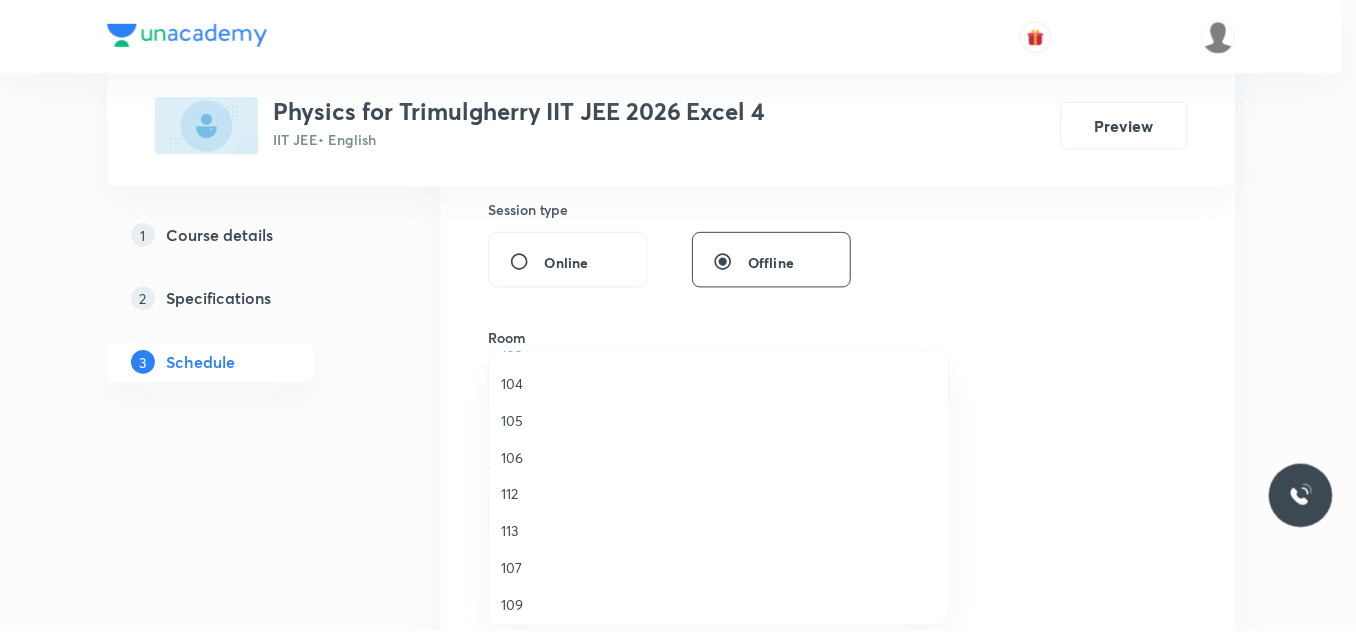 scroll, scrollTop: 217, scrollLeft: 0, axis: vertical 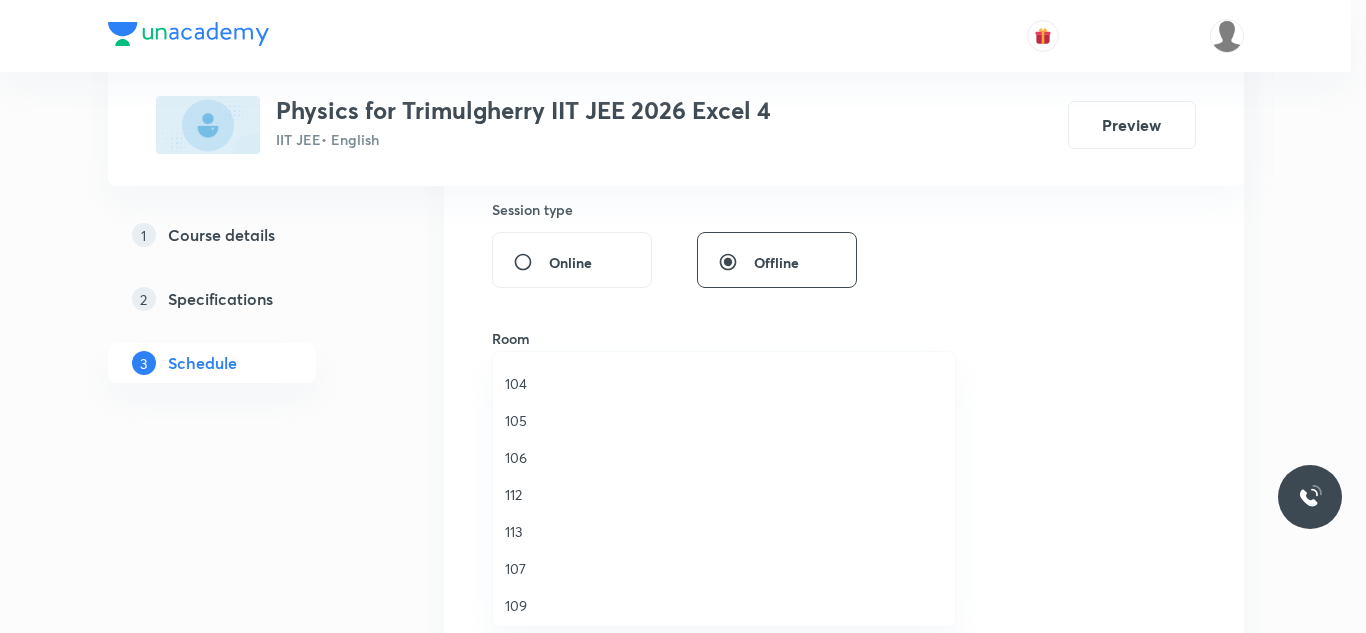 click on "113" at bounding box center [724, 531] 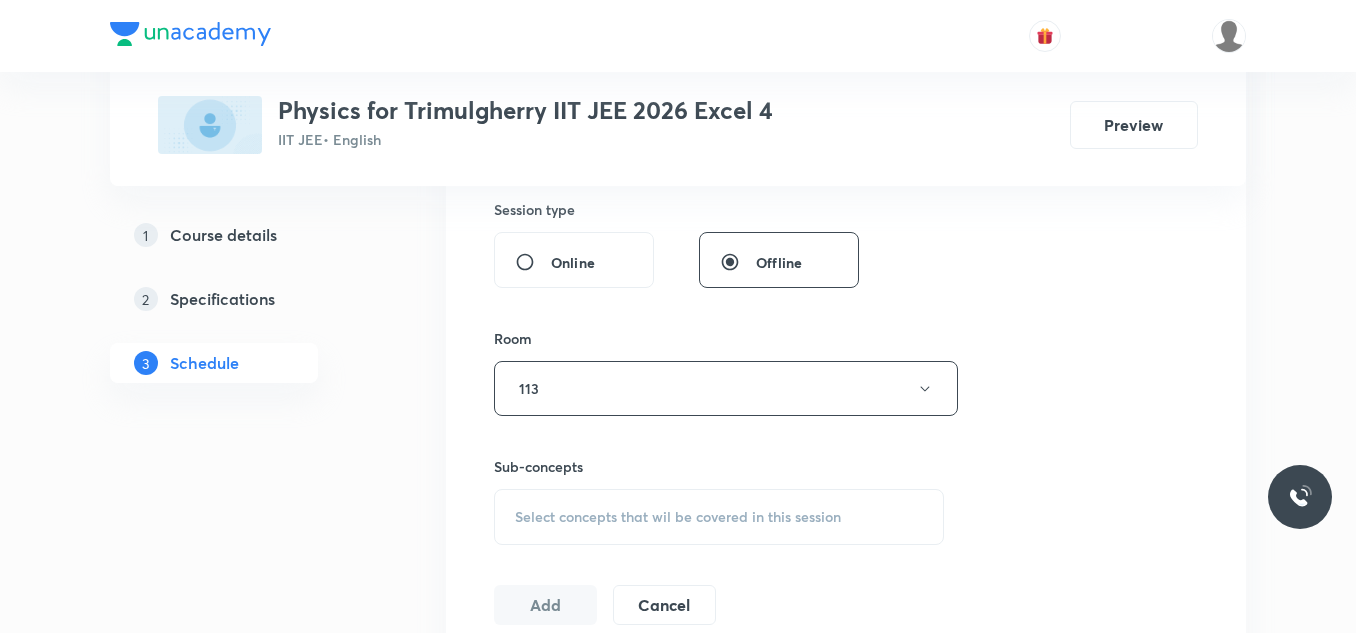 click on "Plus Courses Physics for Trimulgherry IIT JEE 2026 Excel 4 IIT JEE  • English Preview 1 Course details 2 Specifications 3 Schedule Schedule 51  classes Session  52 Live class Session title 5/99 DEMO ​ Schedule for [DATE] 6:30 PM ​ Duration (in minutes) 10 ​   Session type Online Offline Room 113 Sub-concepts Select concepts that wil be covered in this session Add Cancel [DATE] Electrostatic Charges and Fields Lesson 1 • 9:00 AM • 90 min  • Room 107 Physics Mock Questions [DATE] Electrostatic Charges and Fields Lesson 2 • 9:00 AM • 90 min  • Room 107 Physics Mock Questions [DATE] Electrostatic Charges and Fields Lesson 3 • 9:00 AM • 90 min  • Room 107 Physics Mock Questions [DATE] Electrostatic Charges and Fields Lesson 4 • 9:00 AM • 90 min  • Room 107 Physics Mock Questions [DATE] Electrostatic Charges and Fields Lesson 5 • 9:00 AM • 90 min  • Room 107 Physics Mock Questions [DATE] Electrostatic Charges and Fields Lesson 6 • 9:00 AM • 90 min  • Room 107 4" at bounding box center (678, 4046) 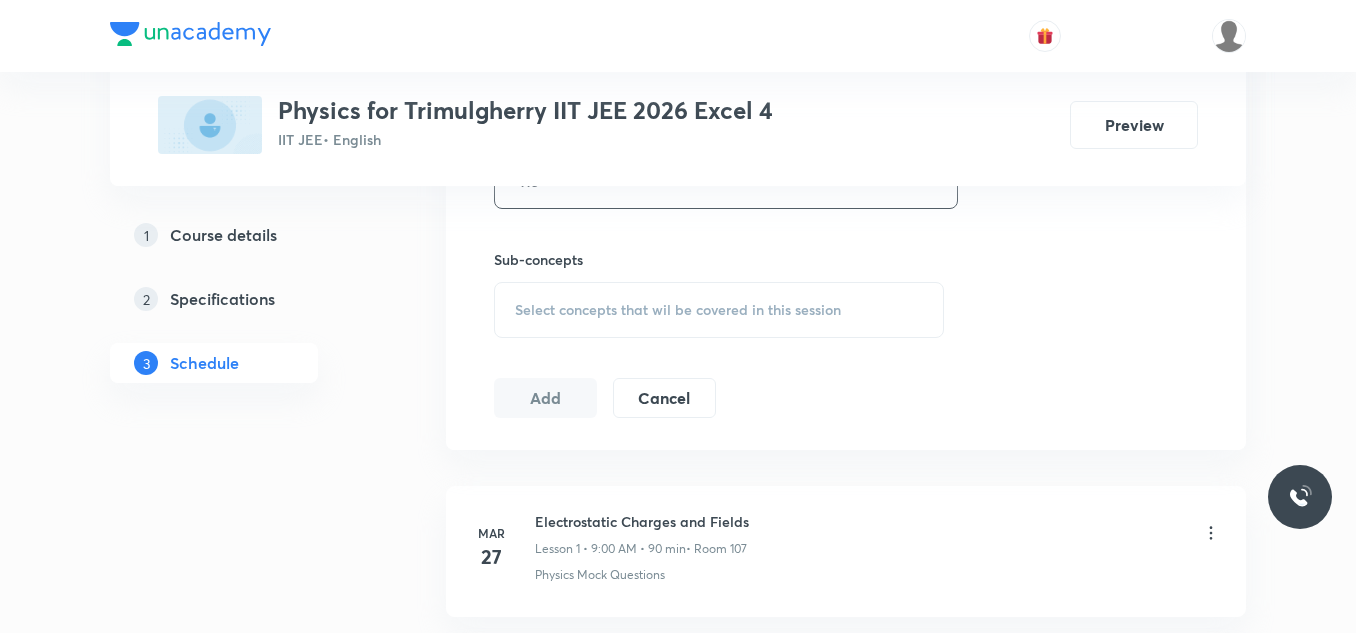 scroll, scrollTop: 954, scrollLeft: 0, axis: vertical 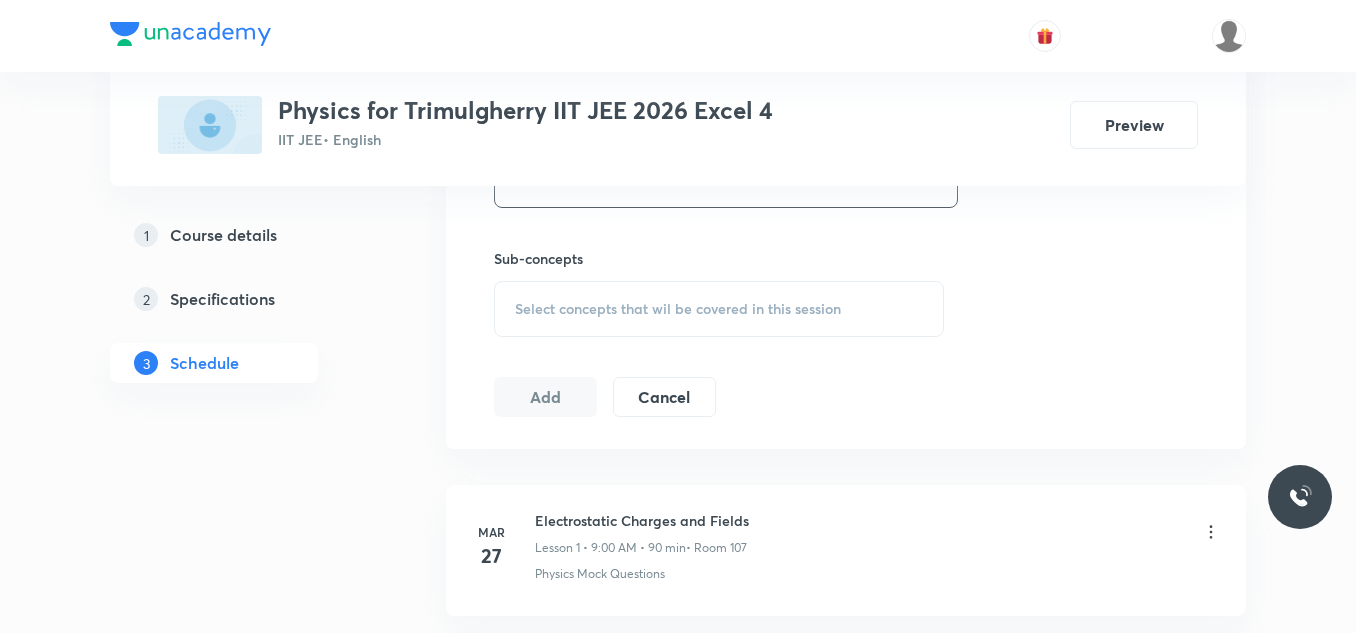 click on "Select concepts that wil be covered in this session" at bounding box center (719, 309) 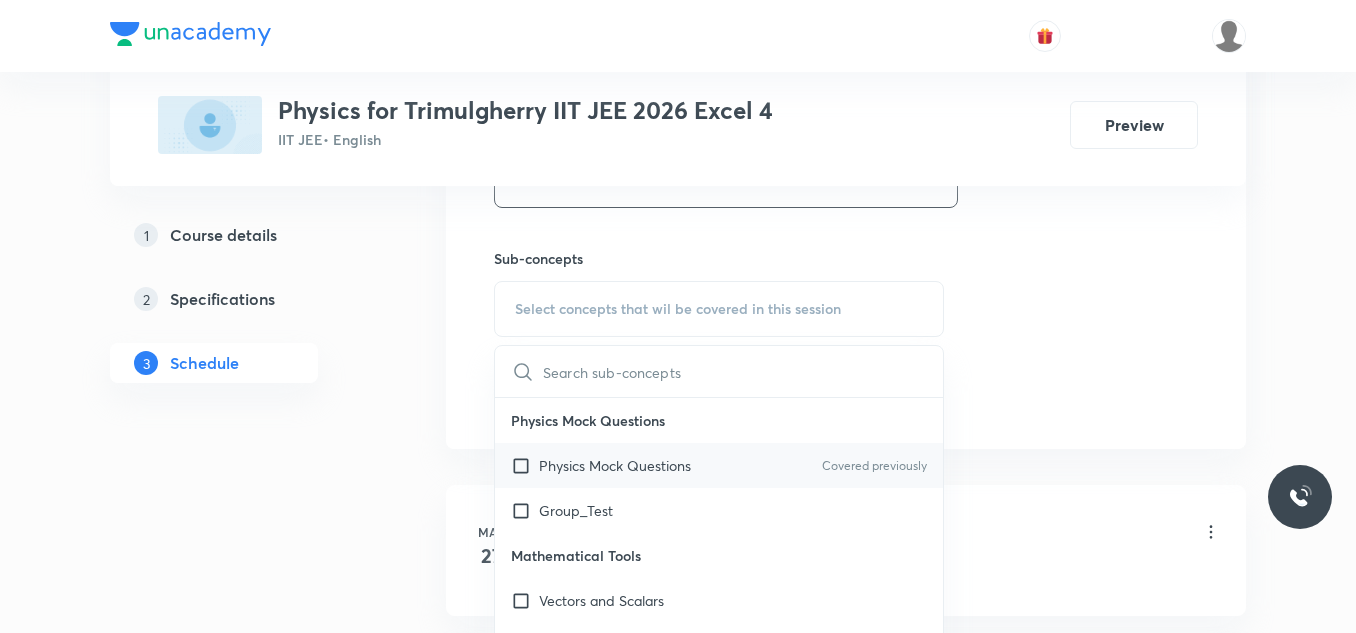 click at bounding box center [525, 465] 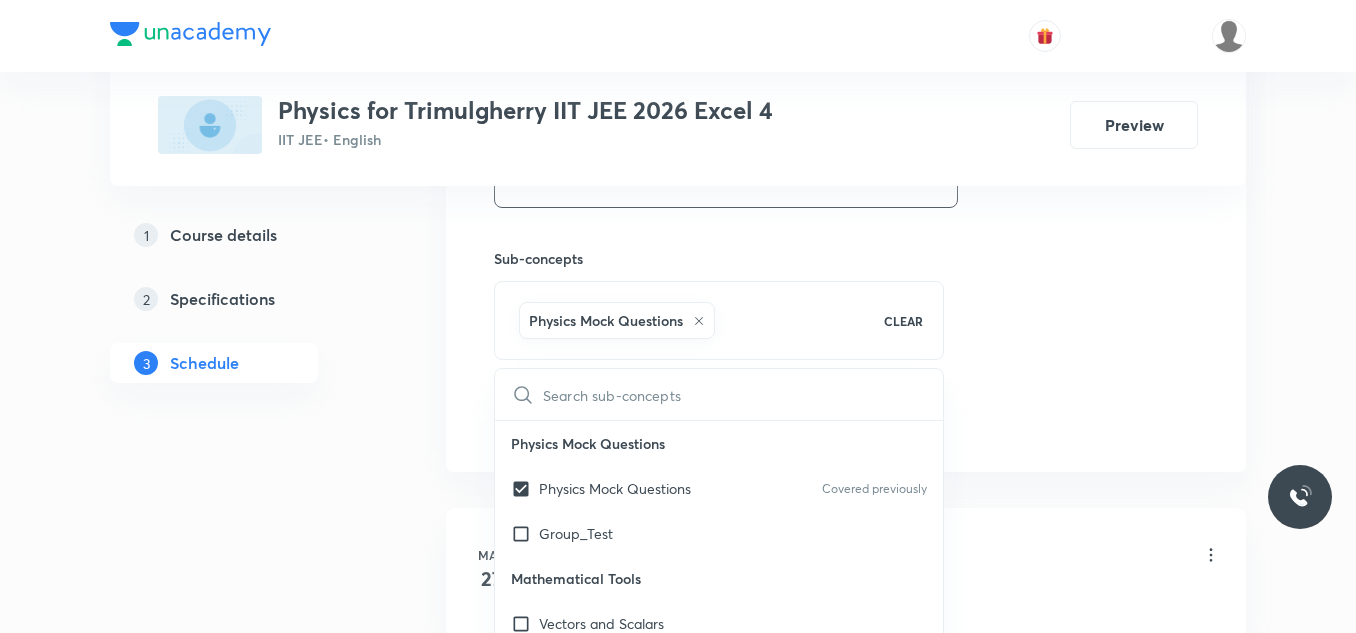 click on "Plus Courses Physics for Trimulgherry IIT JEE 2026 Excel 4 IIT JEE  • English Preview 1 Course details 2 Specifications 3 Schedule Schedule 51  classes Session  52 Live class Session title 5/99 DEMO ​ Schedule for [DATE] 6:30 PM ​ Duration (in minutes) 10 ​   Session type Online Offline Room 113 Sub-concepts Physics Mock Questions CLEAR ​ Physics Mock Questions Physics Mock Questions Covered previously Group_Test Mathematical Tools Vectors and Scalars  Elementary Algebra Basic Trigonometry Addition of Vectors 2D and 3D Geometry Representation of Vector  Components of a Vector Functions Unit Vectors Differentiation Integration Rectangular Components of a Vector in Three Dimensions Position Vector Use of Differentiation & Integration in One Dimensional Motion Displacement Vector Derivatives of Equations of Motion by Calculus Vectors Product of Two Vectors Differentiation: Basic Formula and Rule Definite Integration and Area Under The Curve Maxima and Minima Chain Rule Cross Product Dot-Product" at bounding box center [678, 3849] 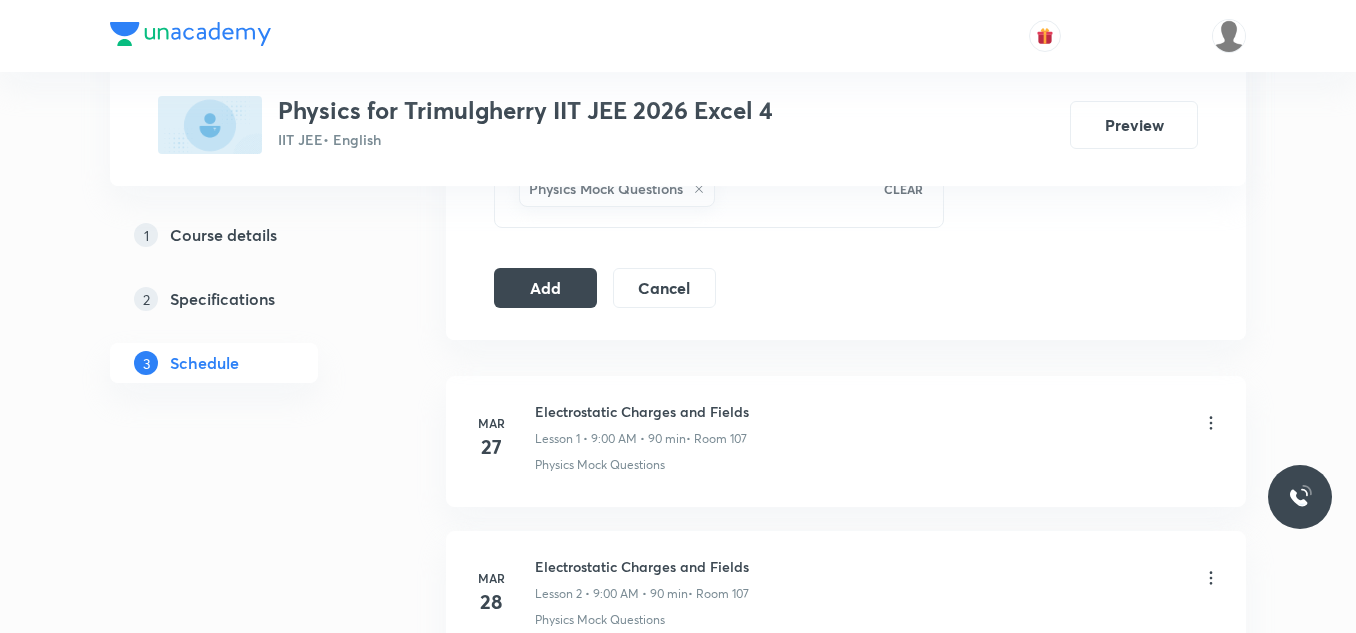 scroll, scrollTop: 1088, scrollLeft: 0, axis: vertical 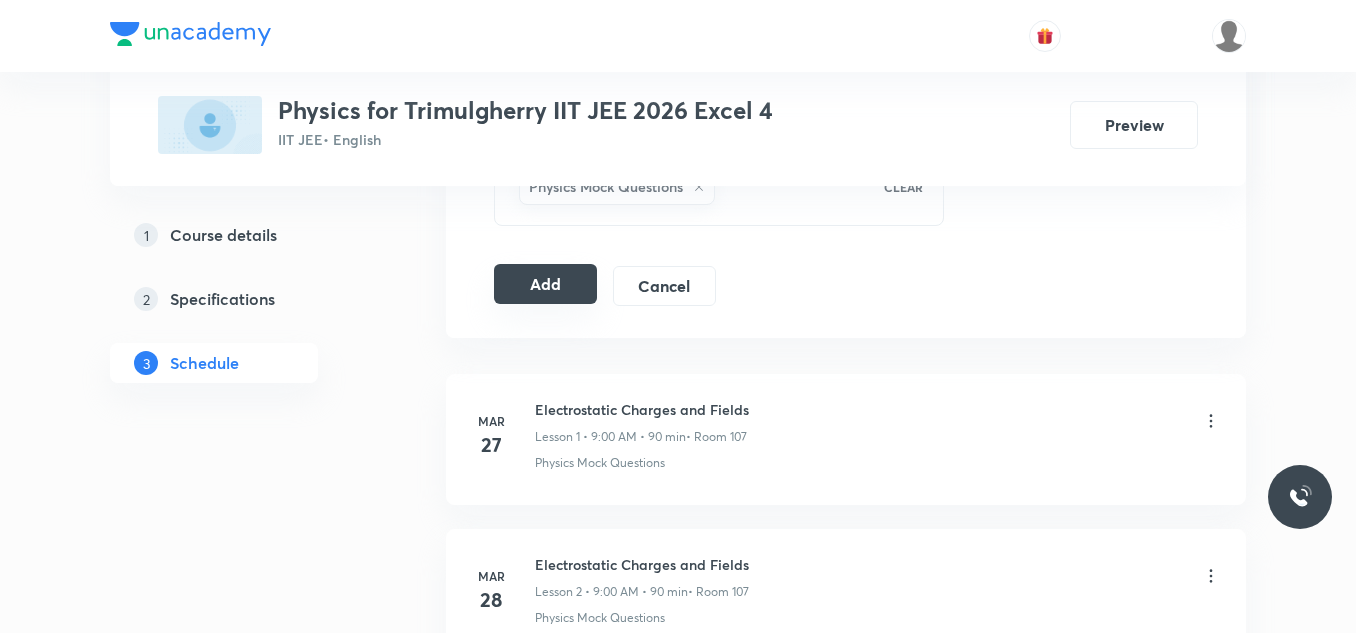 click on "Add" at bounding box center [545, 284] 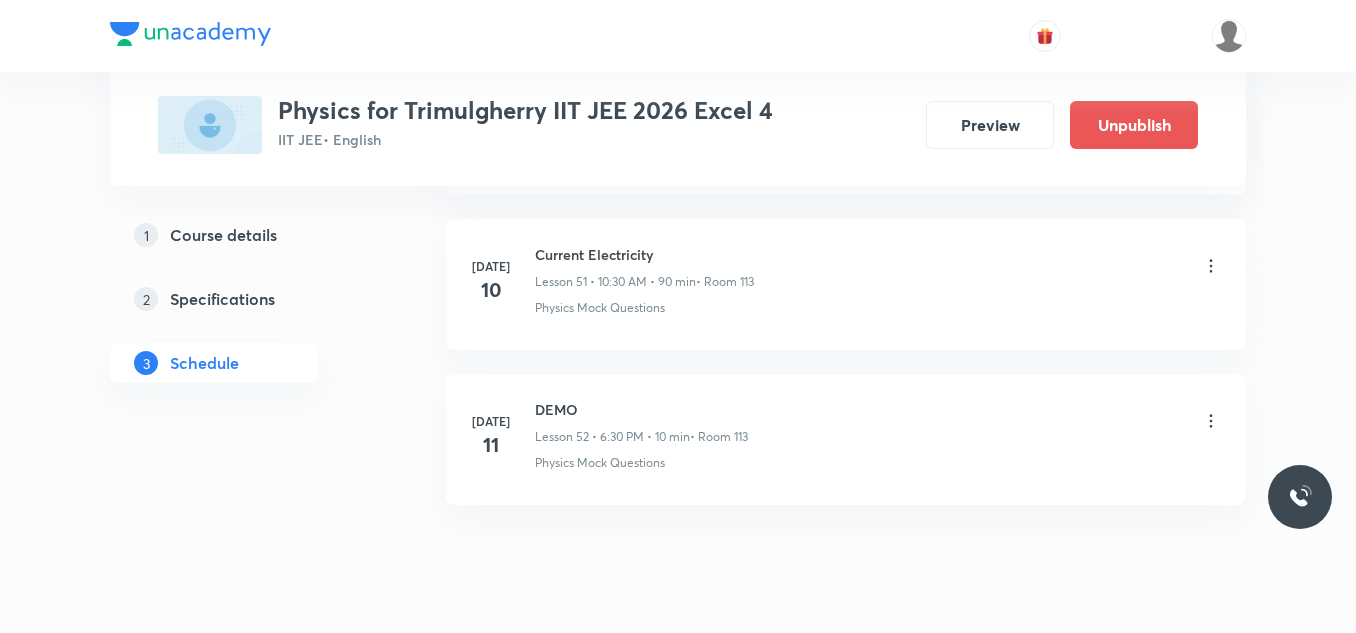 scroll, scrollTop: 8111, scrollLeft: 0, axis: vertical 